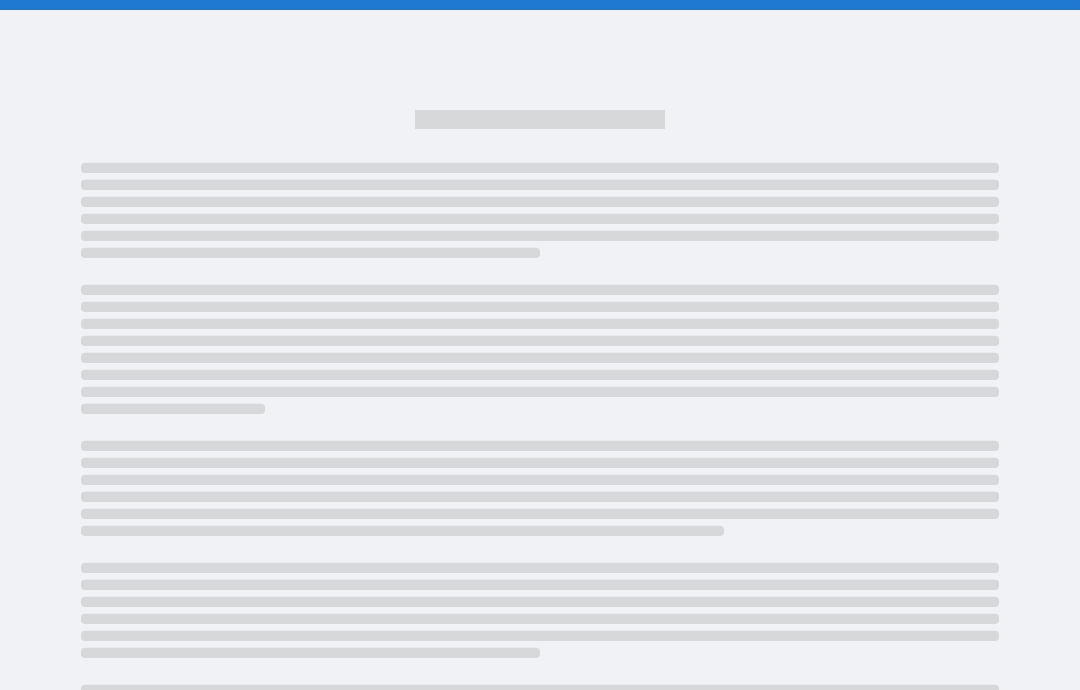 scroll, scrollTop: 0, scrollLeft: 0, axis: both 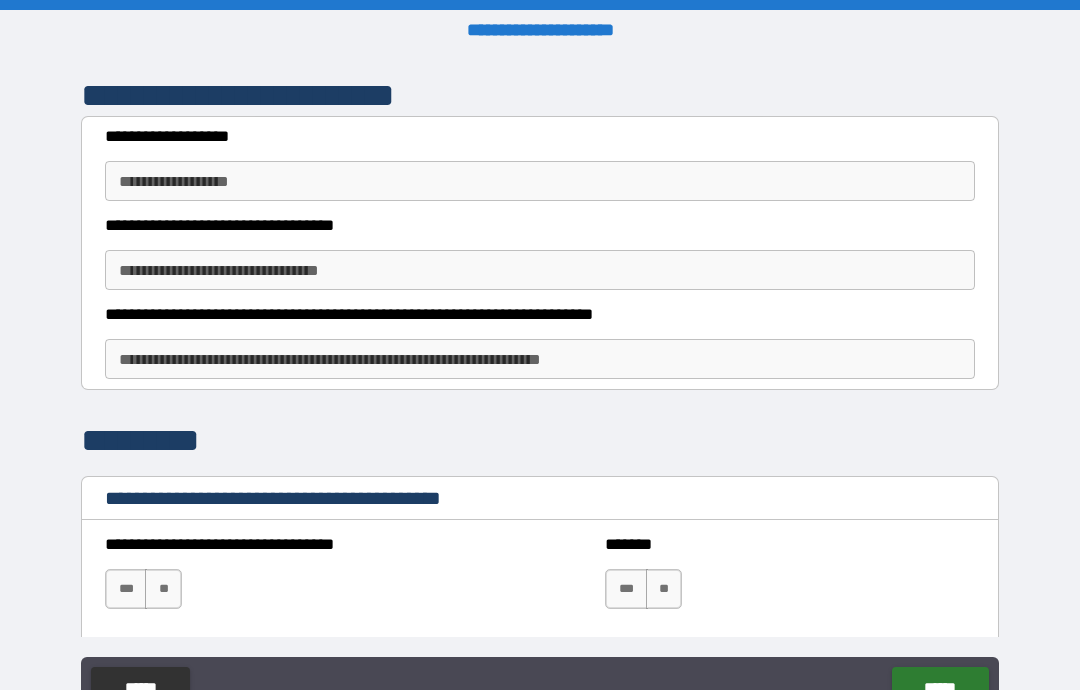 click on "**********" at bounding box center [540, 359] 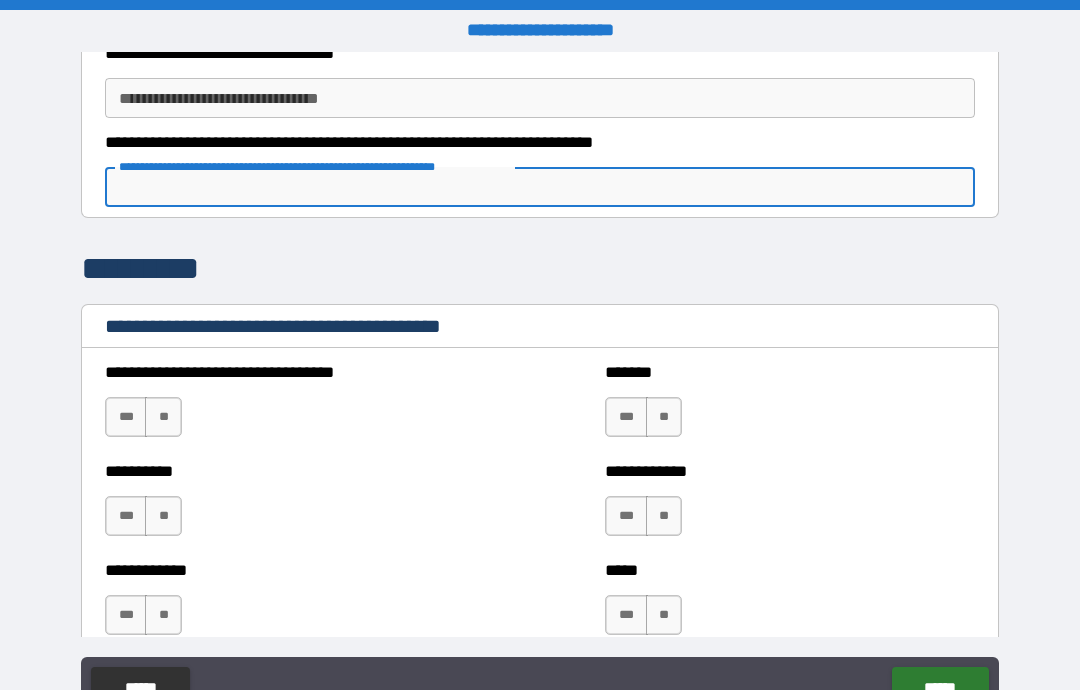 scroll, scrollTop: 432, scrollLeft: 0, axis: vertical 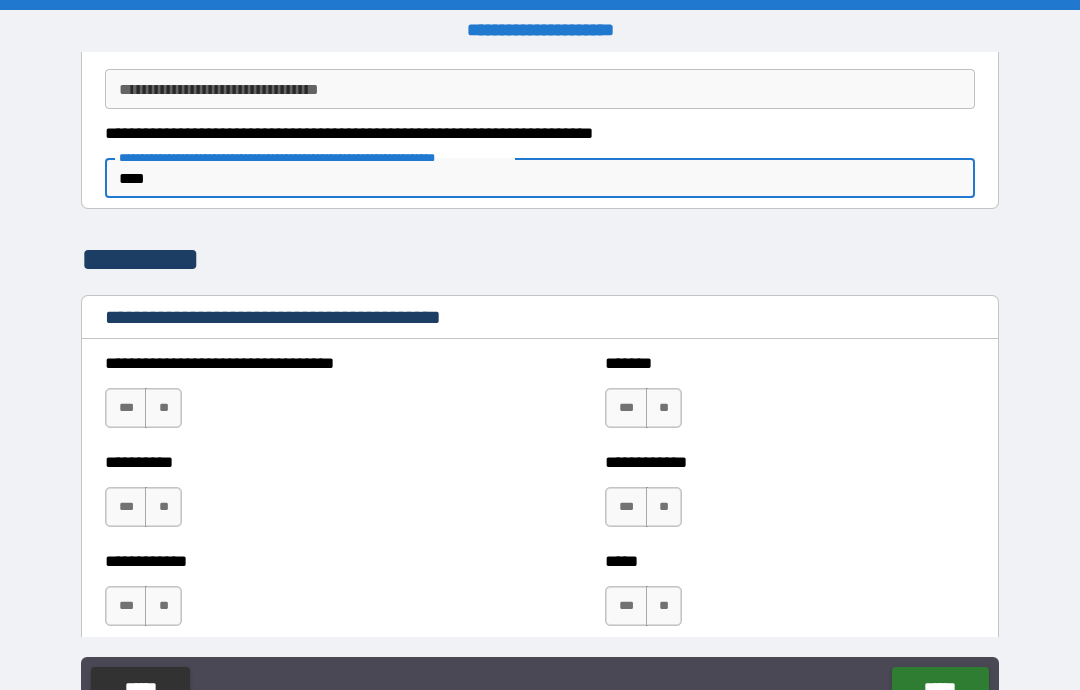 click on "**********" at bounding box center [312, 157] 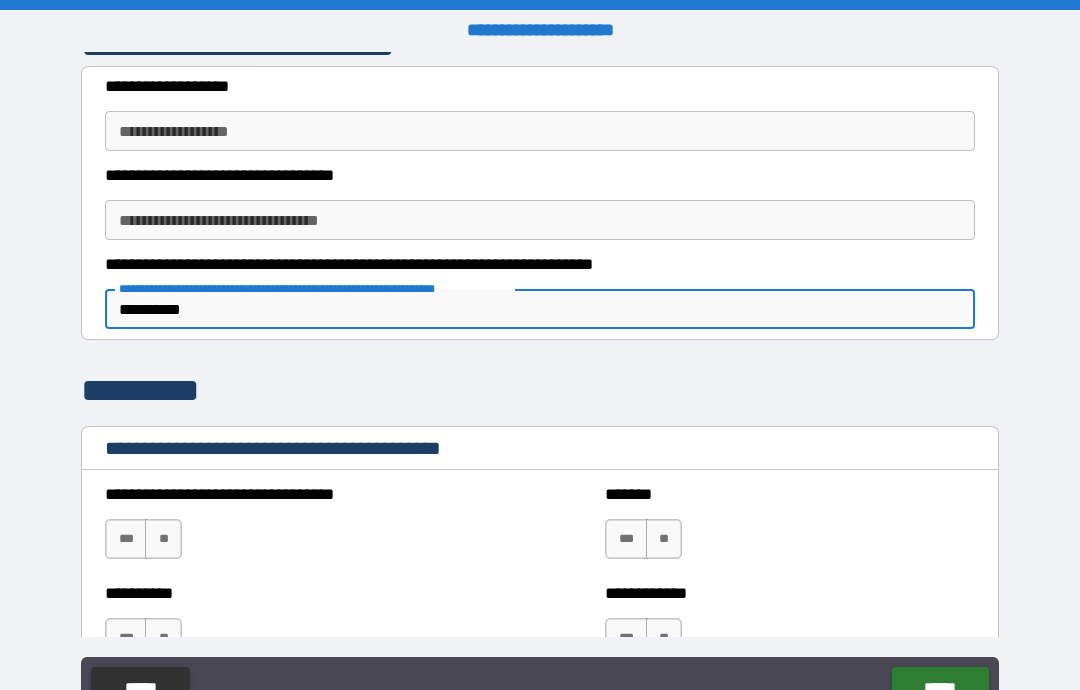 scroll, scrollTop: 303, scrollLeft: 0, axis: vertical 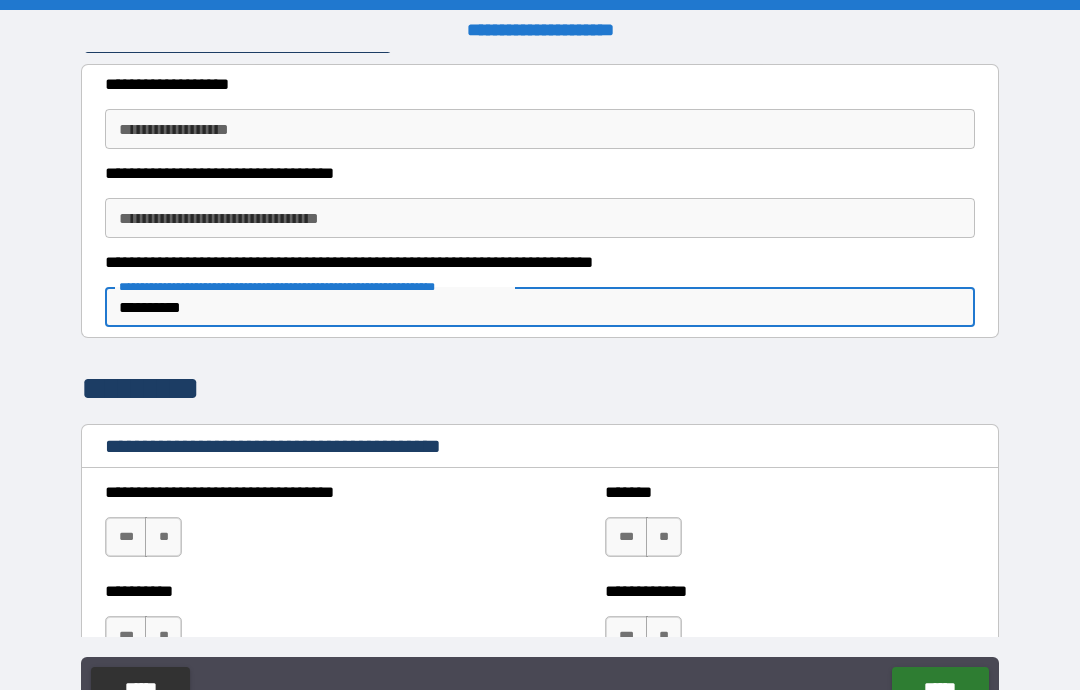 type on "*********" 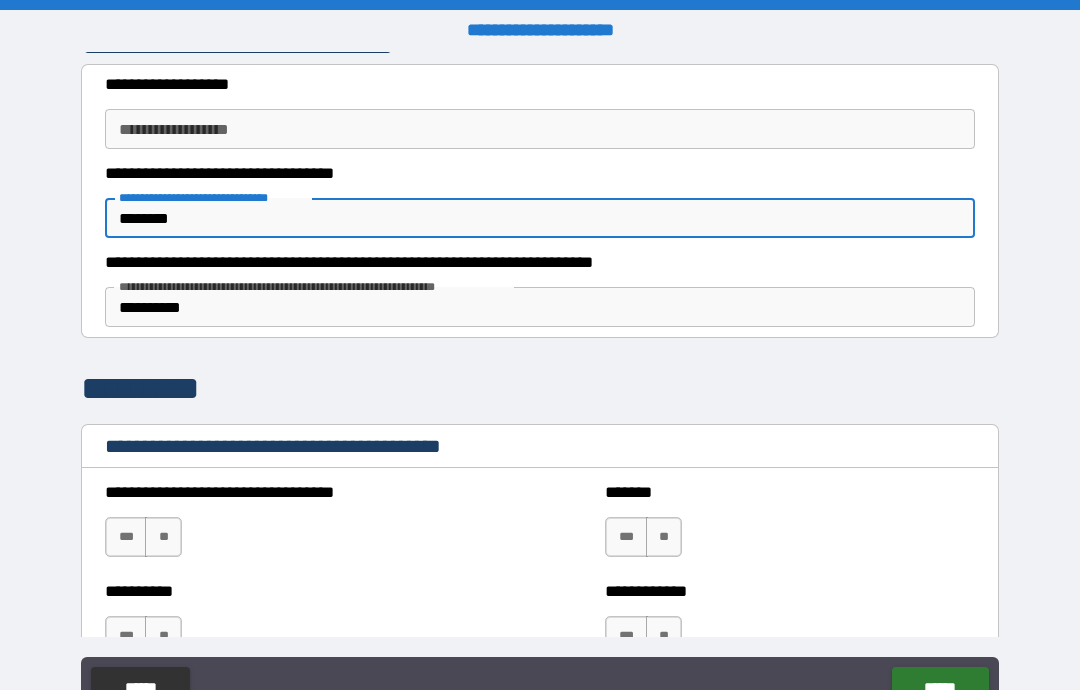 type on "********" 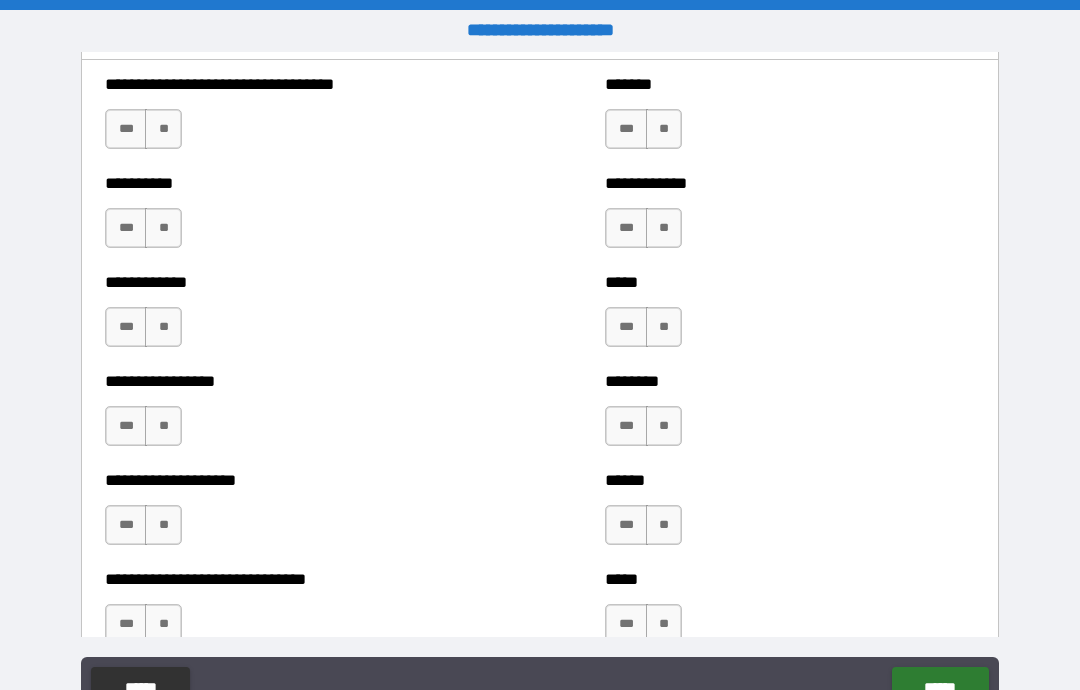 scroll, scrollTop: 713, scrollLeft: 0, axis: vertical 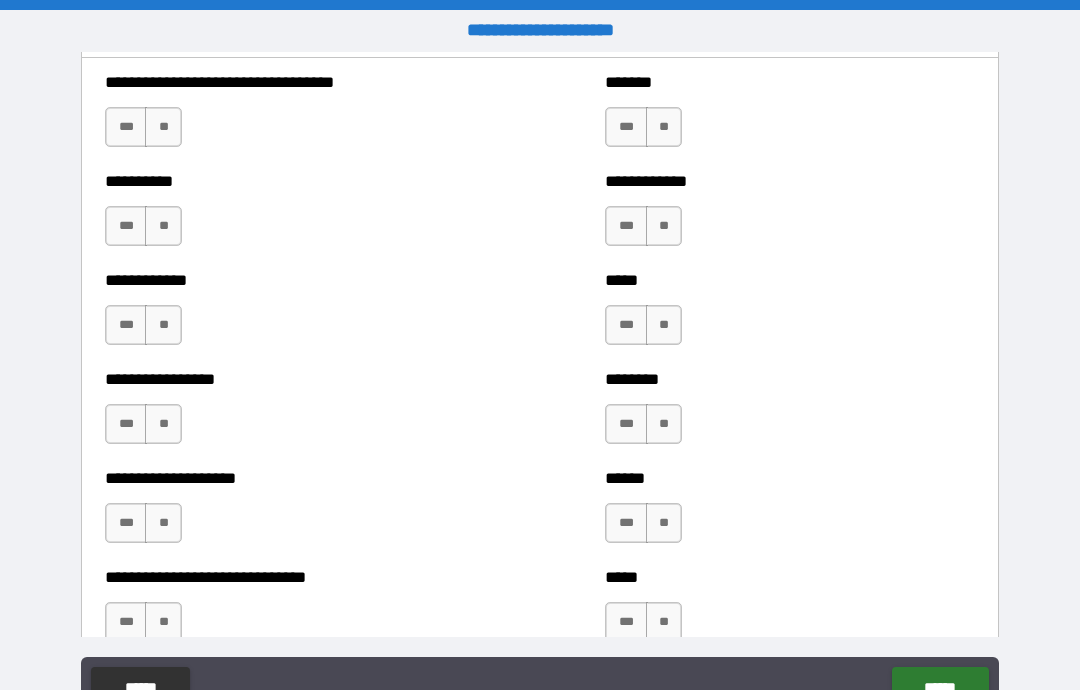 click on "**" at bounding box center [163, 127] 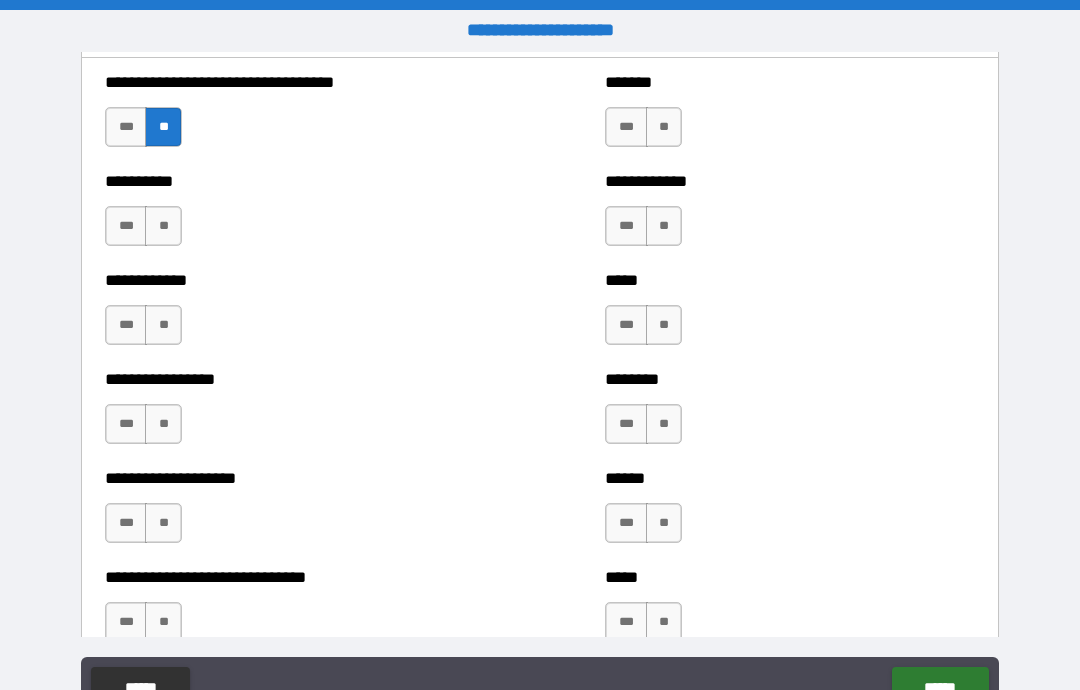 click on "***" at bounding box center [126, 226] 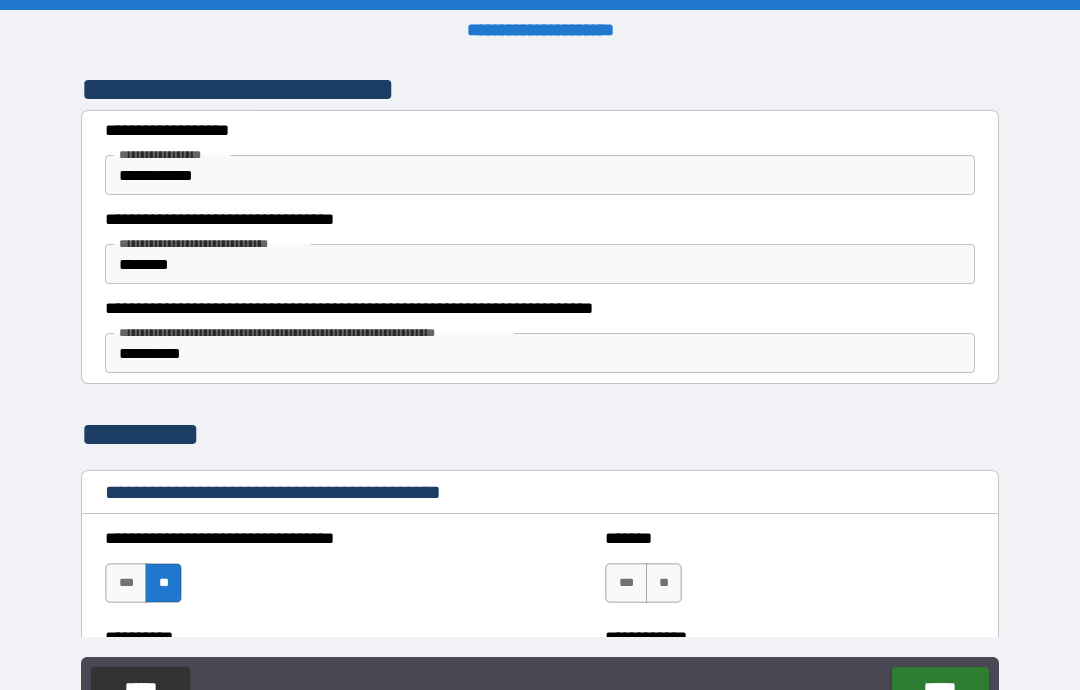 scroll, scrollTop: 241, scrollLeft: 0, axis: vertical 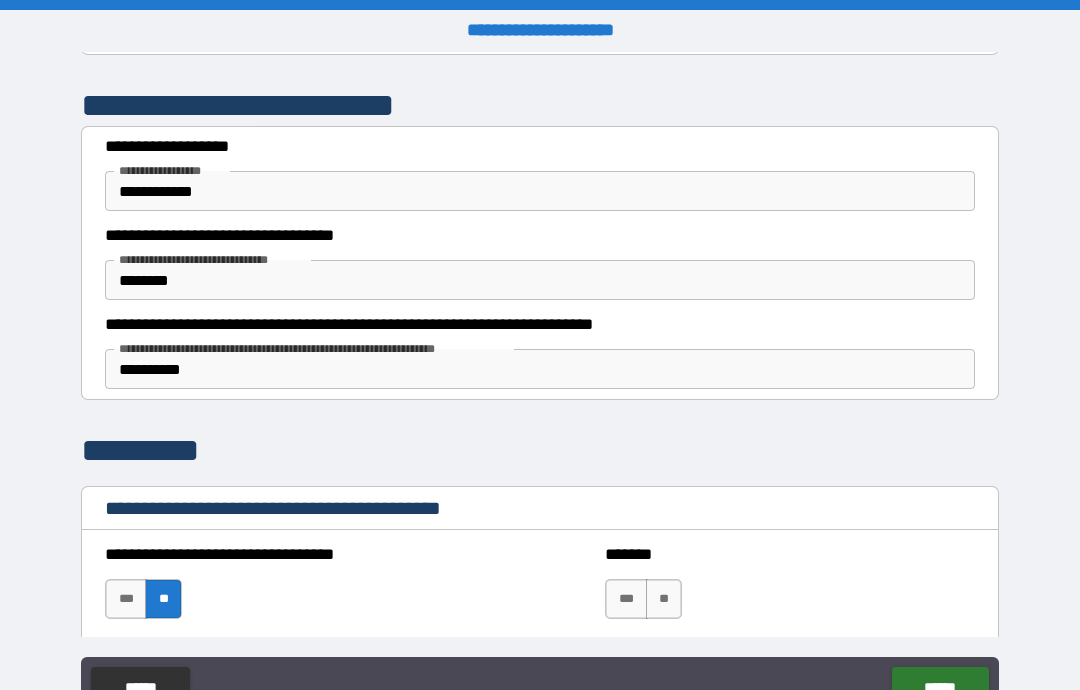 click on "**********" at bounding box center [540, 191] 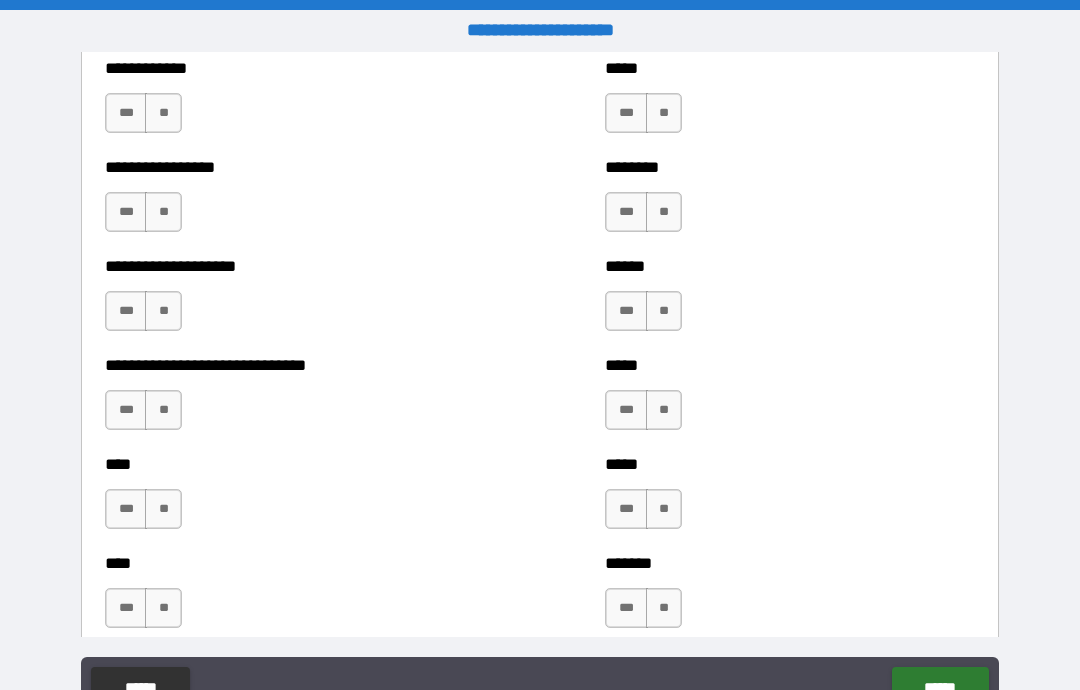 scroll, scrollTop: 976, scrollLeft: 0, axis: vertical 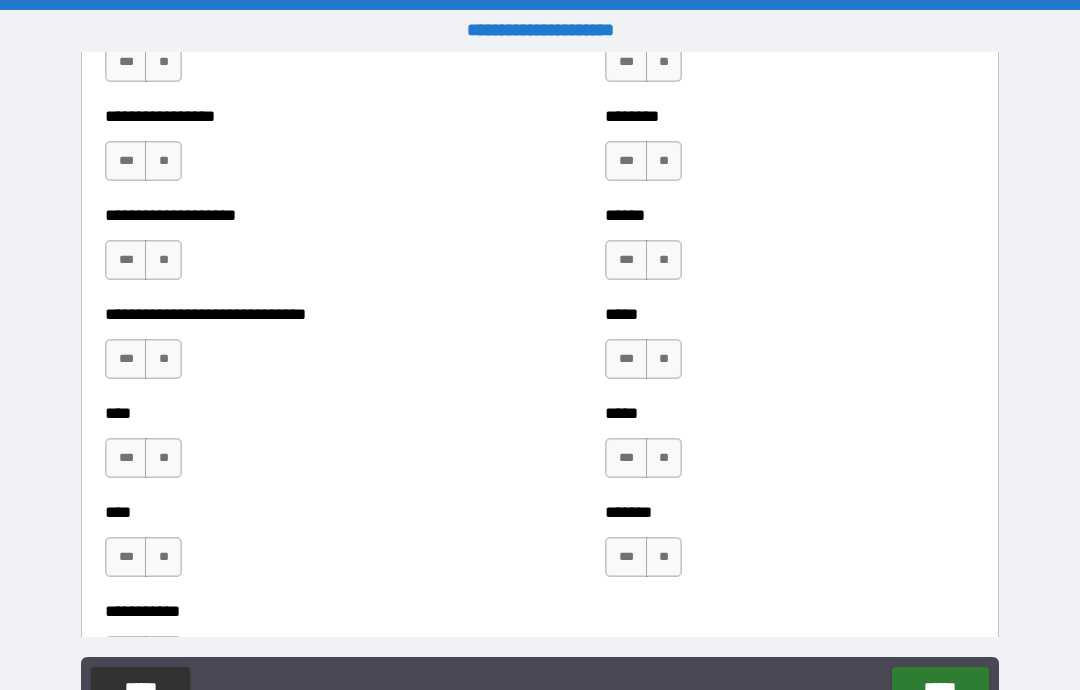 type on "**********" 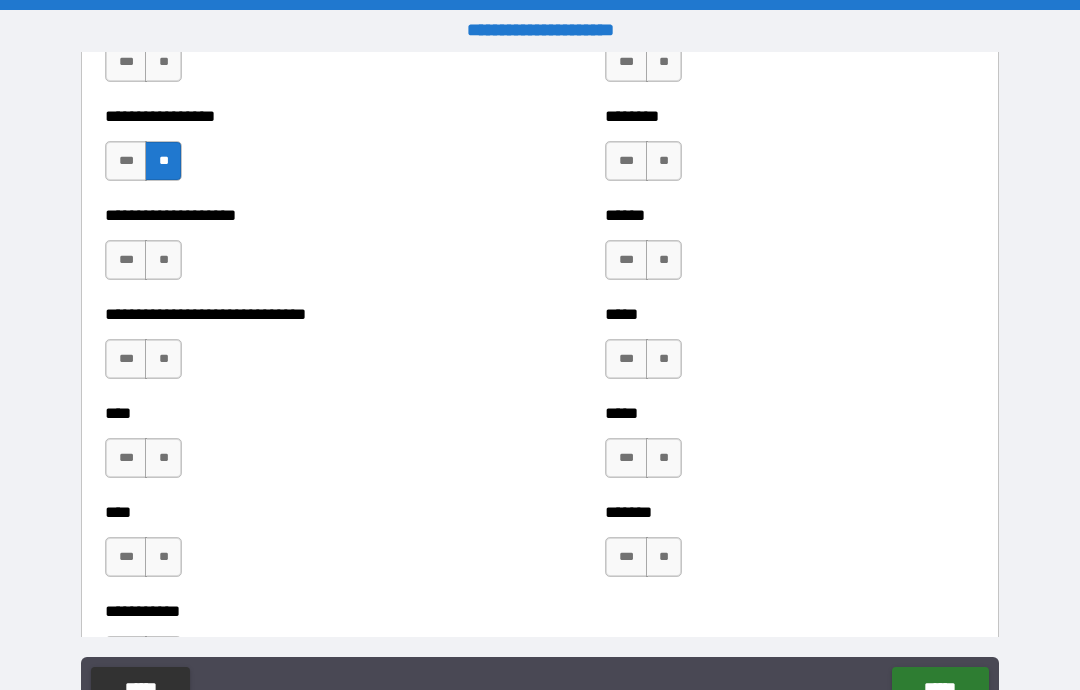 click on "**" at bounding box center (163, 260) 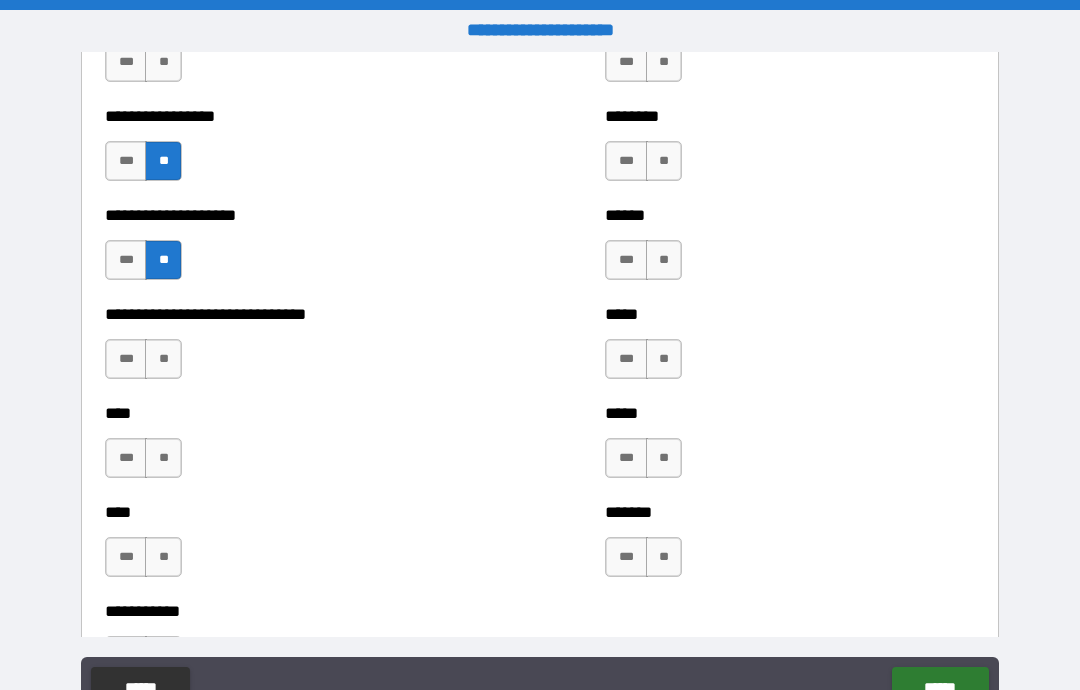 click on "**" at bounding box center (163, 359) 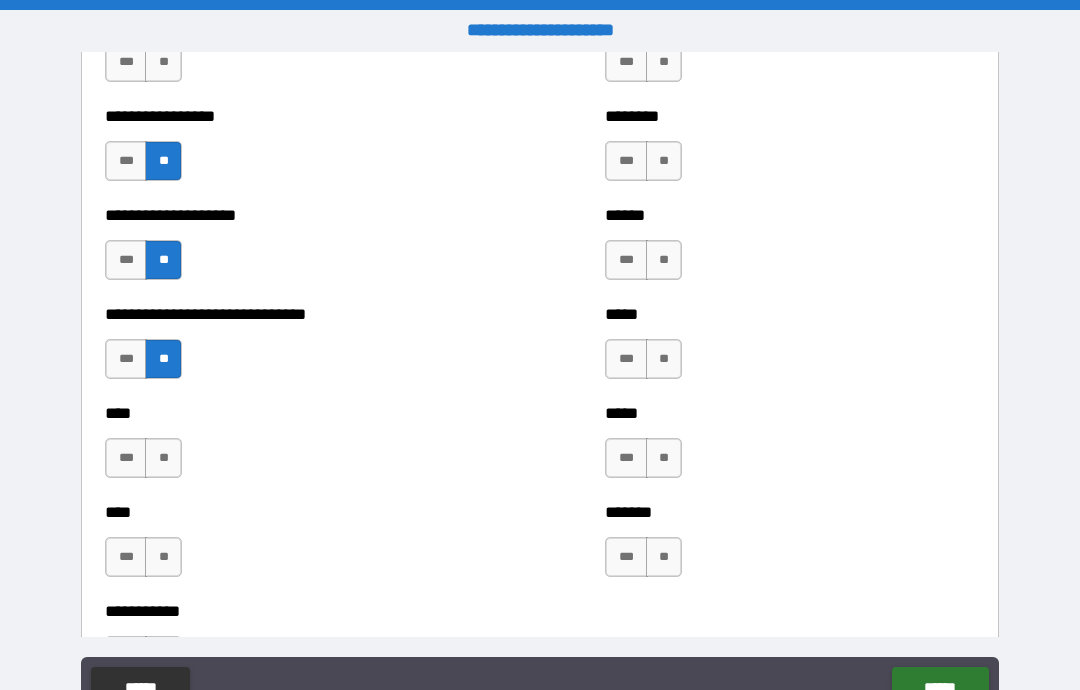 click on "**" at bounding box center [163, 458] 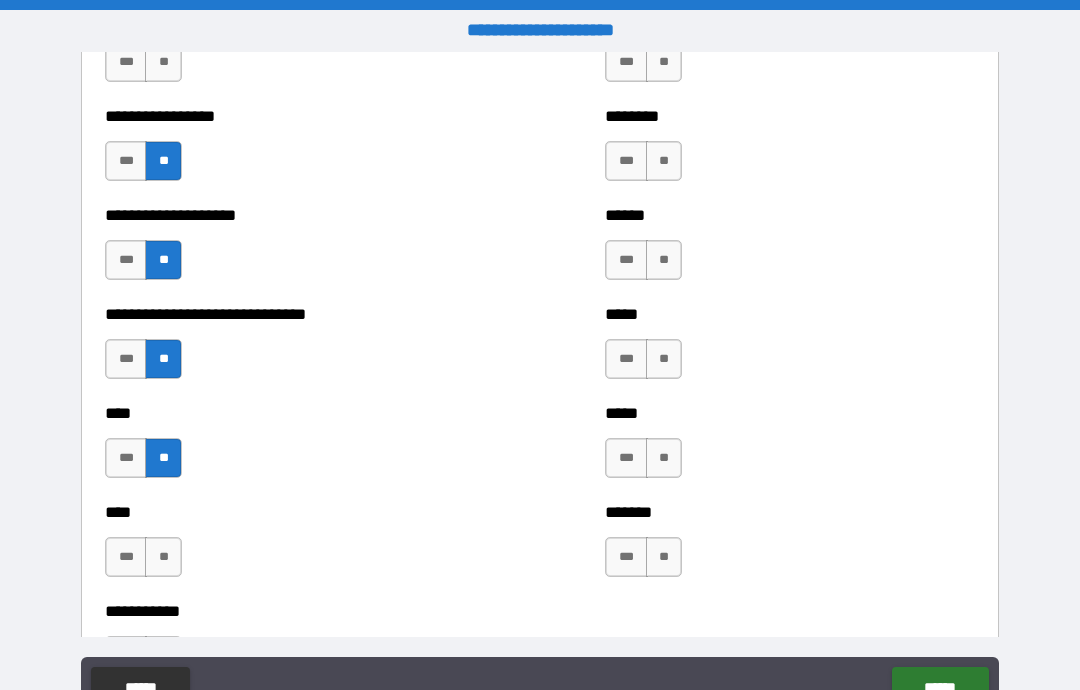 click on "**" at bounding box center (163, 557) 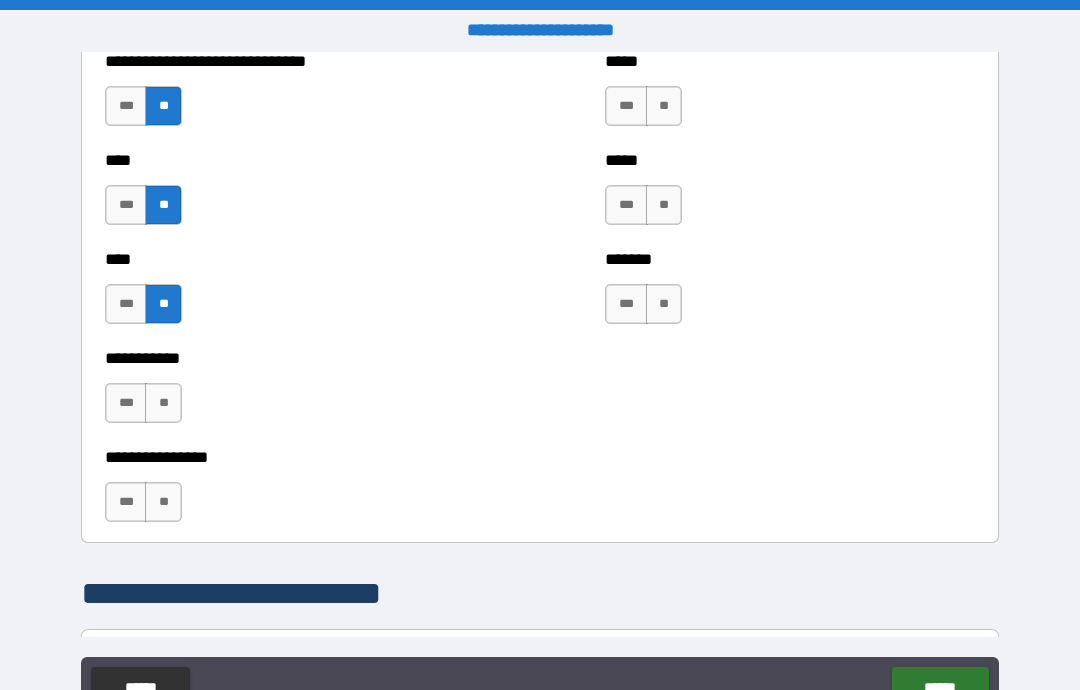scroll, scrollTop: 1252, scrollLeft: 0, axis: vertical 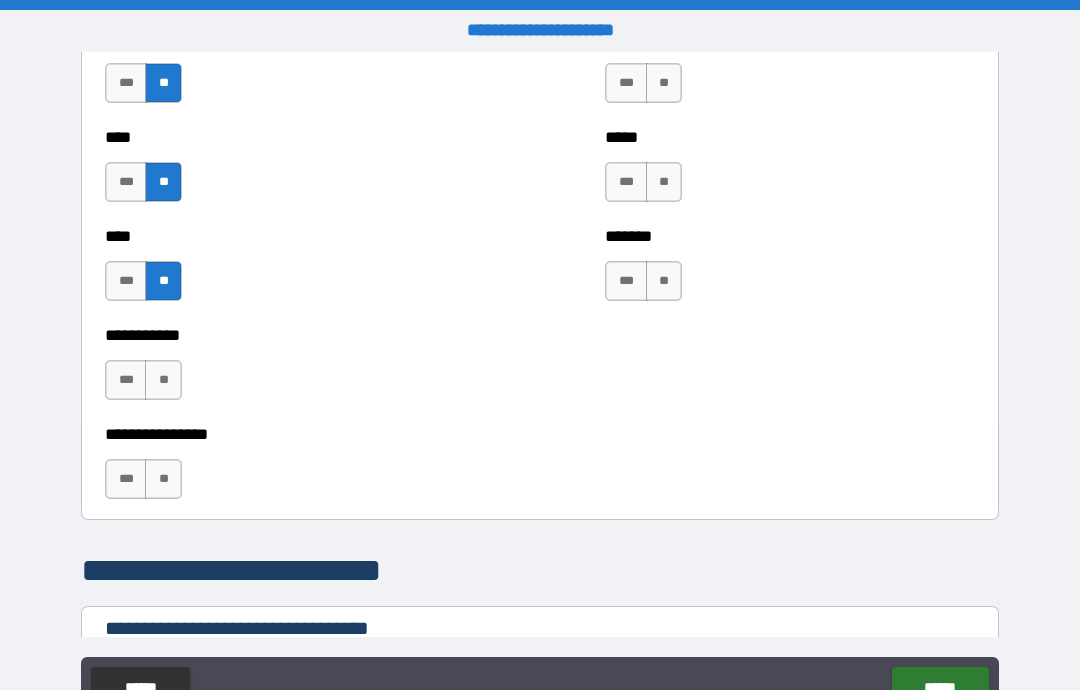 click on "**" at bounding box center (163, 380) 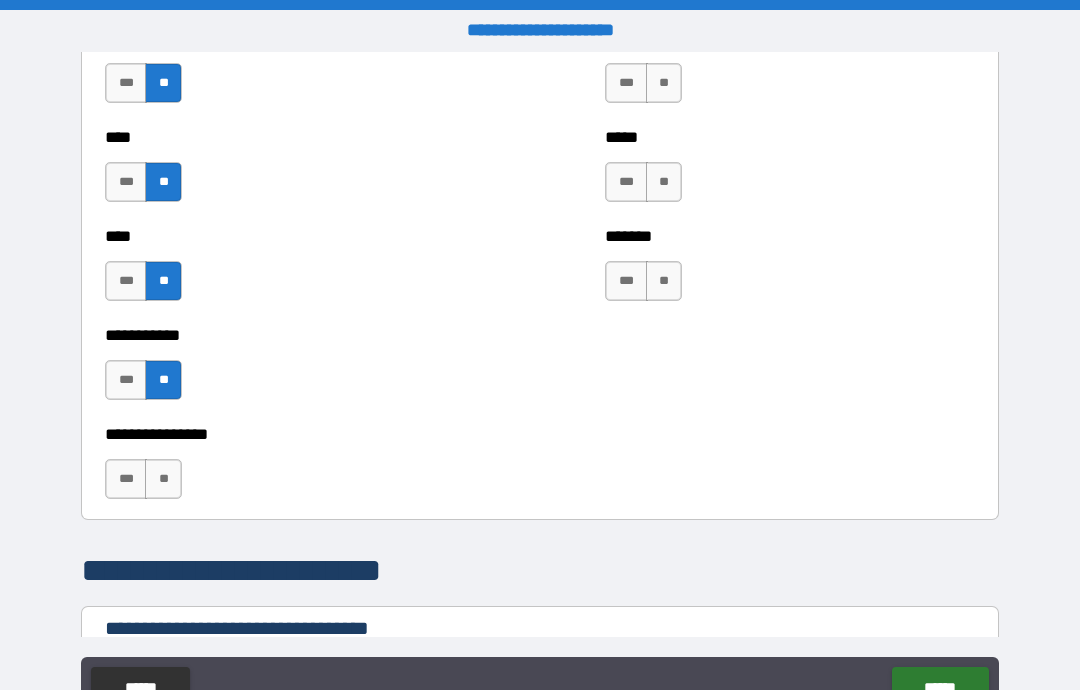 click on "***" at bounding box center (126, 479) 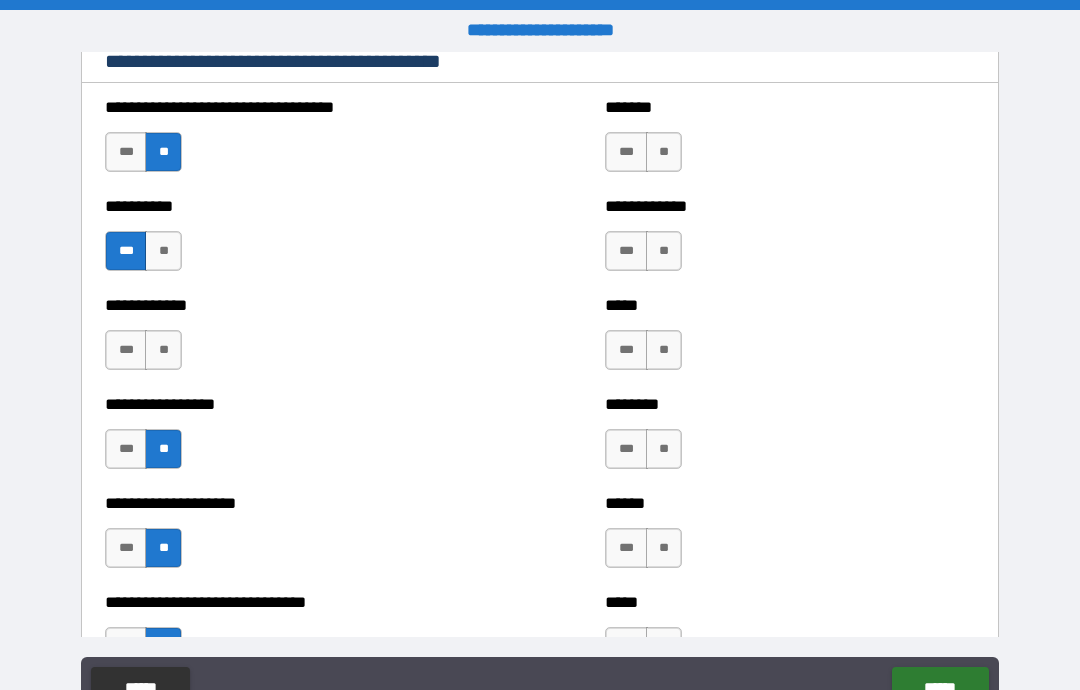 scroll, scrollTop: 672, scrollLeft: 0, axis: vertical 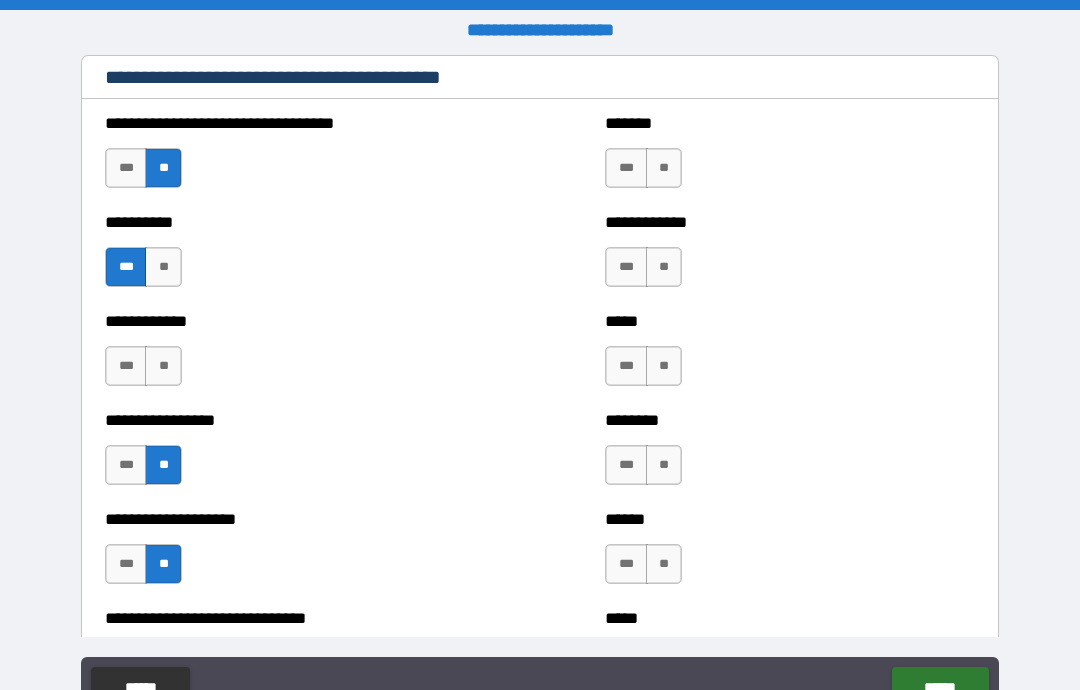 click on "**" at bounding box center (163, 366) 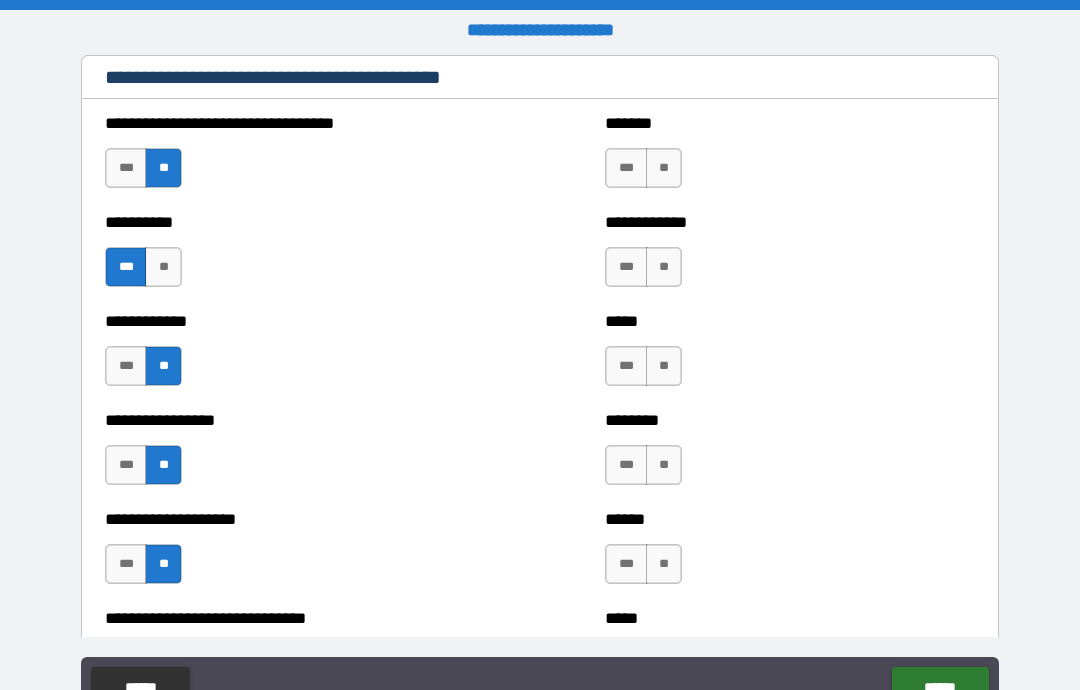 click on "**" at bounding box center [664, 168] 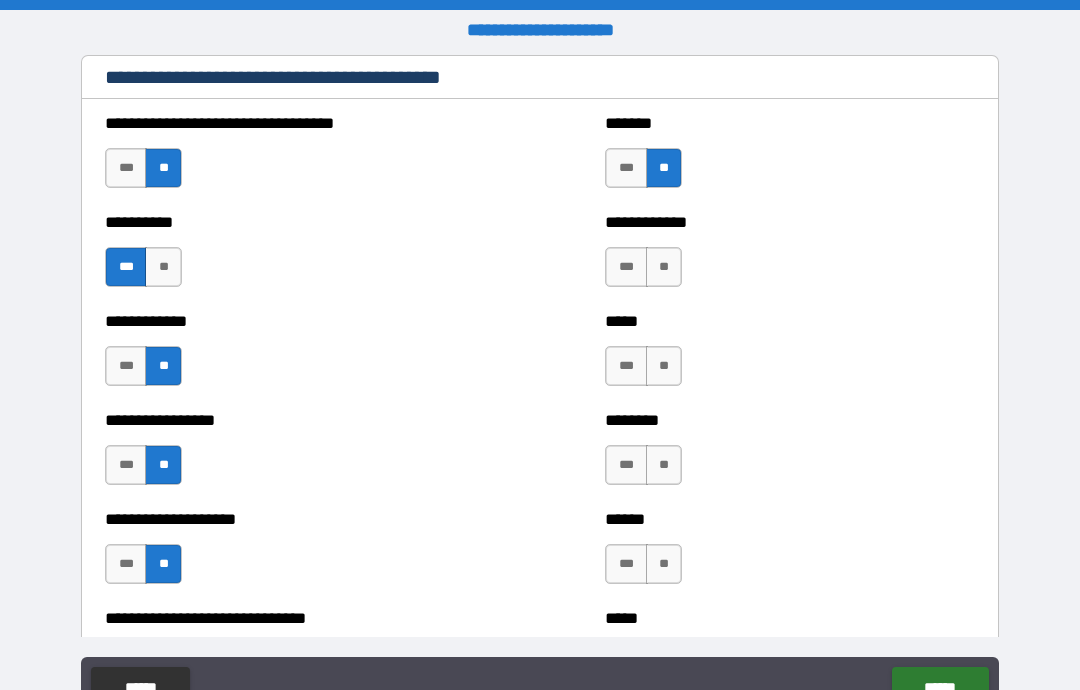 click on "***" at bounding box center [626, 267] 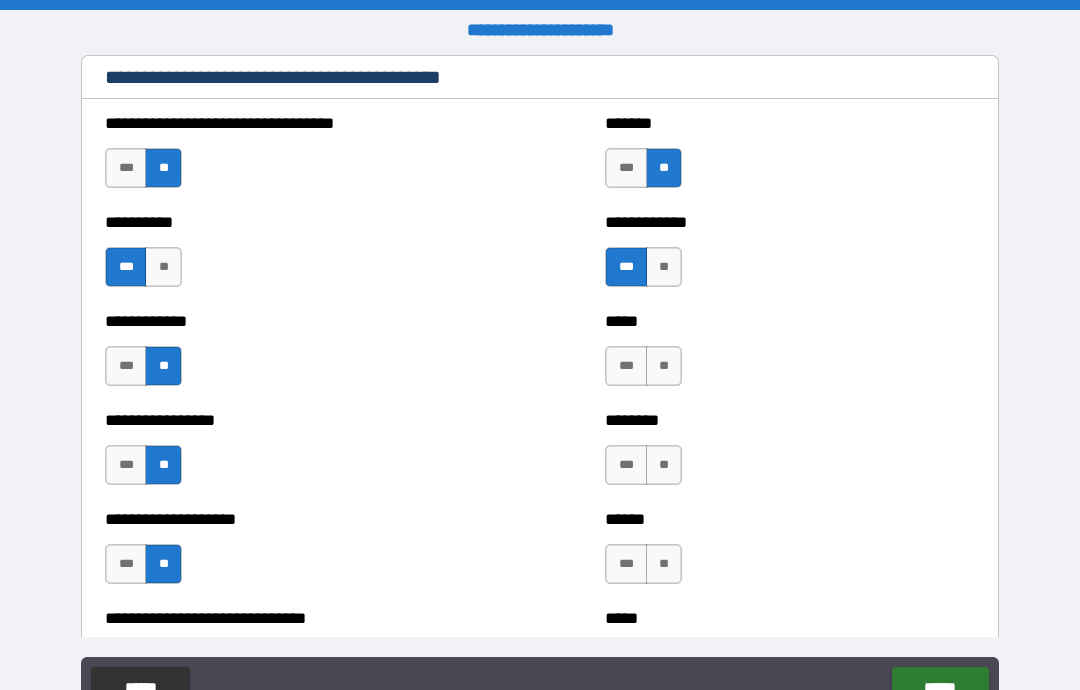 click on "***" at bounding box center (626, 366) 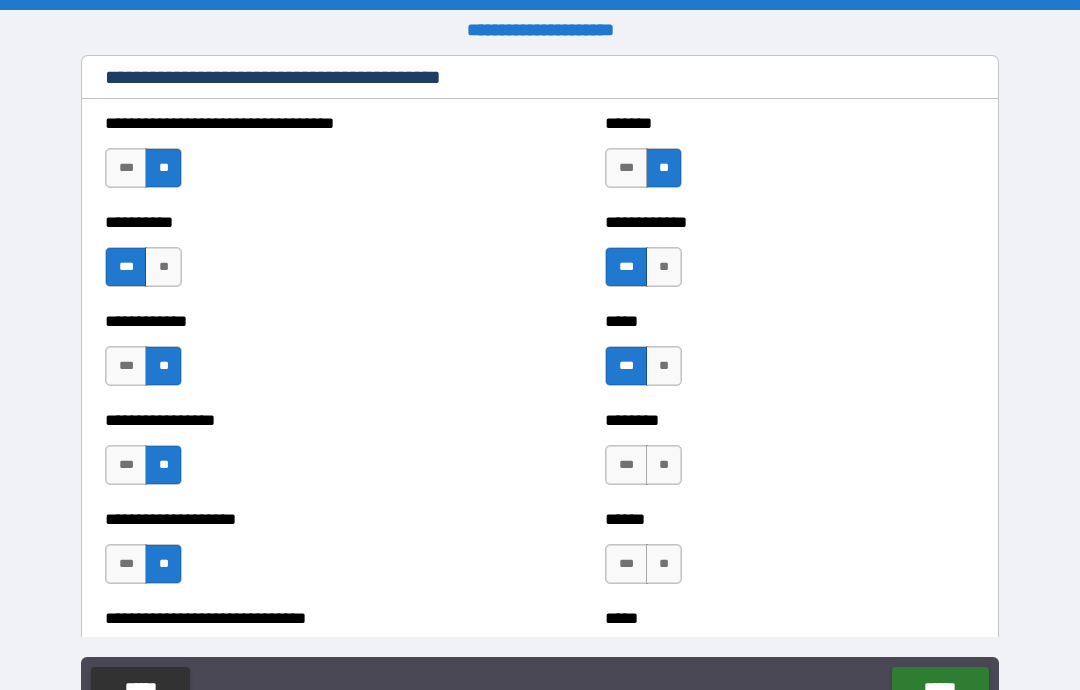 click on "**" at bounding box center [664, 465] 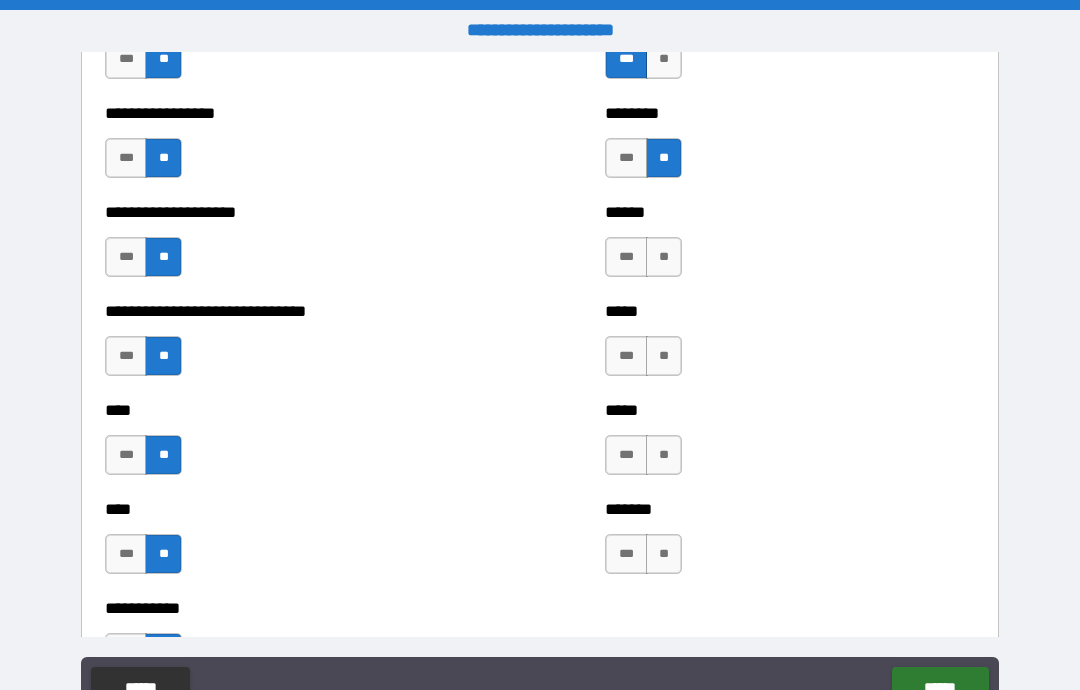 scroll, scrollTop: 989, scrollLeft: 0, axis: vertical 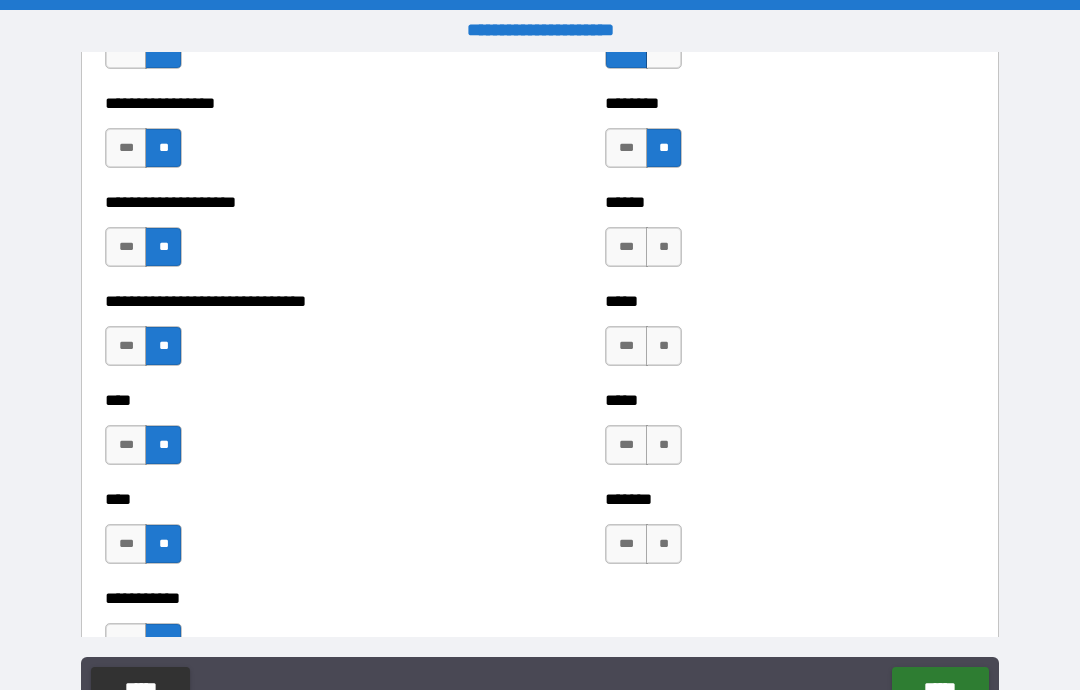 click on "**" at bounding box center [664, 346] 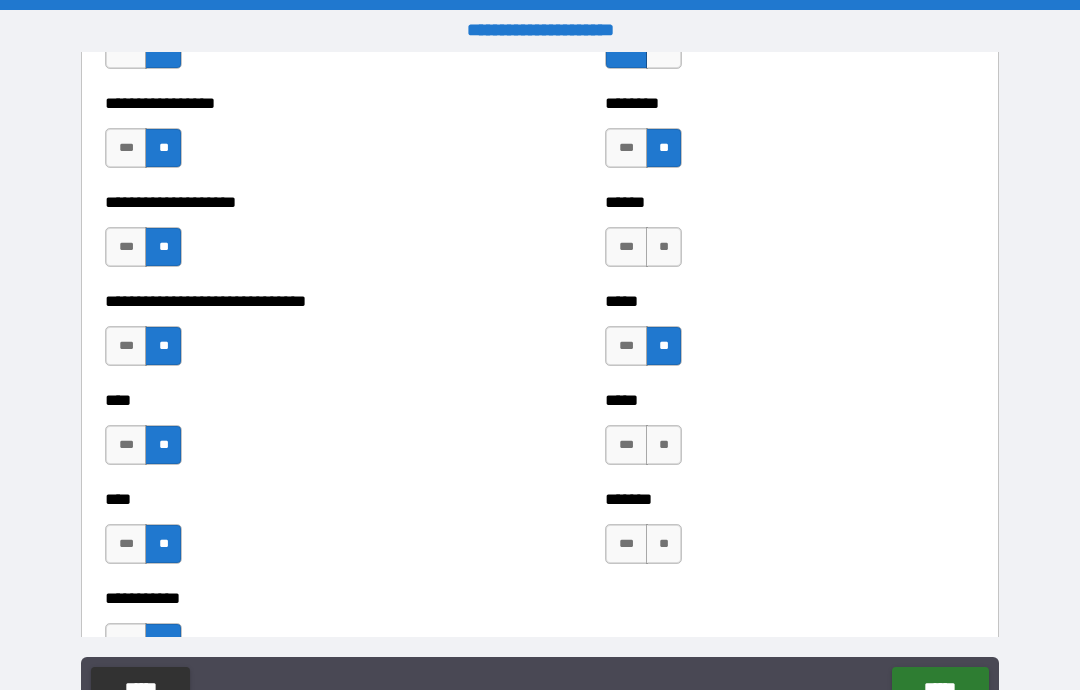 click on "**" at bounding box center [664, 445] 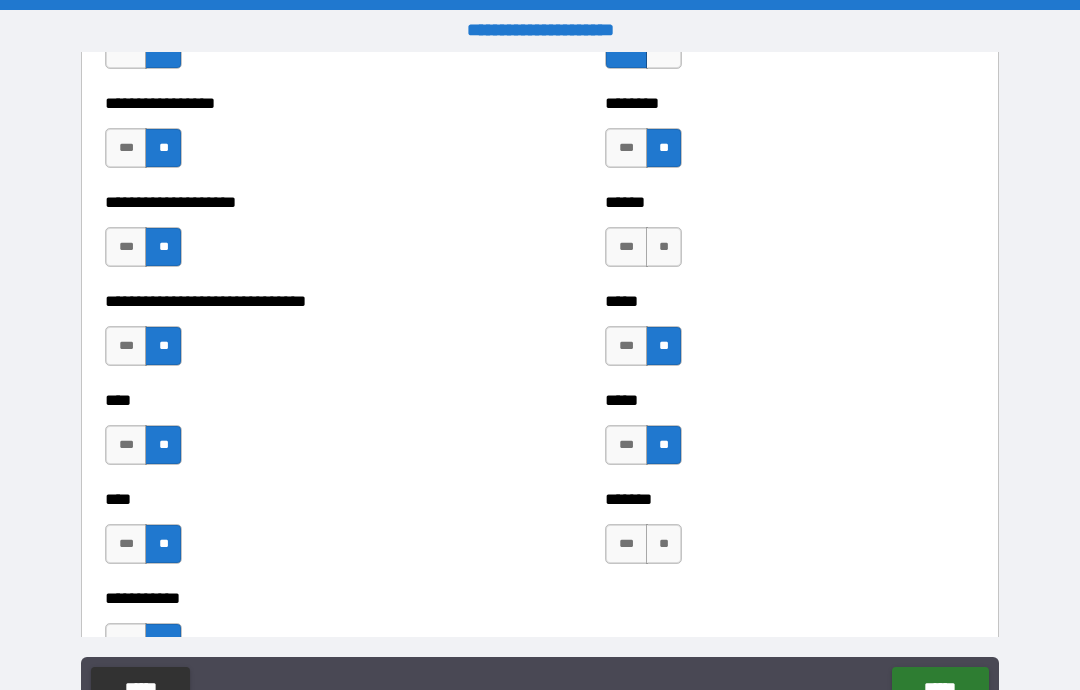 click on "**" at bounding box center [664, 544] 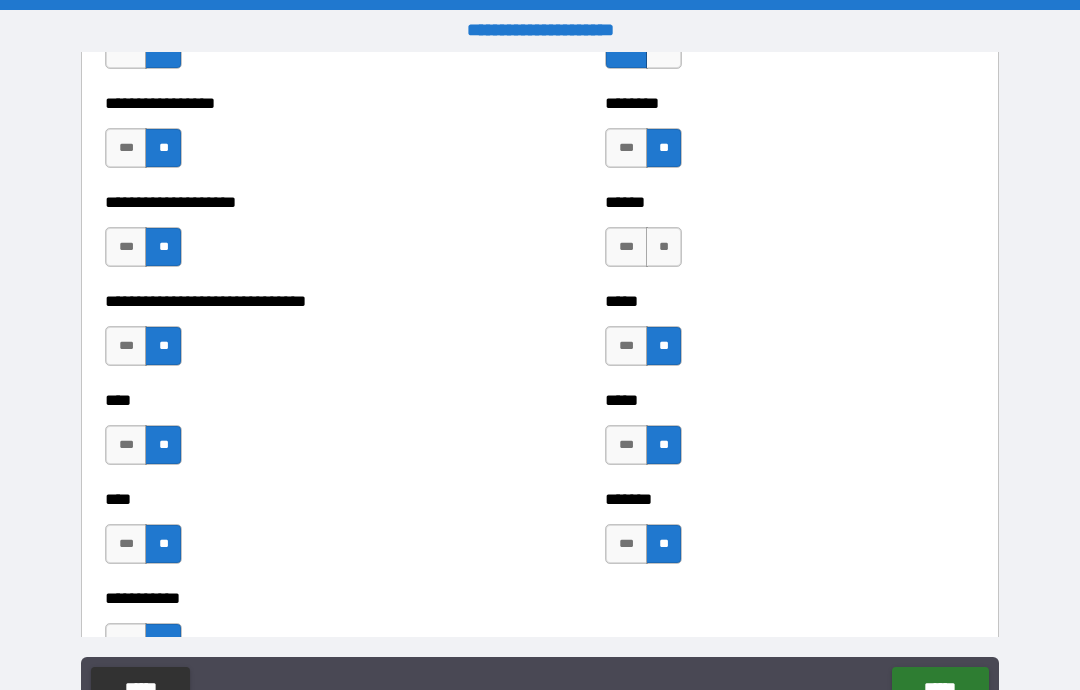 click on "**" at bounding box center (664, 247) 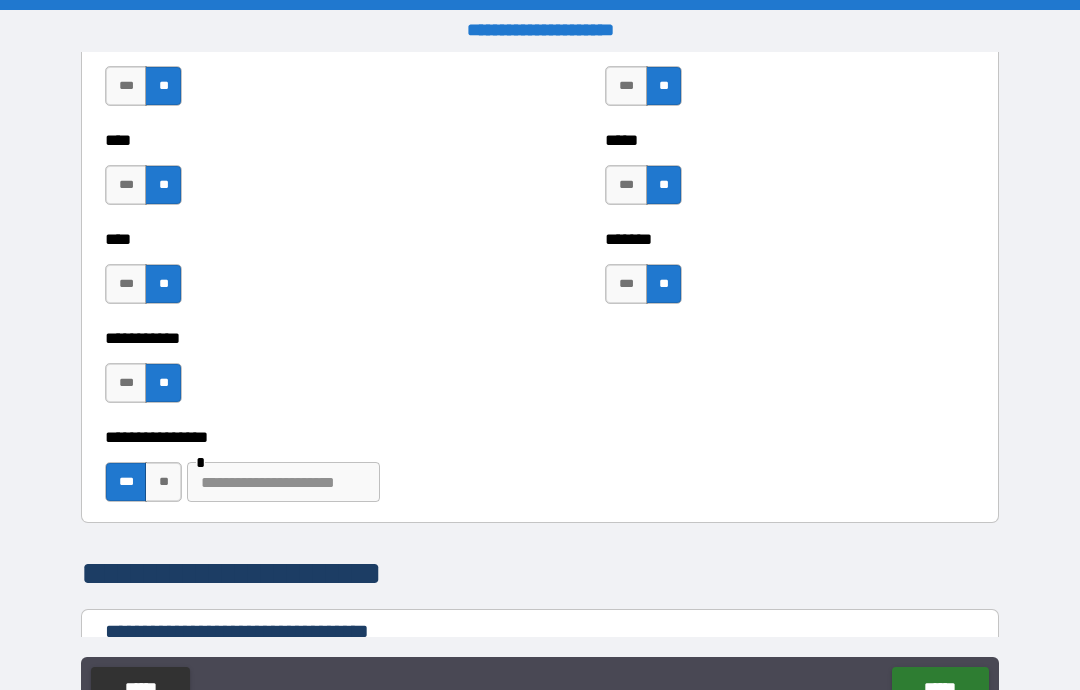 scroll, scrollTop: 1265, scrollLeft: 0, axis: vertical 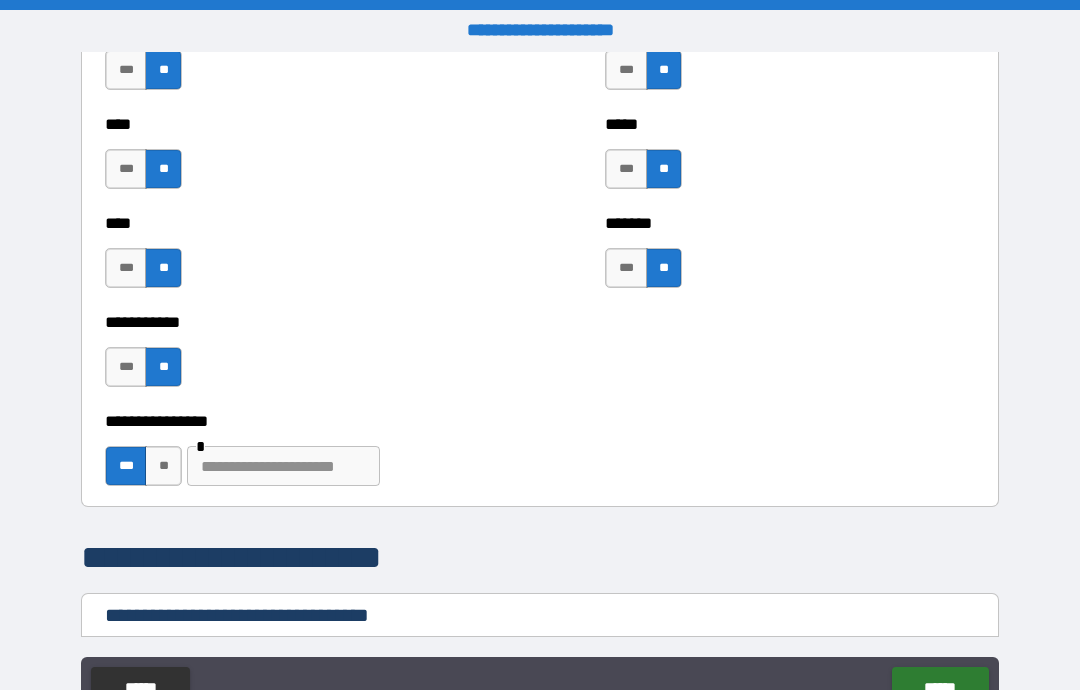 click at bounding box center [283, 466] 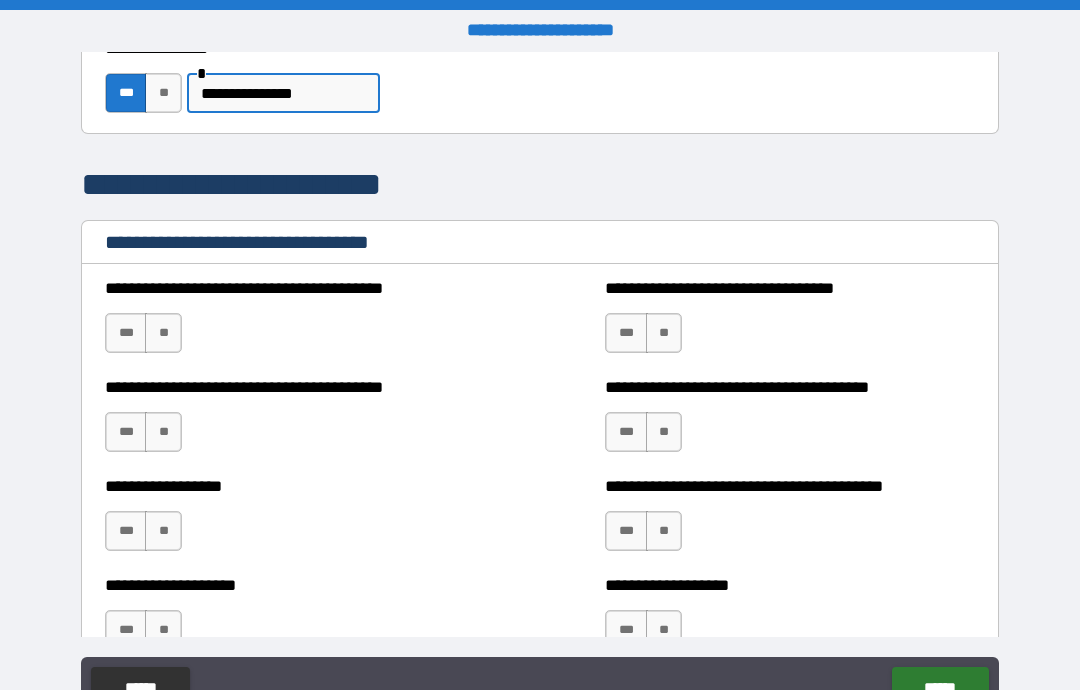 scroll, scrollTop: 1656, scrollLeft: 0, axis: vertical 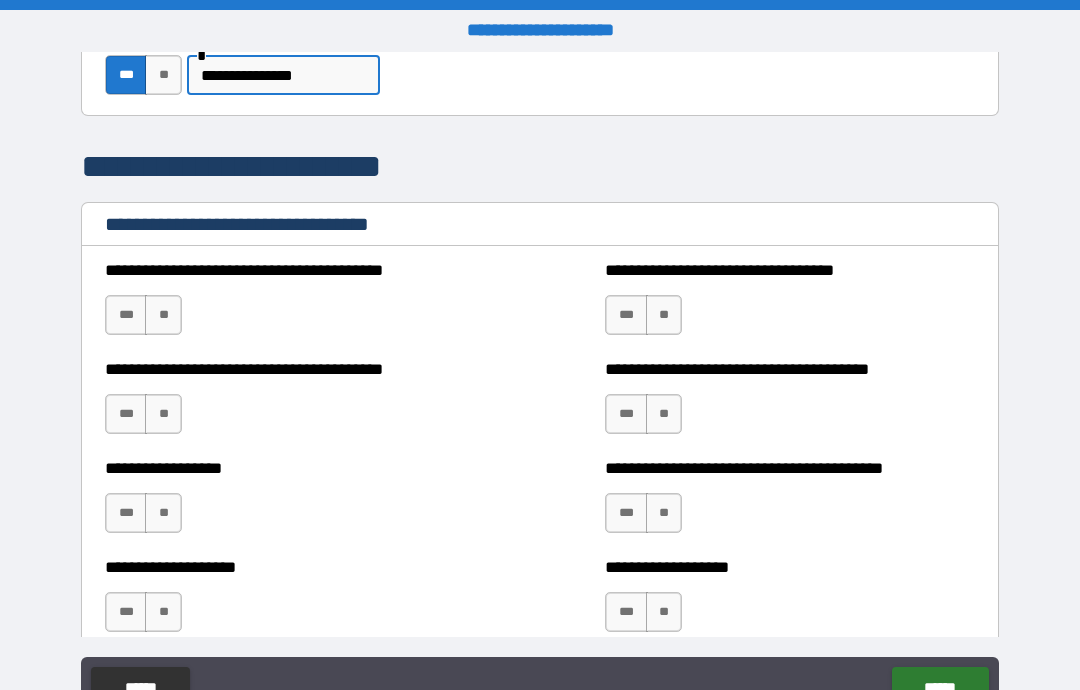 type on "**********" 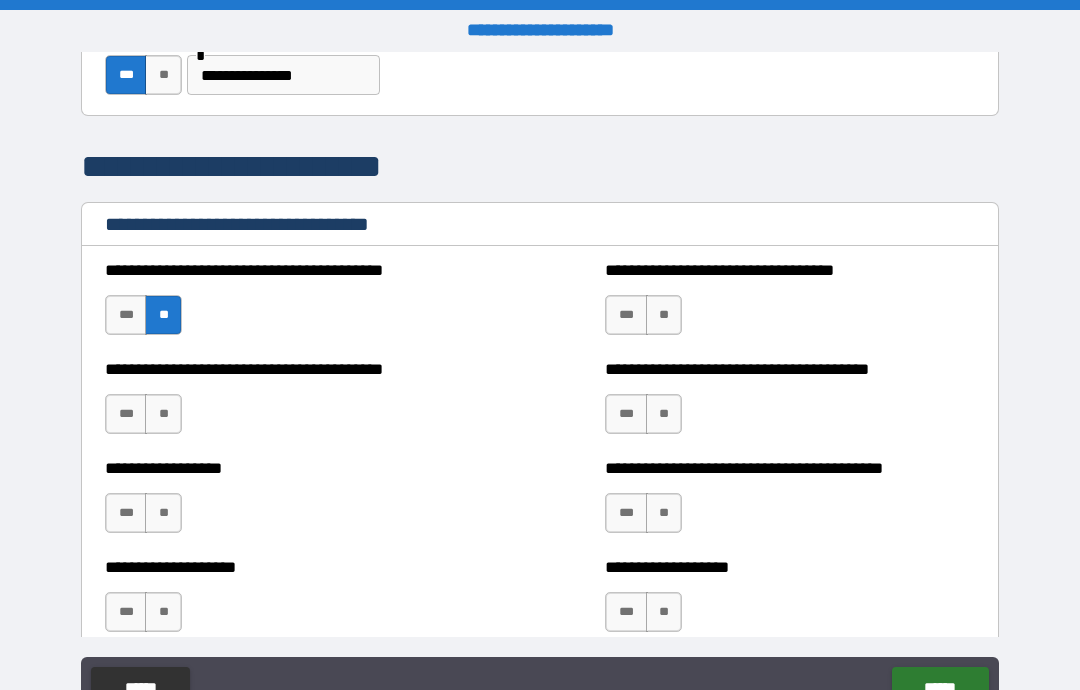 click on "**" at bounding box center [163, 414] 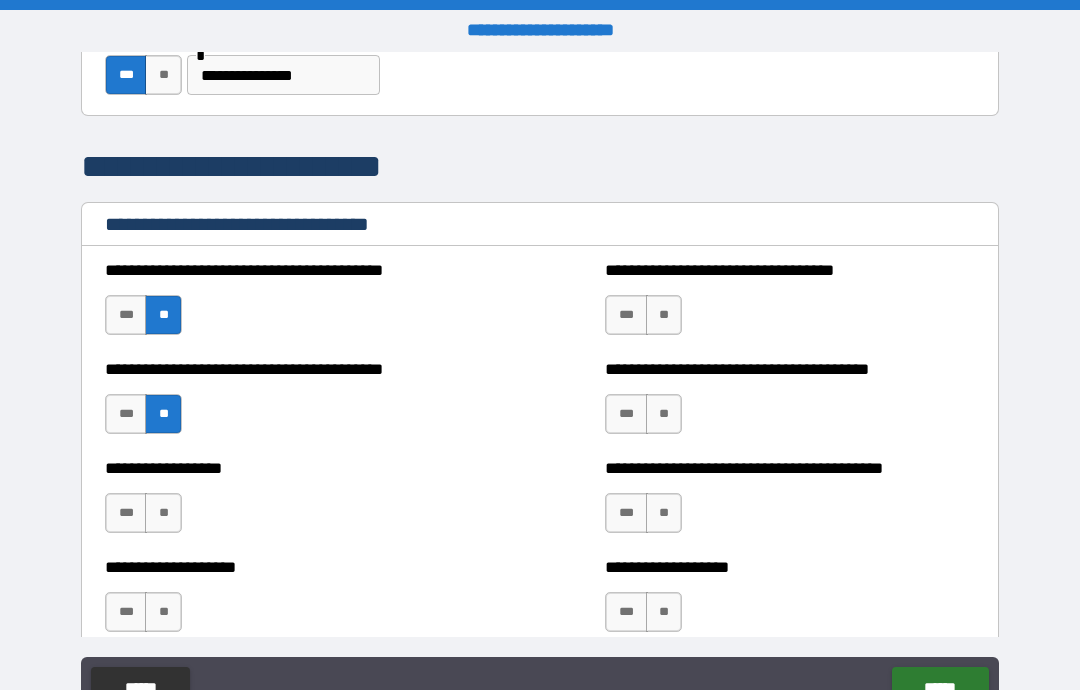 click on "**" at bounding box center [163, 513] 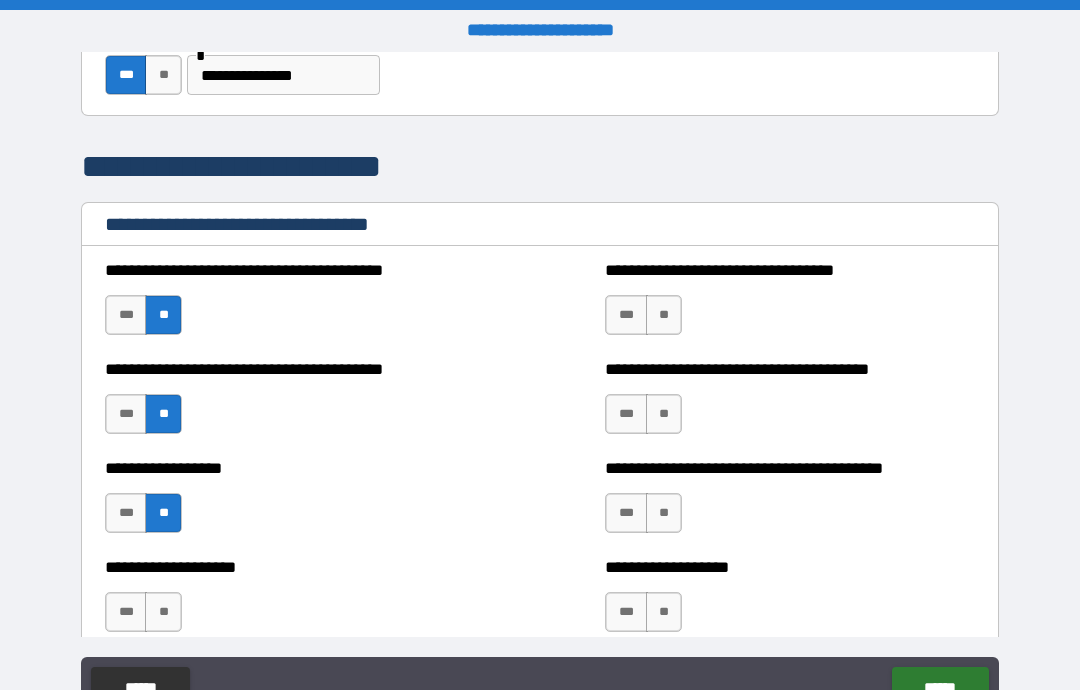 click on "**" at bounding box center (163, 612) 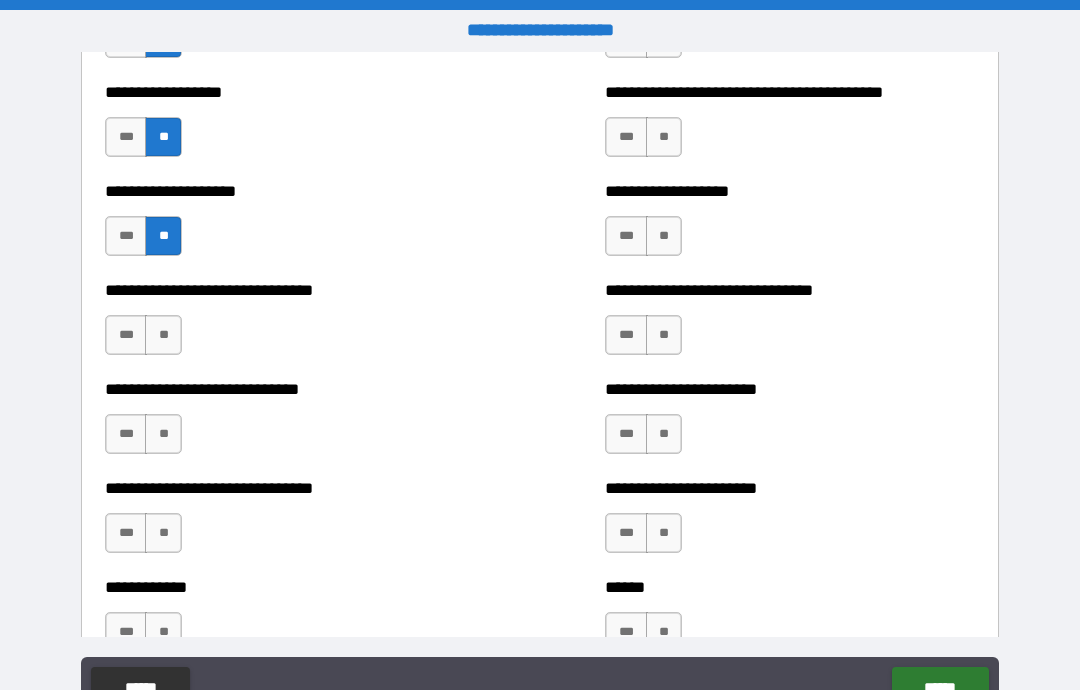 scroll, scrollTop: 2033, scrollLeft: 0, axis: vertical 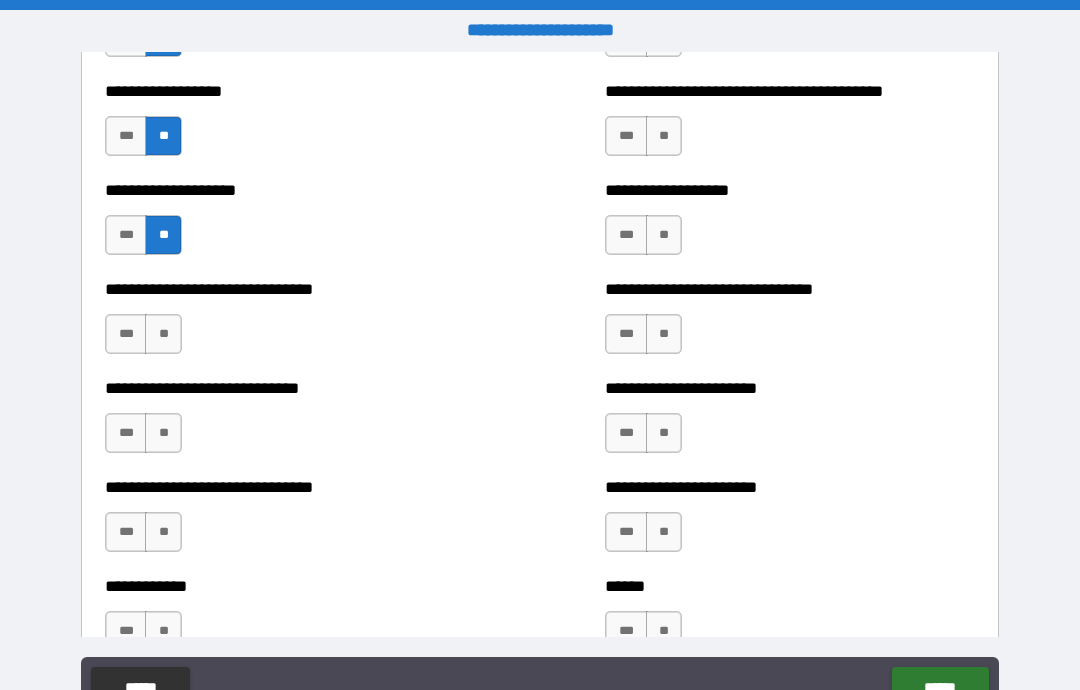 click on "**" at bounding box center (163, 334) 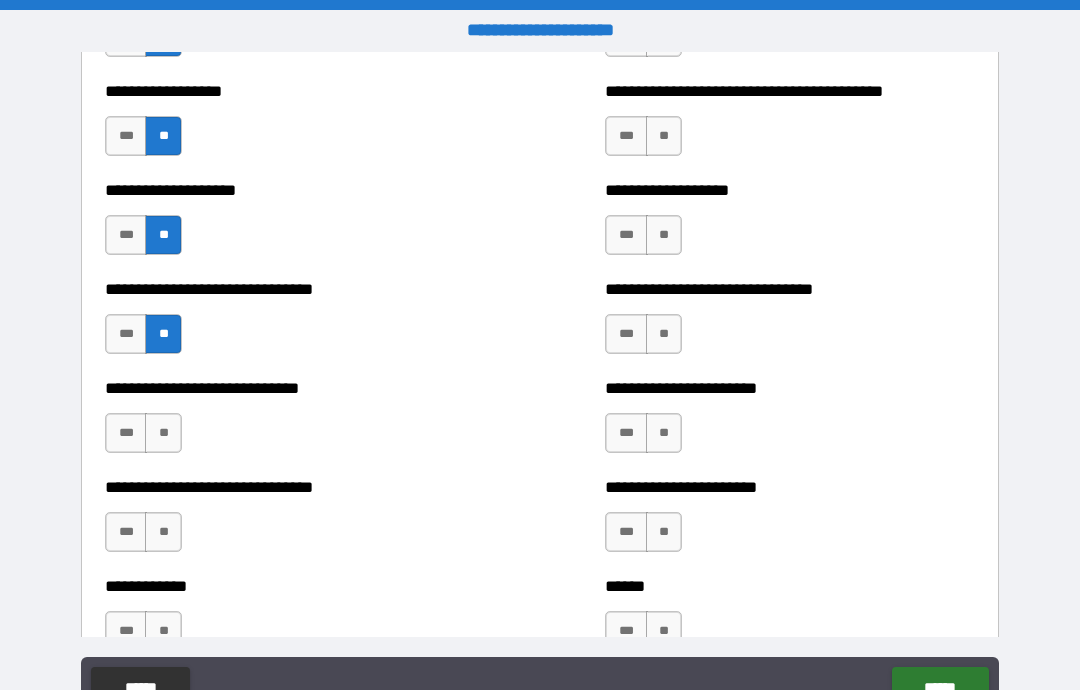 click on "**" at bounding box center [163, 433] 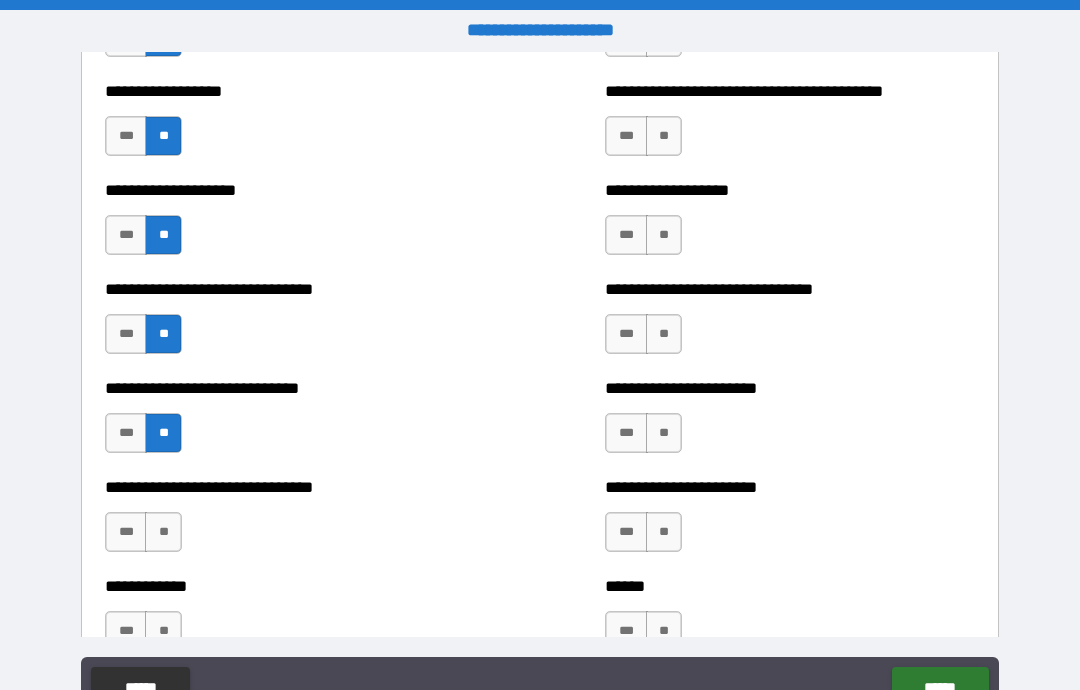 click on "**" at bounding box center [163, 532] 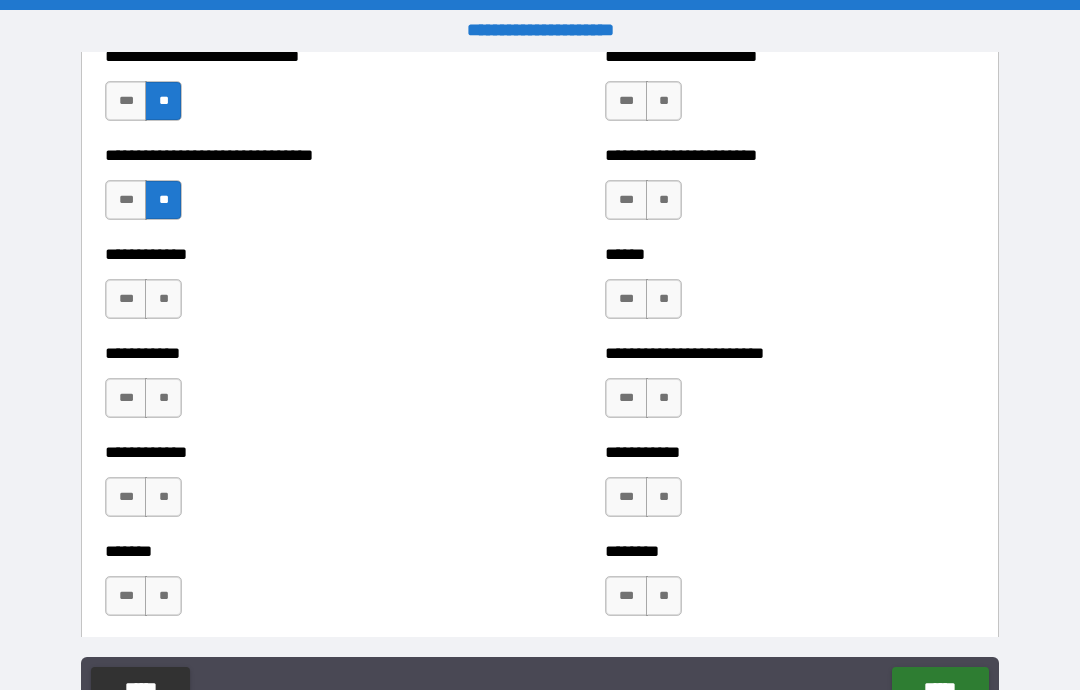 scroll, scrollTop: 2377, scrollLeft: 0, axis: vertical 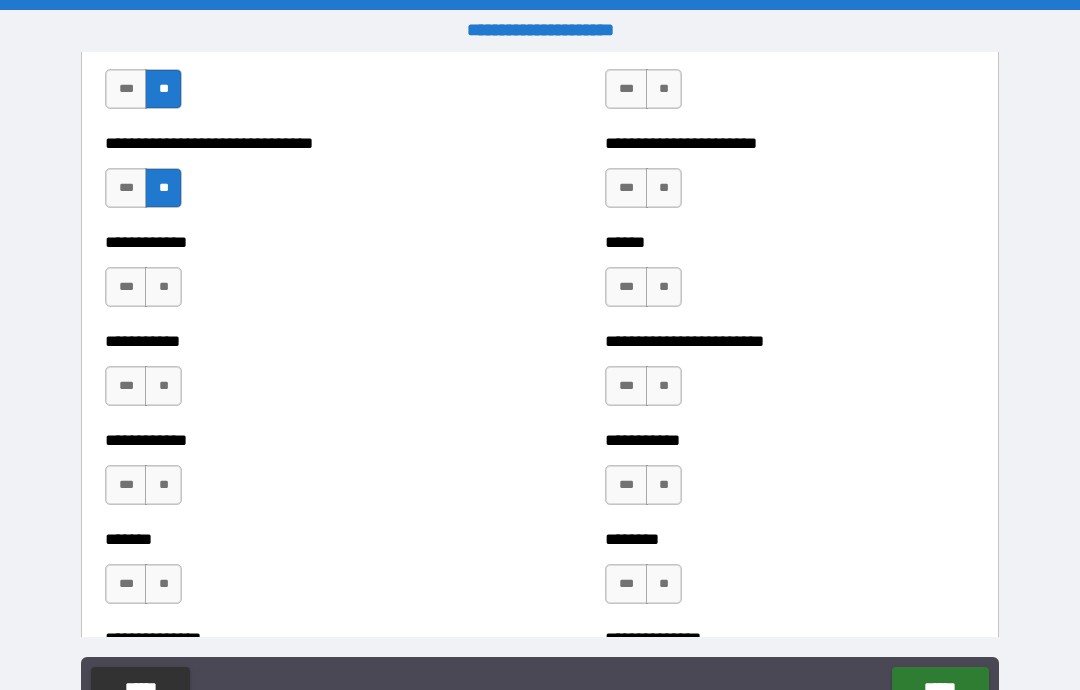 click on "**" at bounding box center (163, 287) 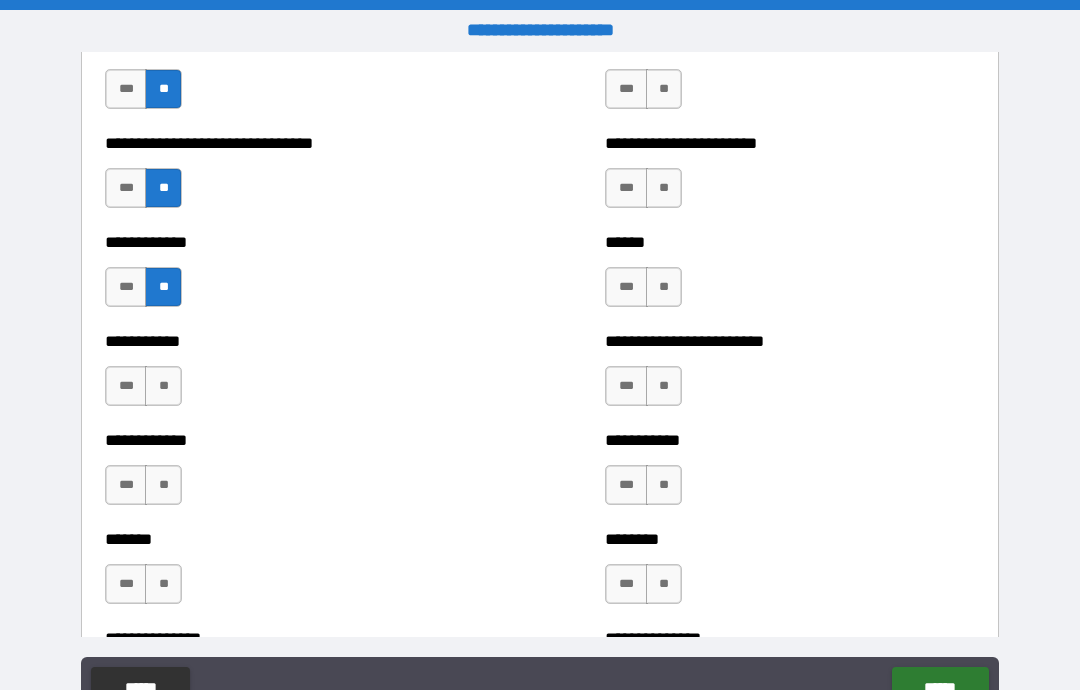 click on "**" at bounding box center [163, 386] 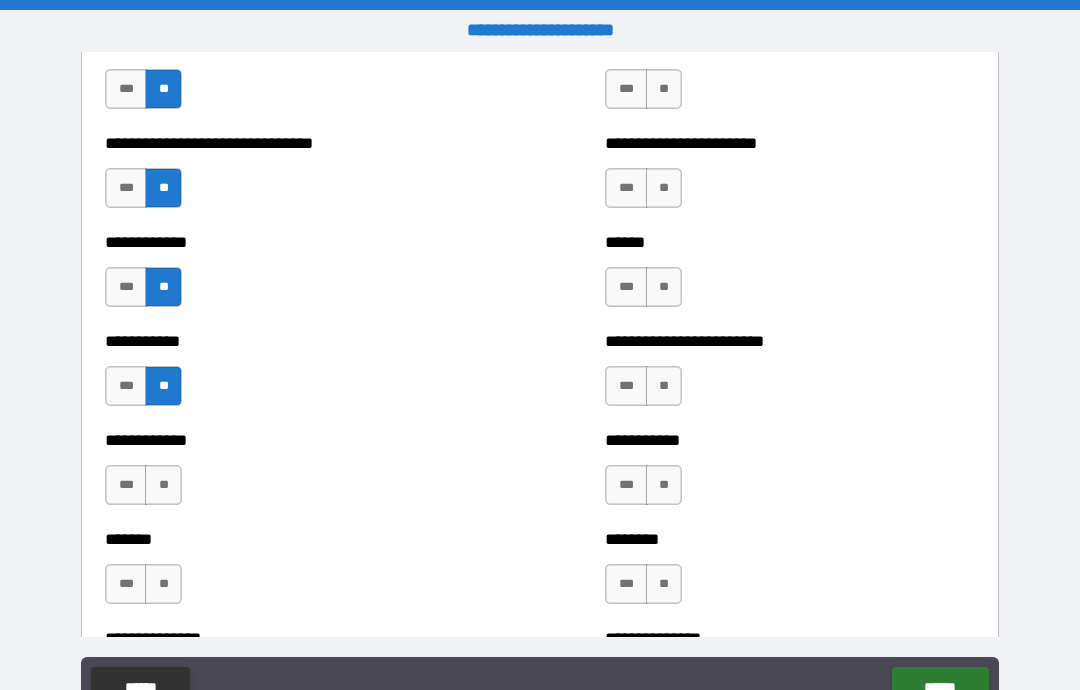click on "**" at bounding box center [163, 485] 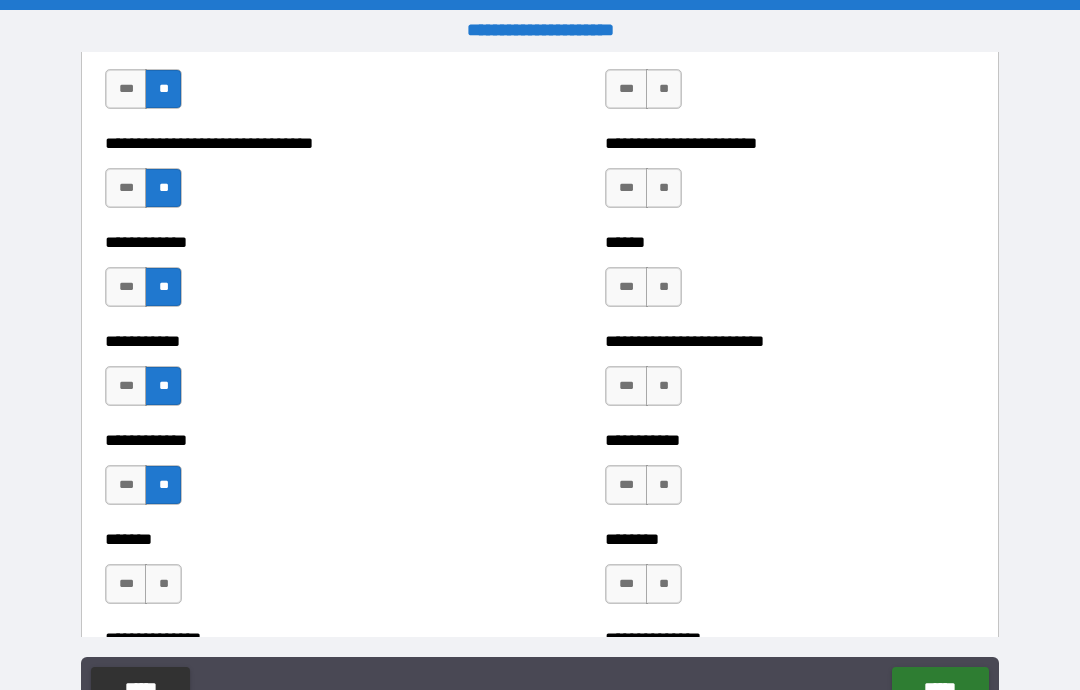 click on "**" at bounding box center (163, 584) 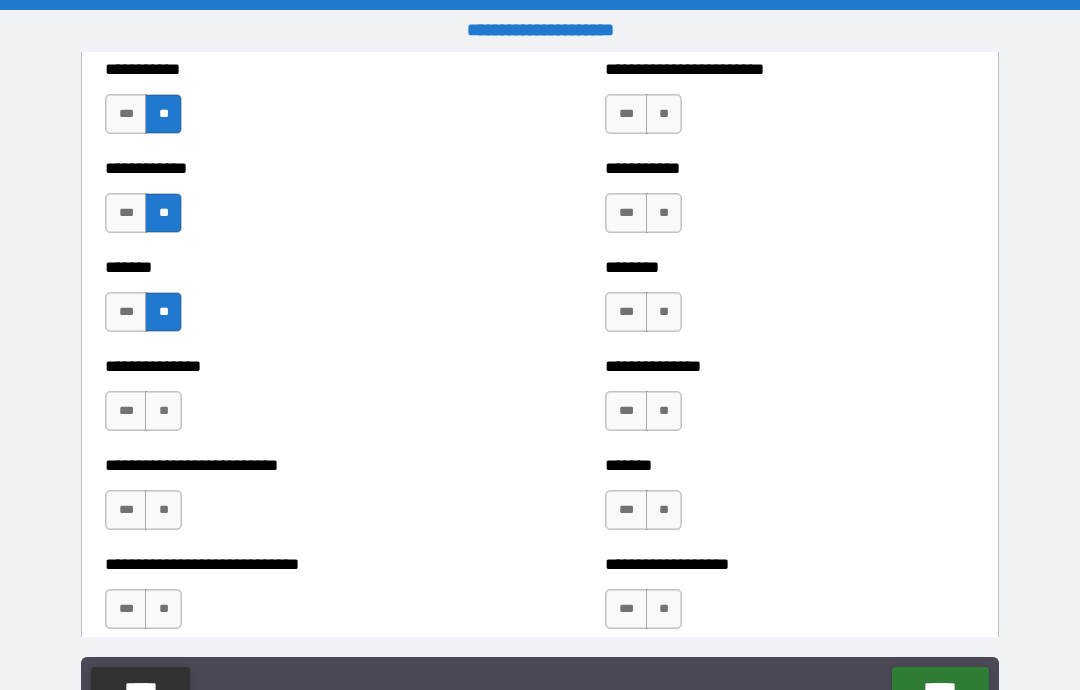 scroll, scrollTop: 2654, scrollLeft: 0, axis: vertical 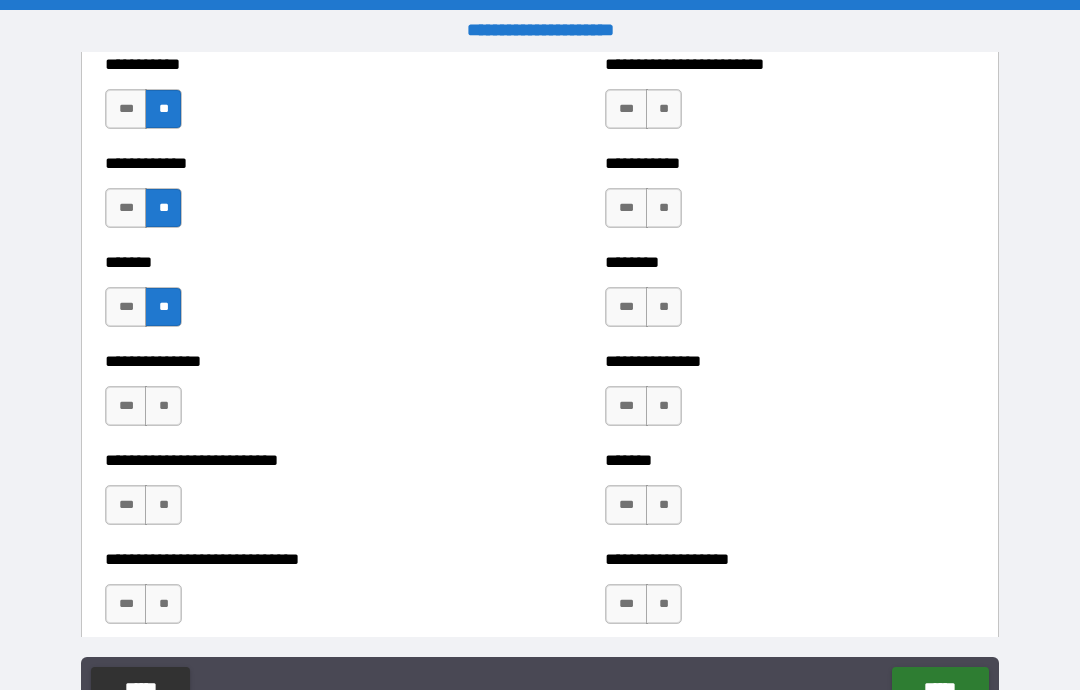 click on "**" at bounding box center [163, 406] 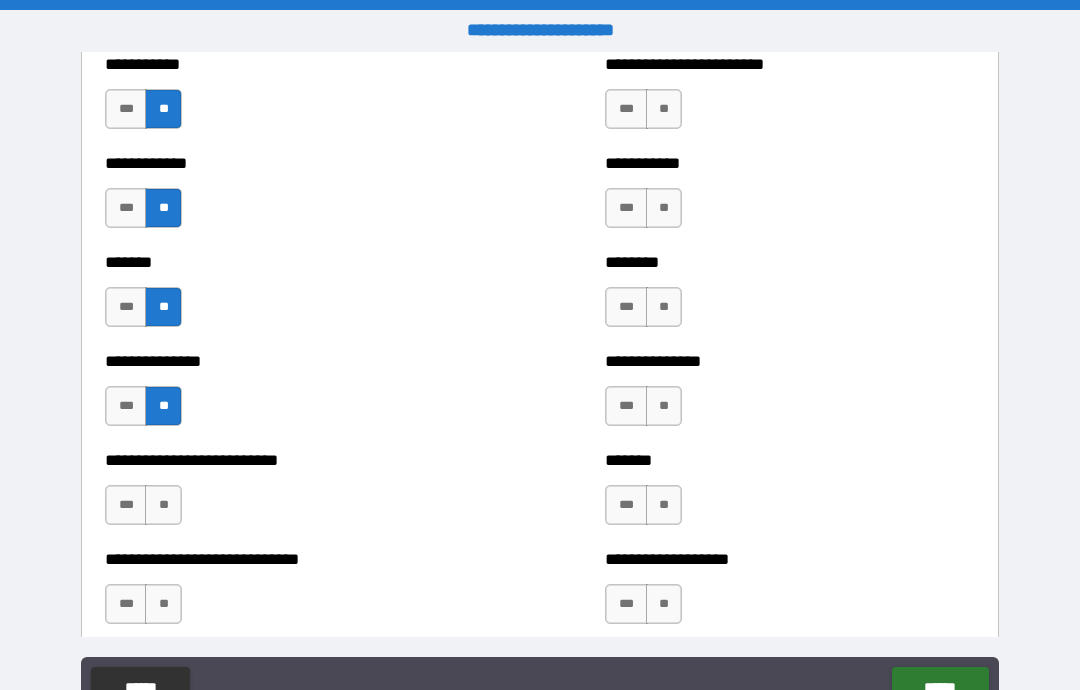 click on "**" at bounding box center (163, 505) 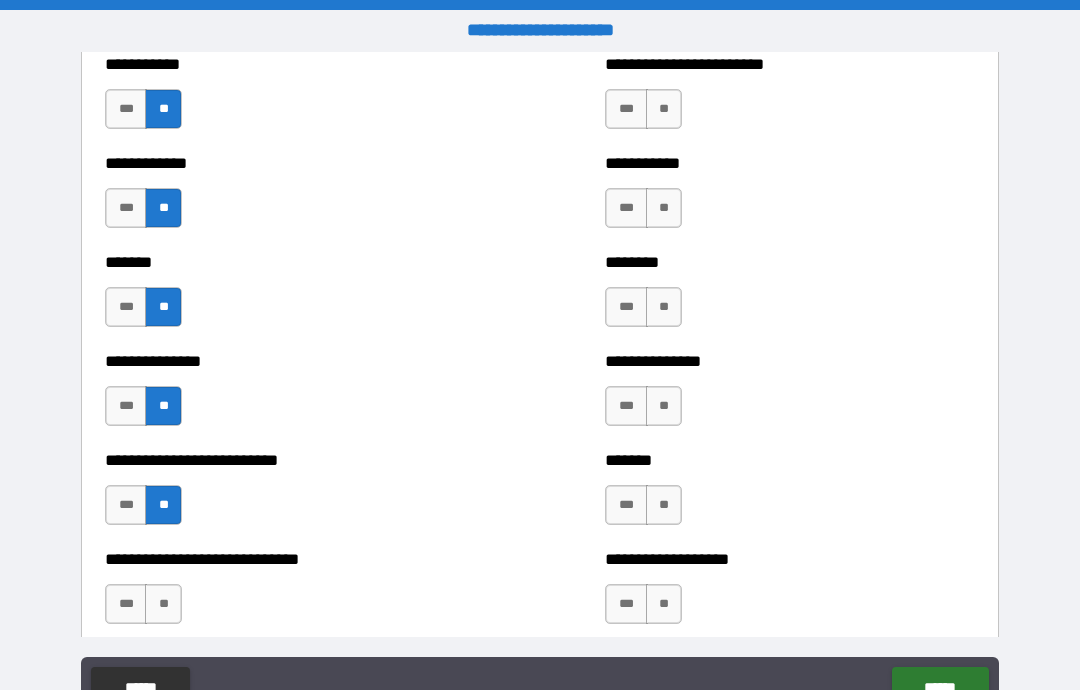 click on "***" at bounding box center (126, 604) 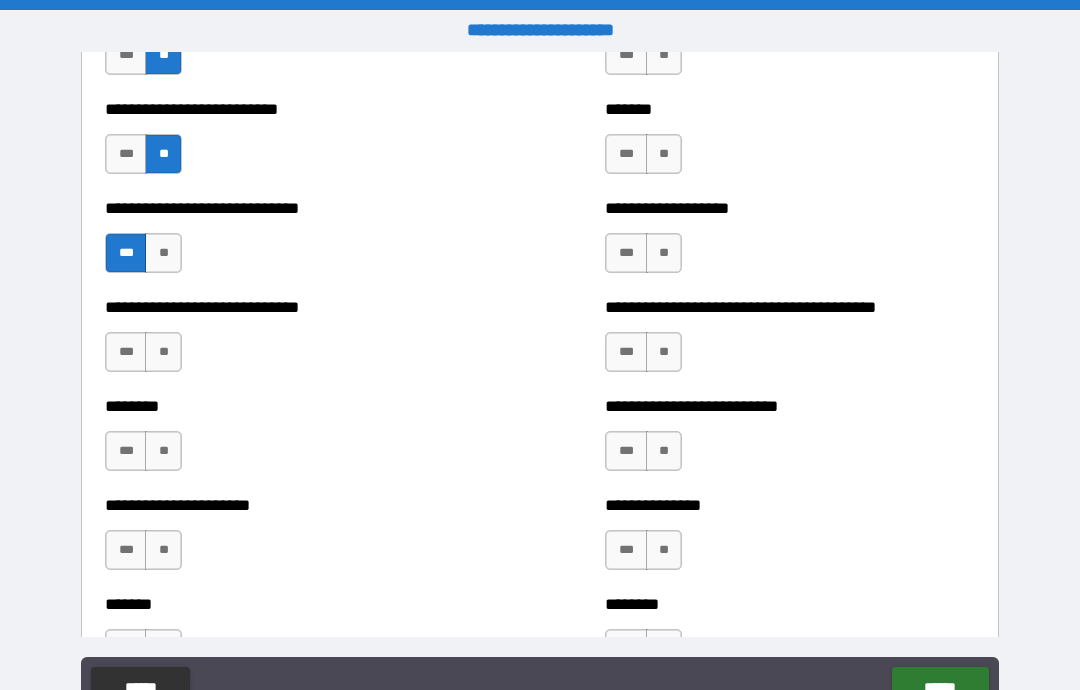 scroll, scrollTop: 3008, scrollLeft: 0, axis: vertical 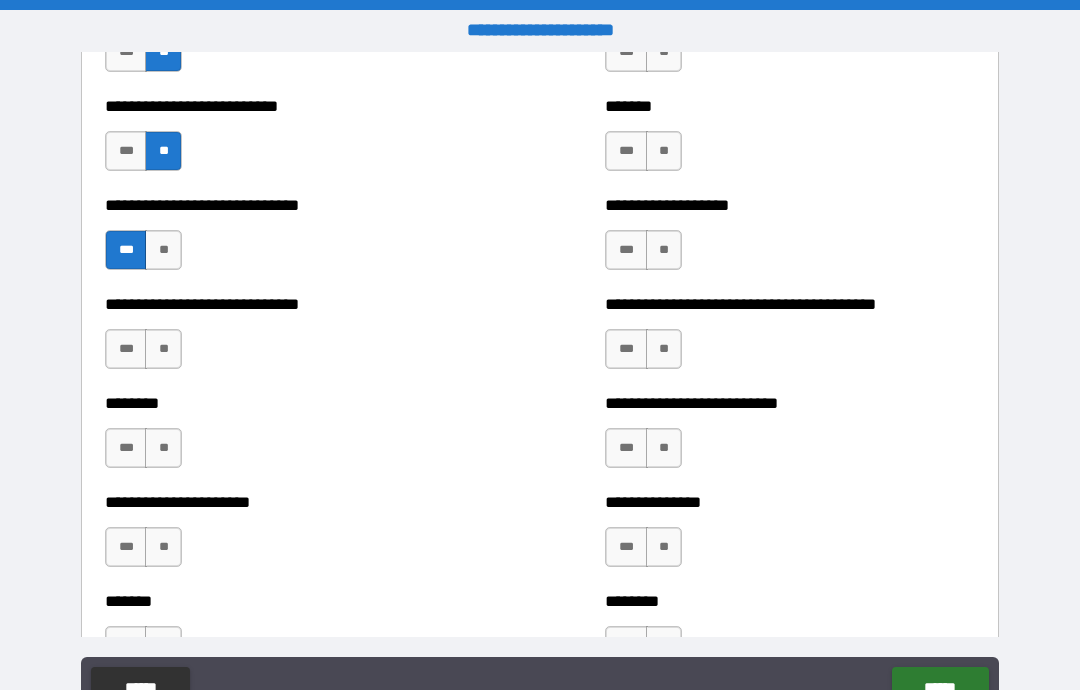click on "**" at bounding box center (163, 349) 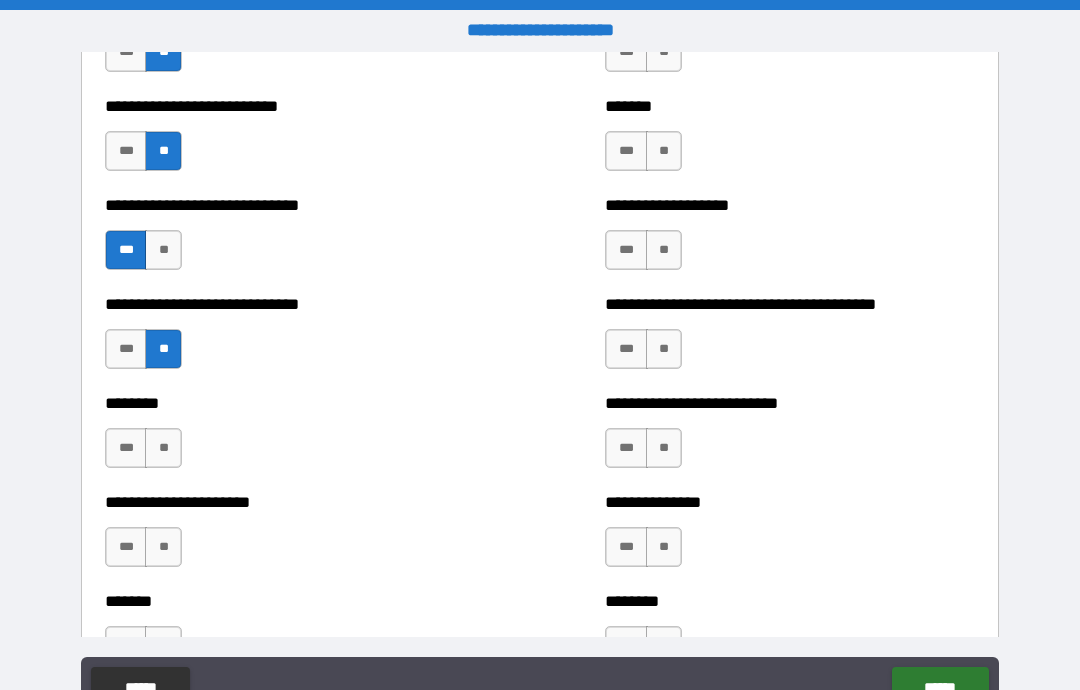 click on "**" at bounding box center (163, 448) 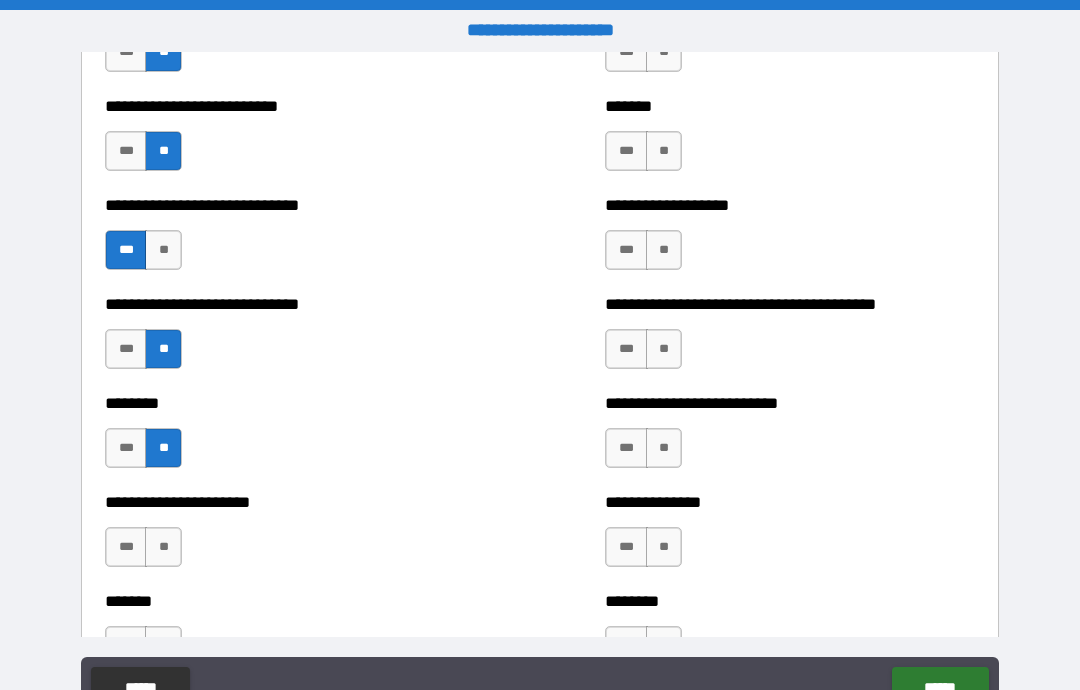 click on "**" at bounding box center [163, 547] 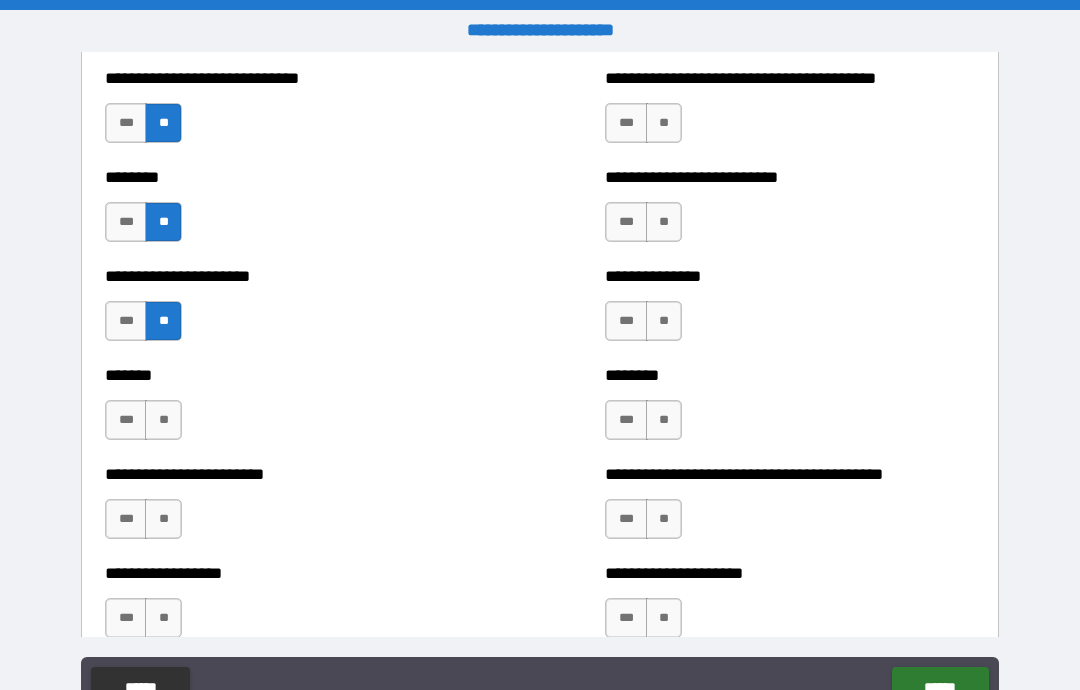 scroll, scrollTop: 3247, scrollLeft: 0, axis: vertical 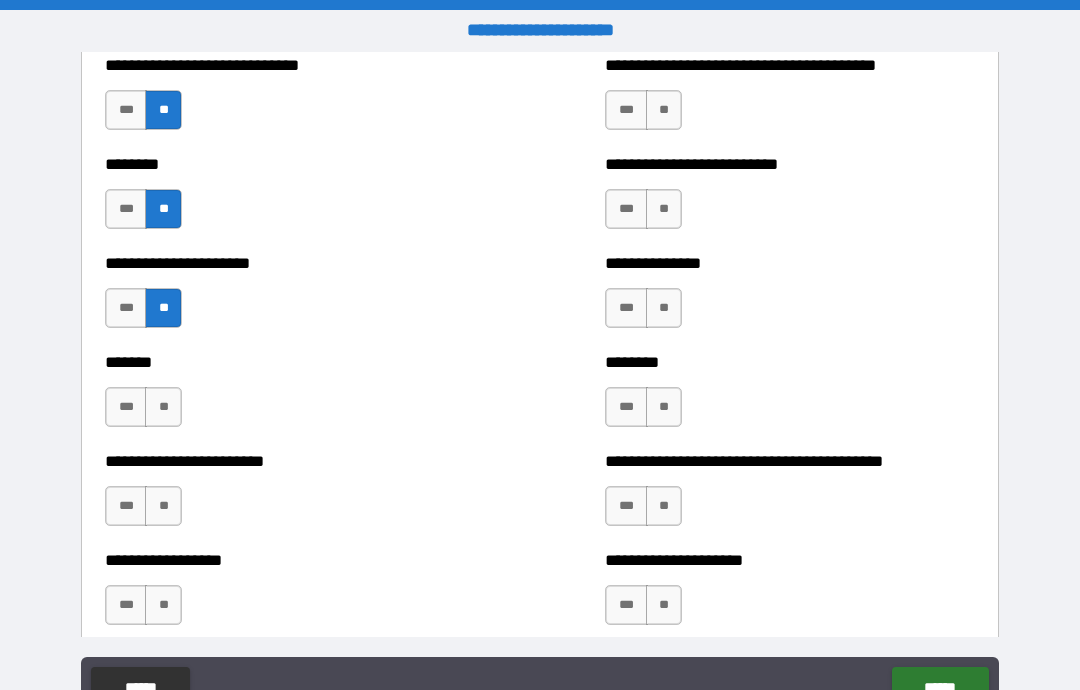click on "**" at bounding box center [163, 407] 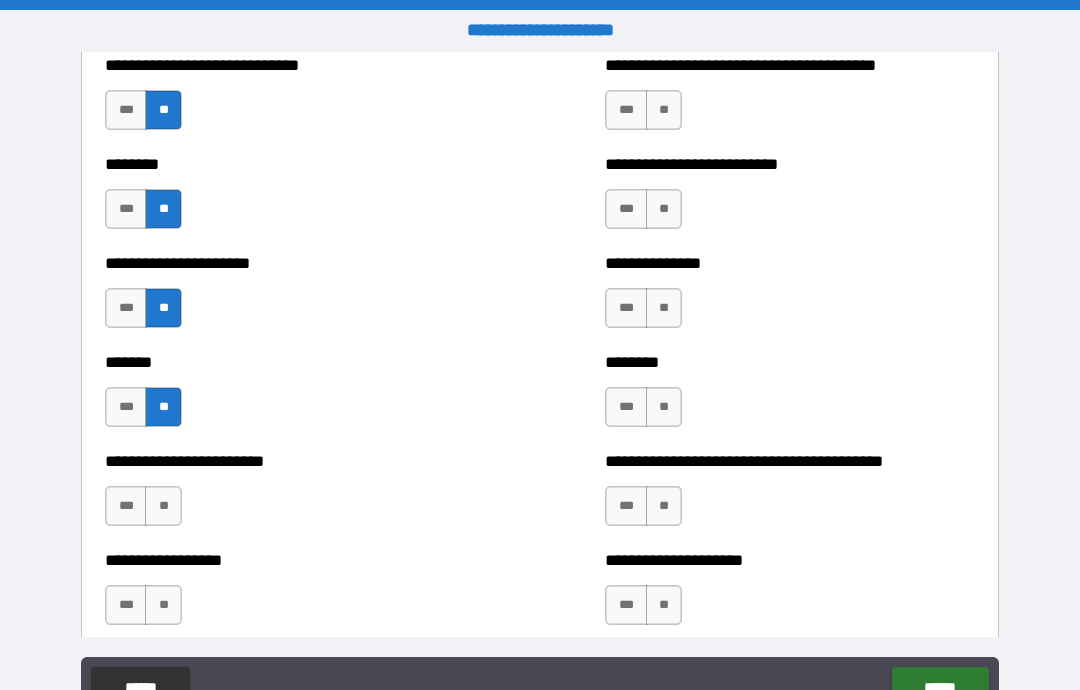 click on "**" at bounding box center (163, 506) 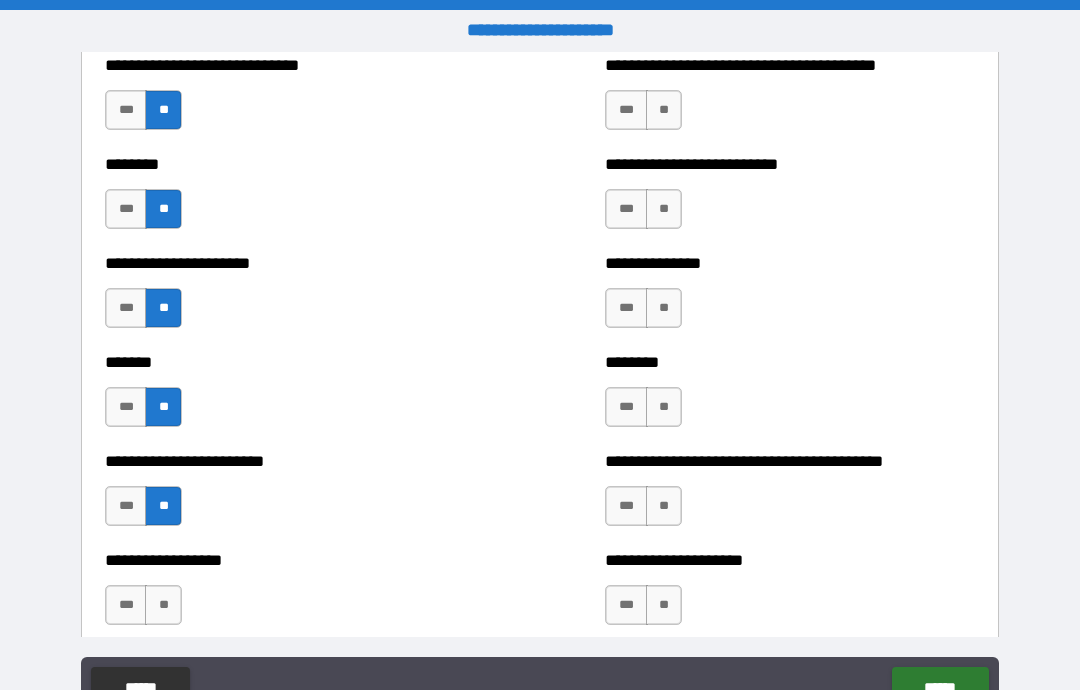 click on "**" at bounding box center (163, 605) 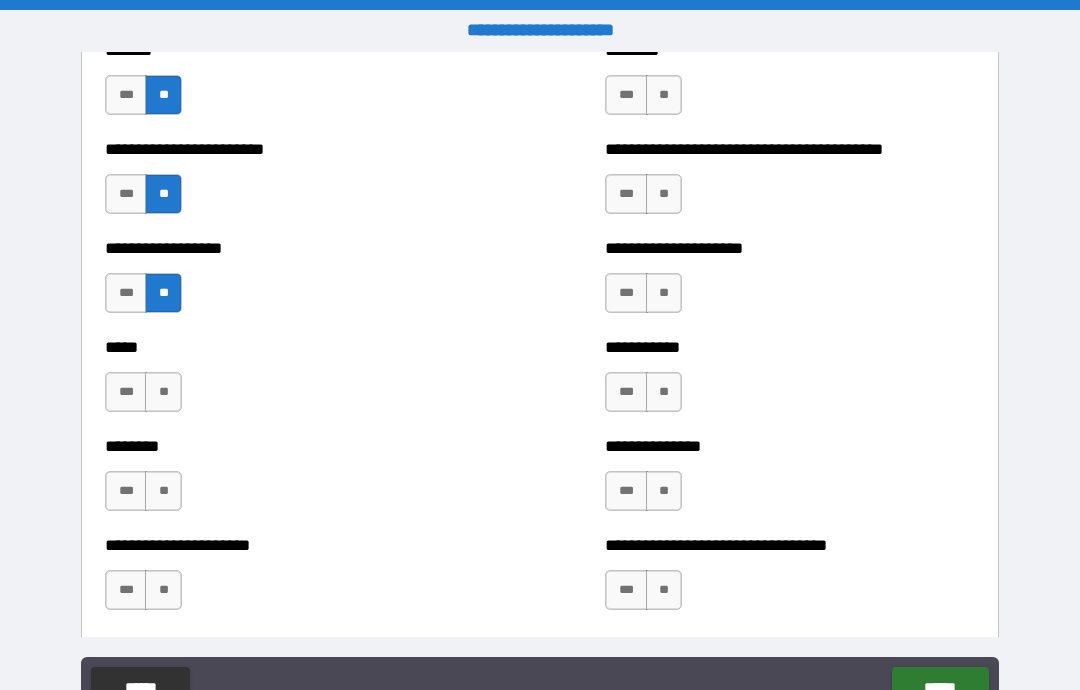 scroll, scrollTop: 3564, scrollLeft: 0, axis: vertical 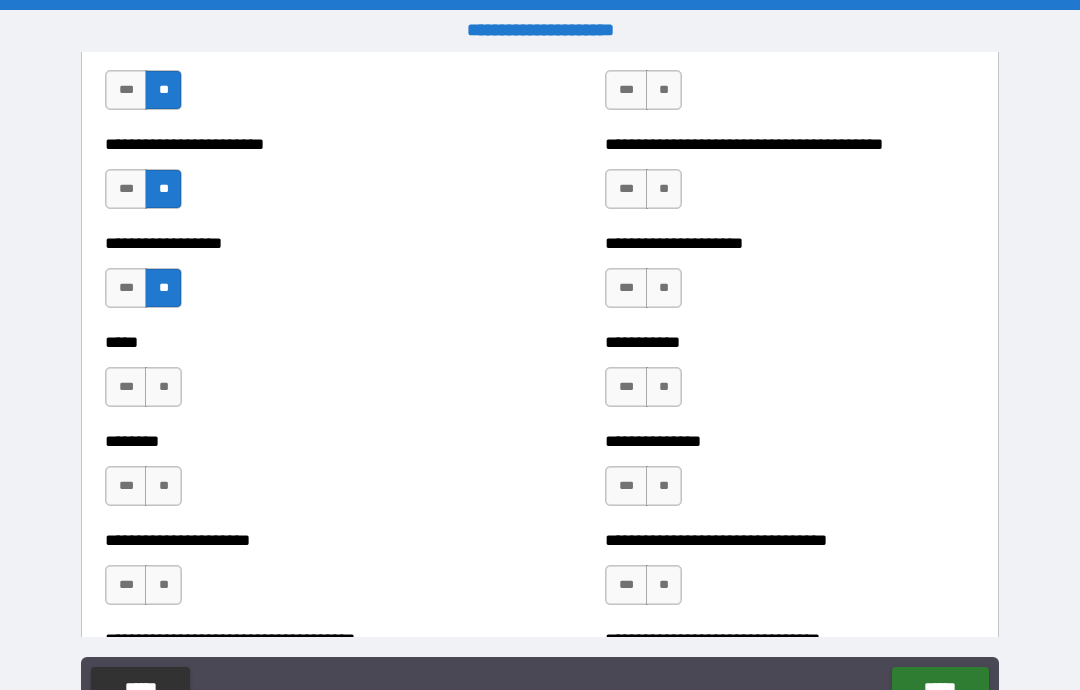 click on "**" at bounding box center (163, 387) 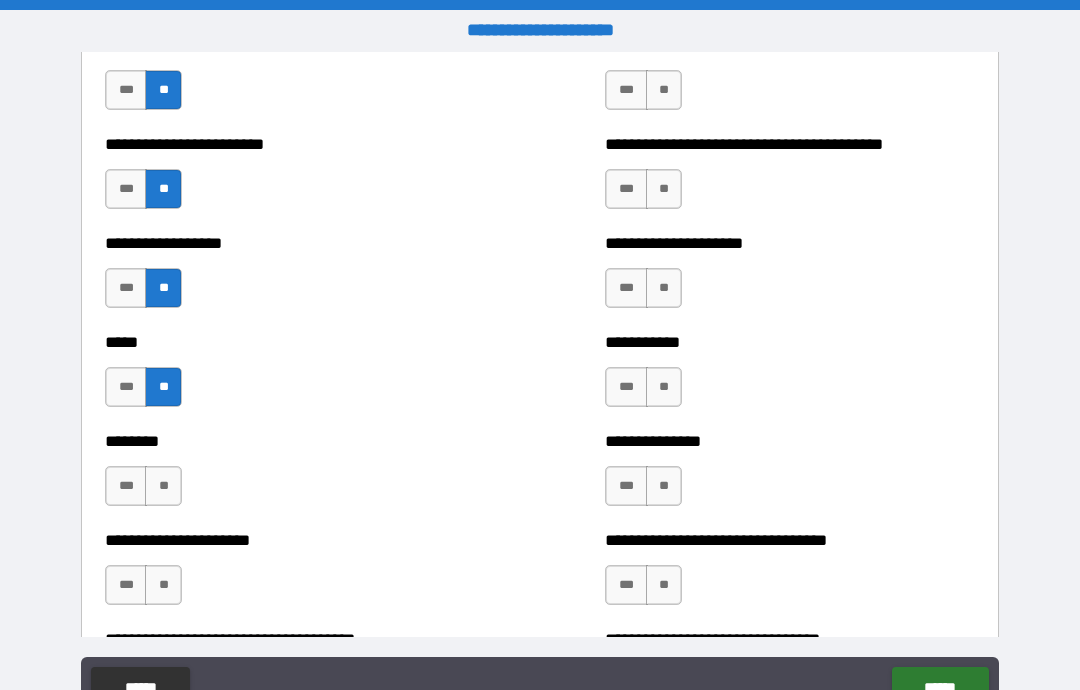 click on "**" at bounding box center (163, 486) 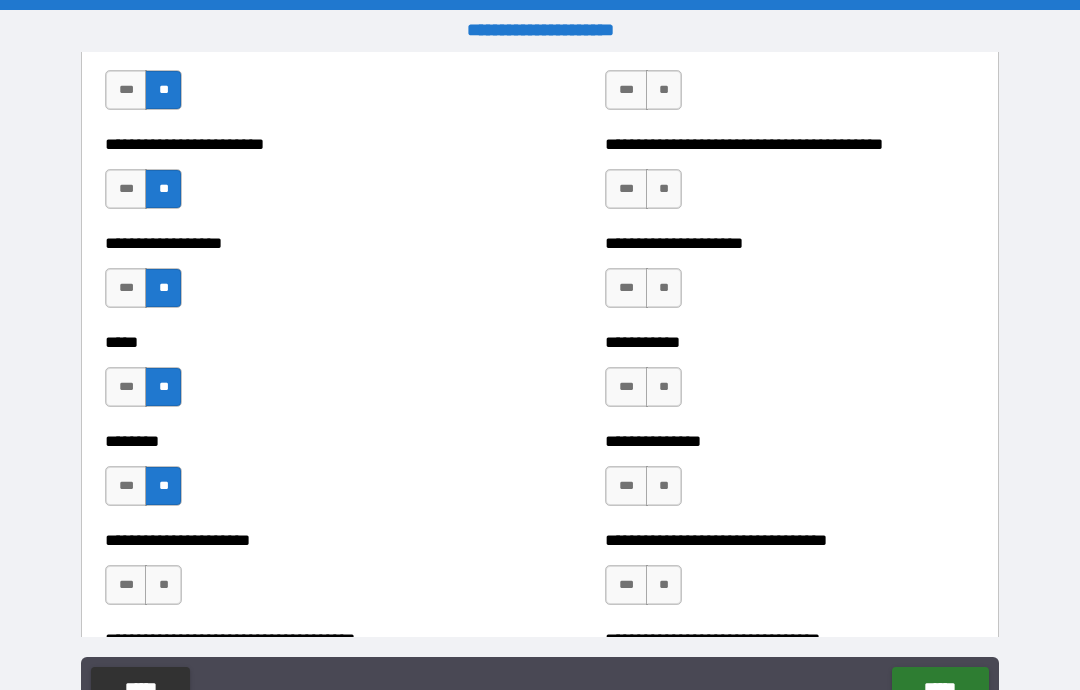 click on "**" at bounding box center (163, 585) 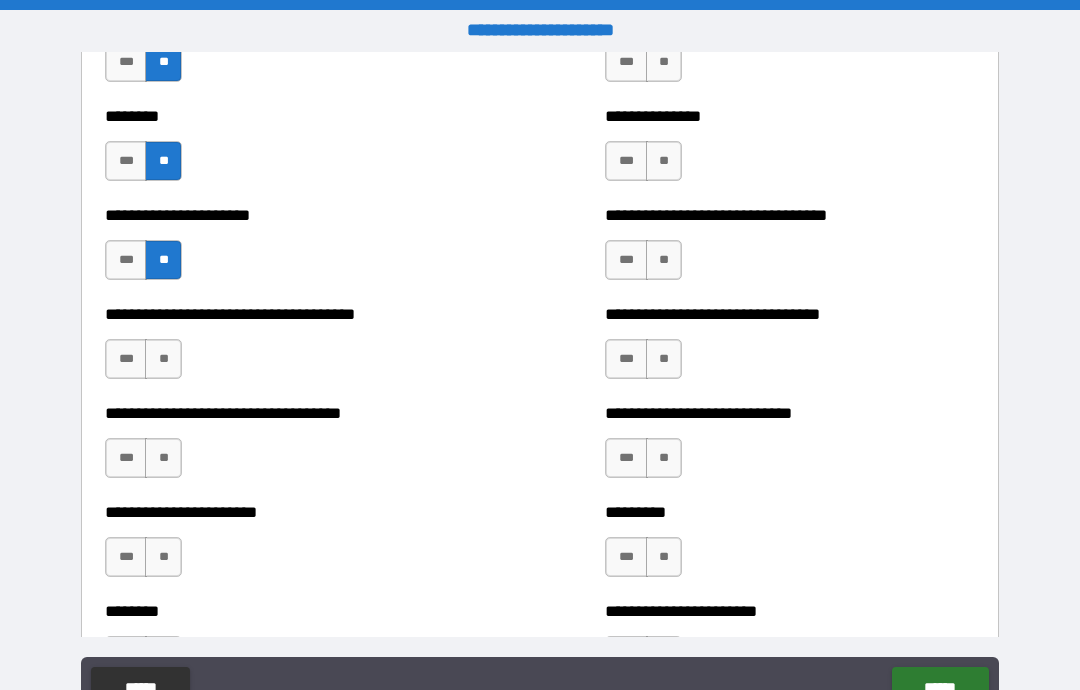 scroll, scrollTop: 3899, scrollLeft: 0, axis: vertical 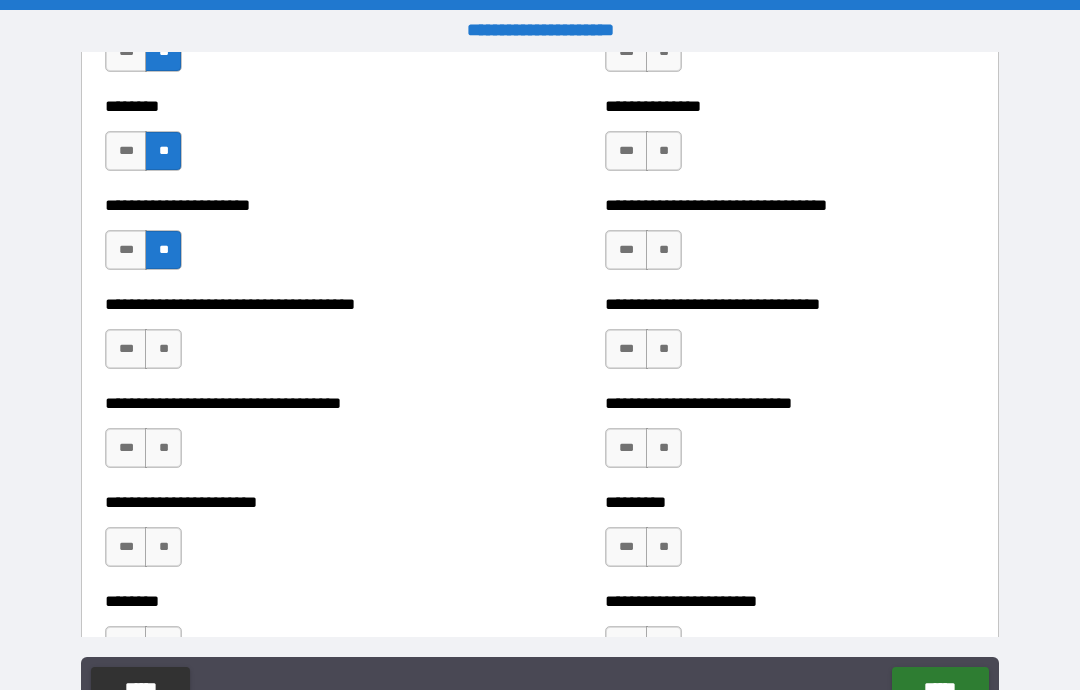 click on "**" at bounding box center (163, 349) 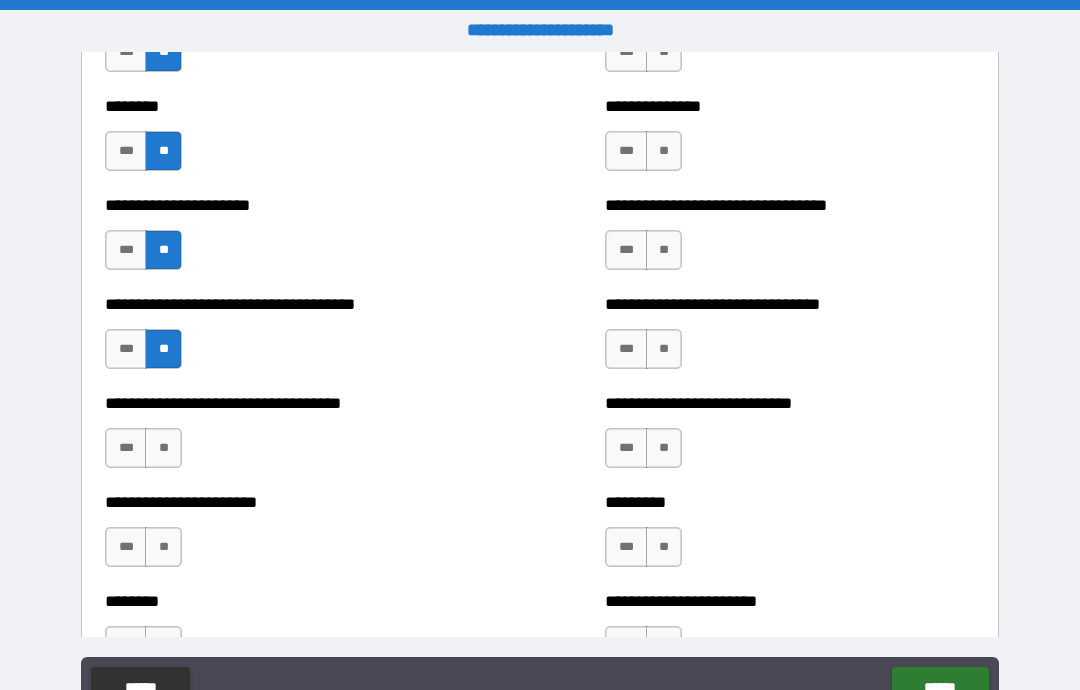 click on "**" at bounding box center [163, 448] 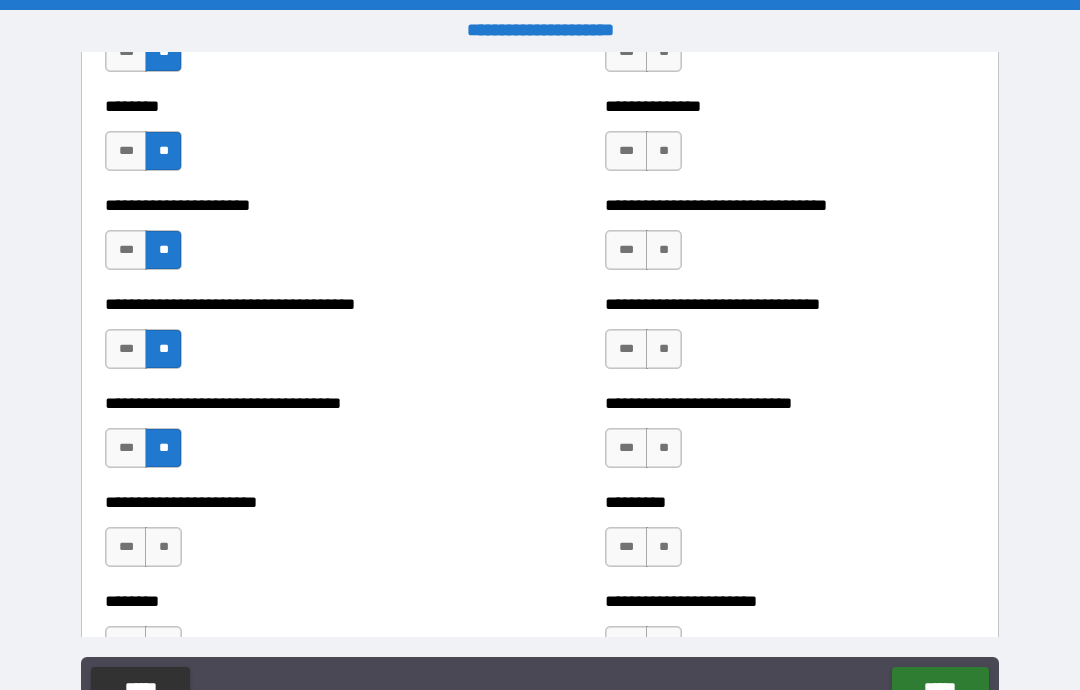 click on "**" at bounding box center [163, 547] 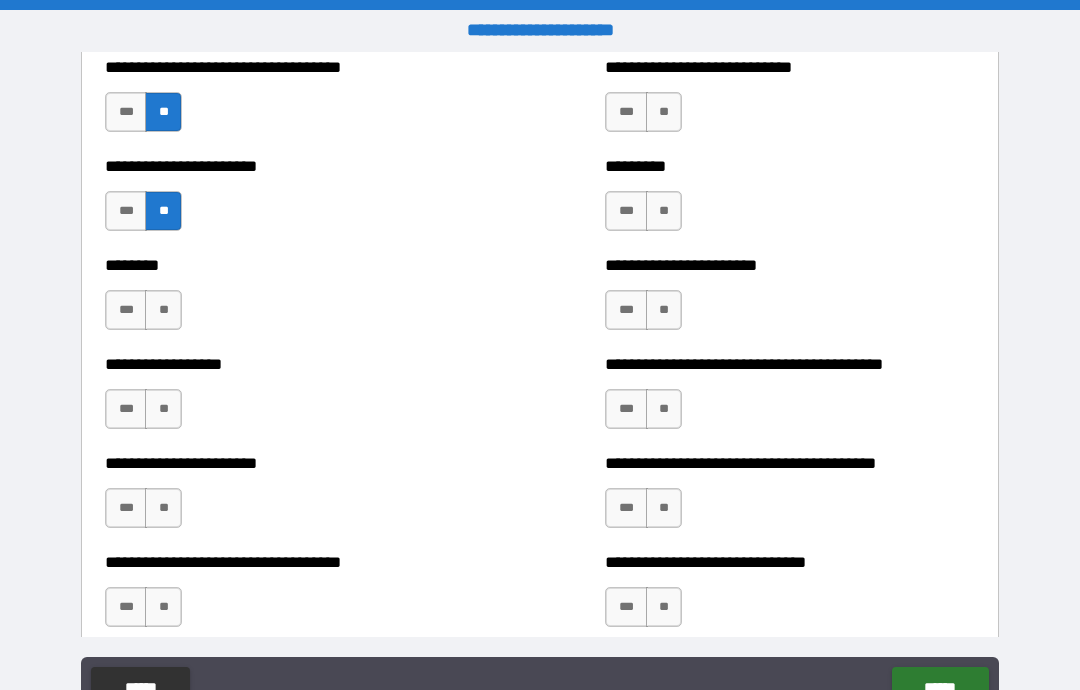 scroll, scrollTop: 4237, scrollLeft: 0, axis: vertical 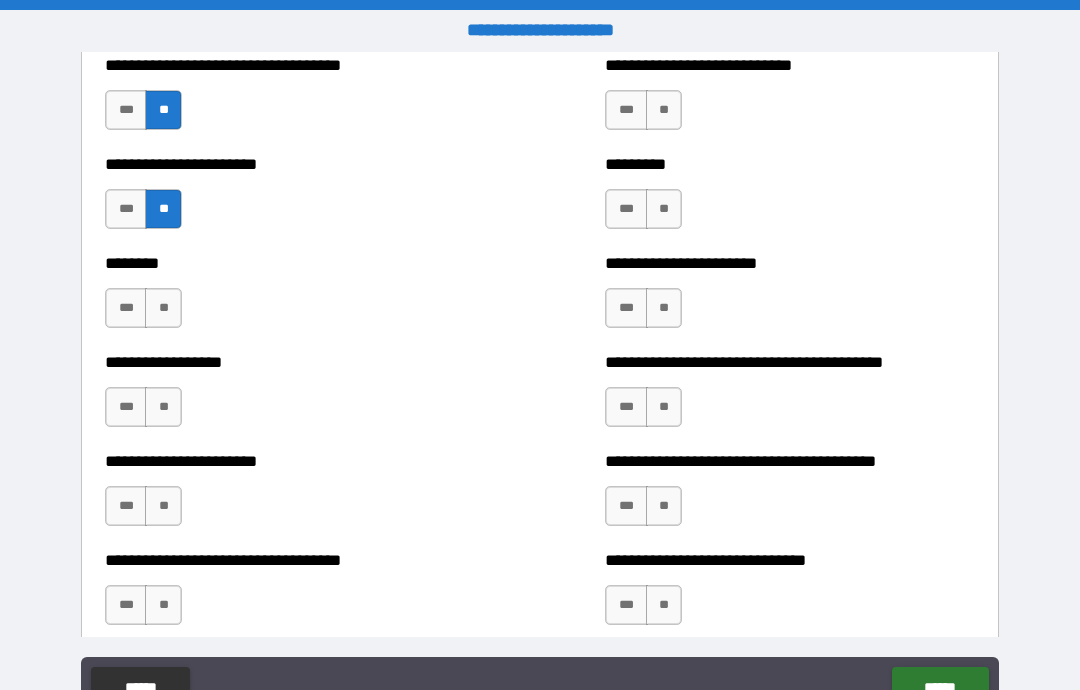 click on "**" at bounding box center [163, 308] 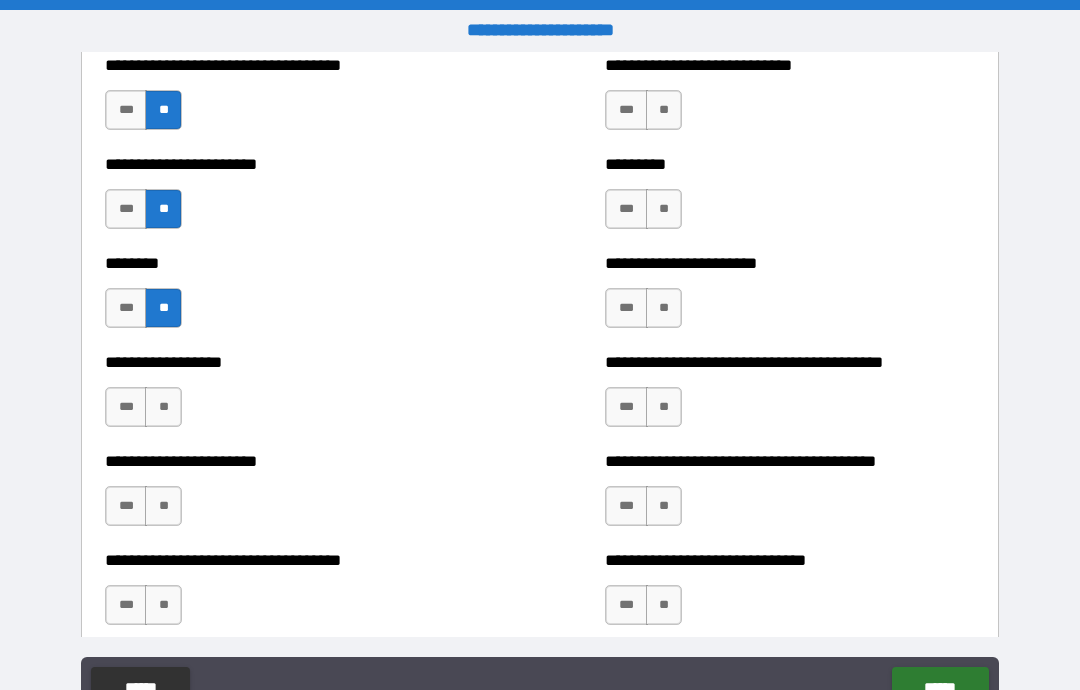 click on "**" at bounding box center (163, 407) 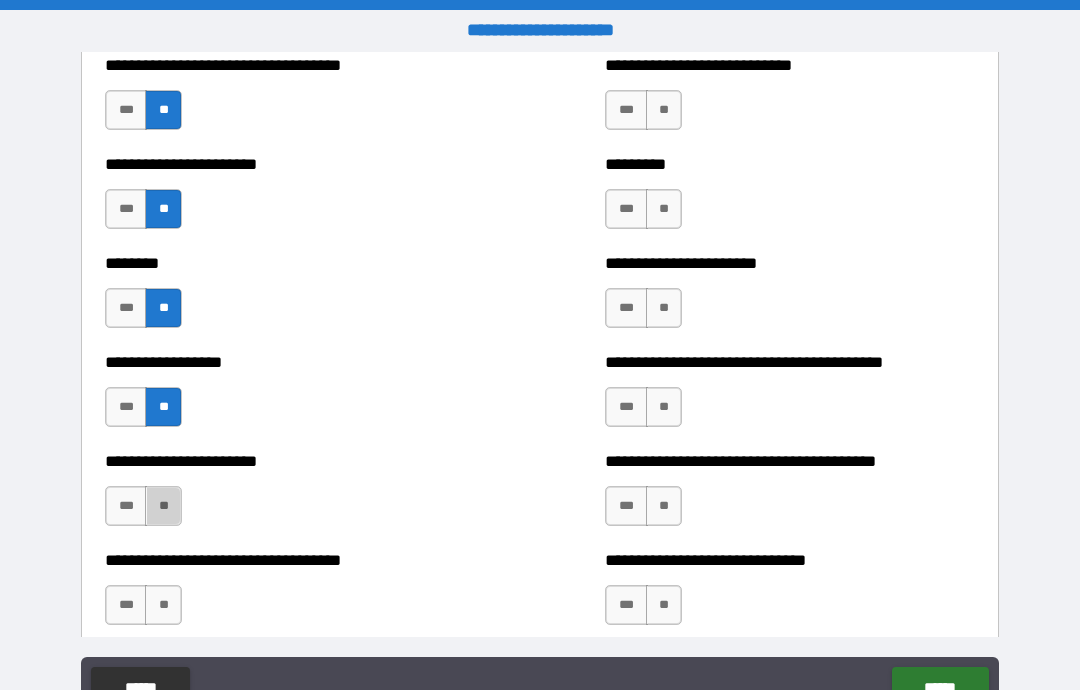 click on "**" at bounding box center [163, 506] 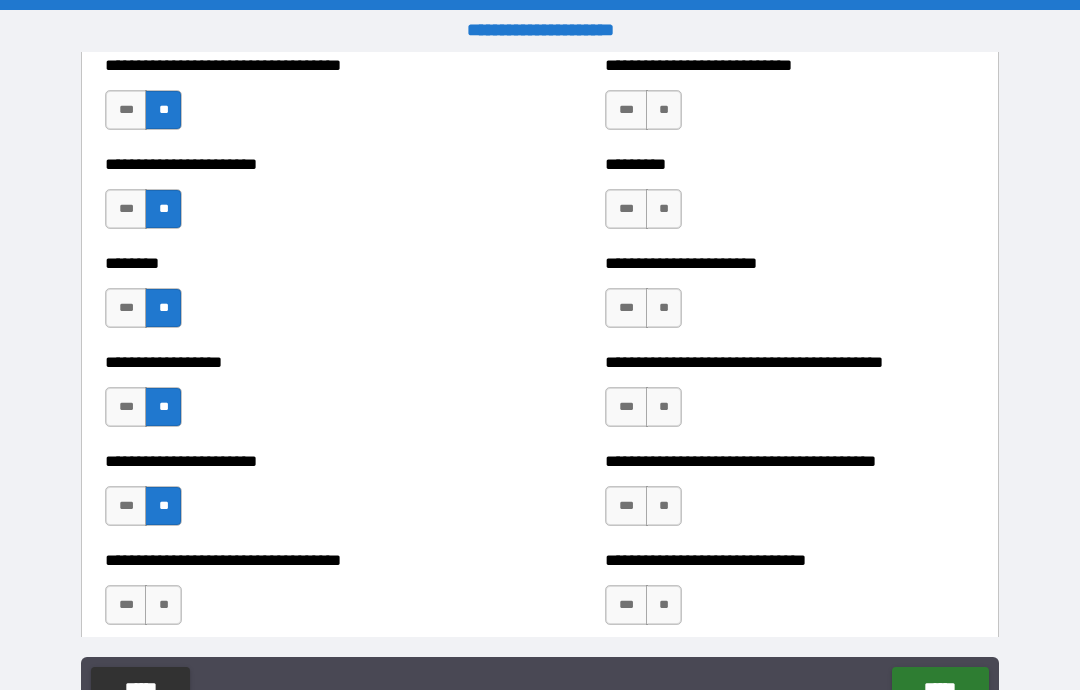 click on "**" at bounding box center (163, 605) 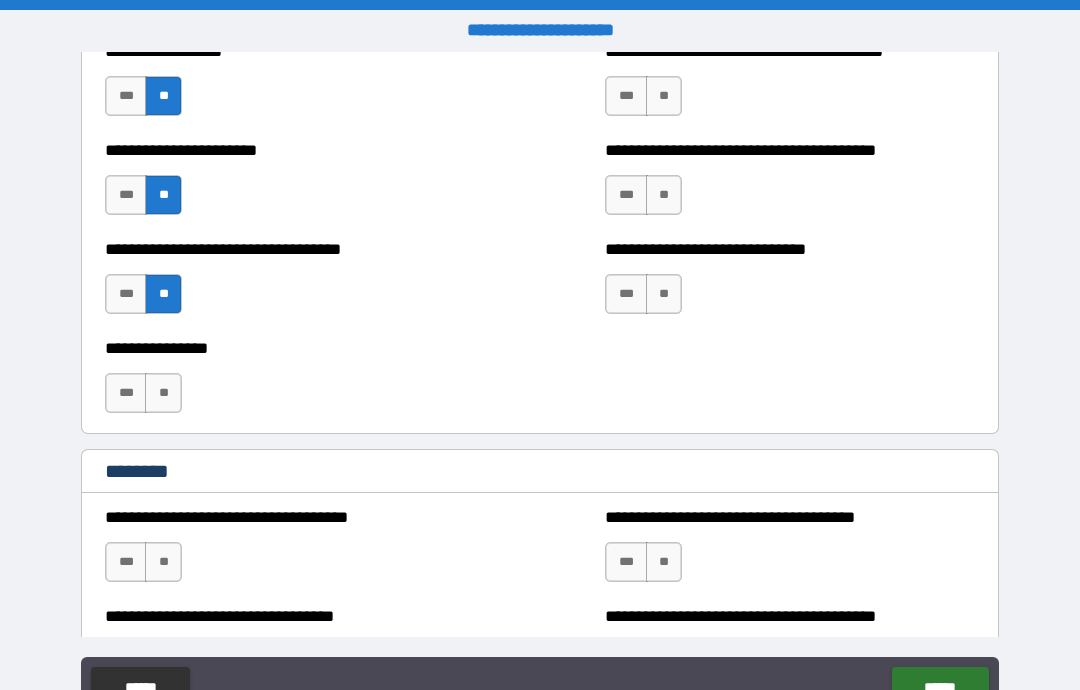 scroll, scrollTop: 4549, scrollLeft: 0, axis: vertical 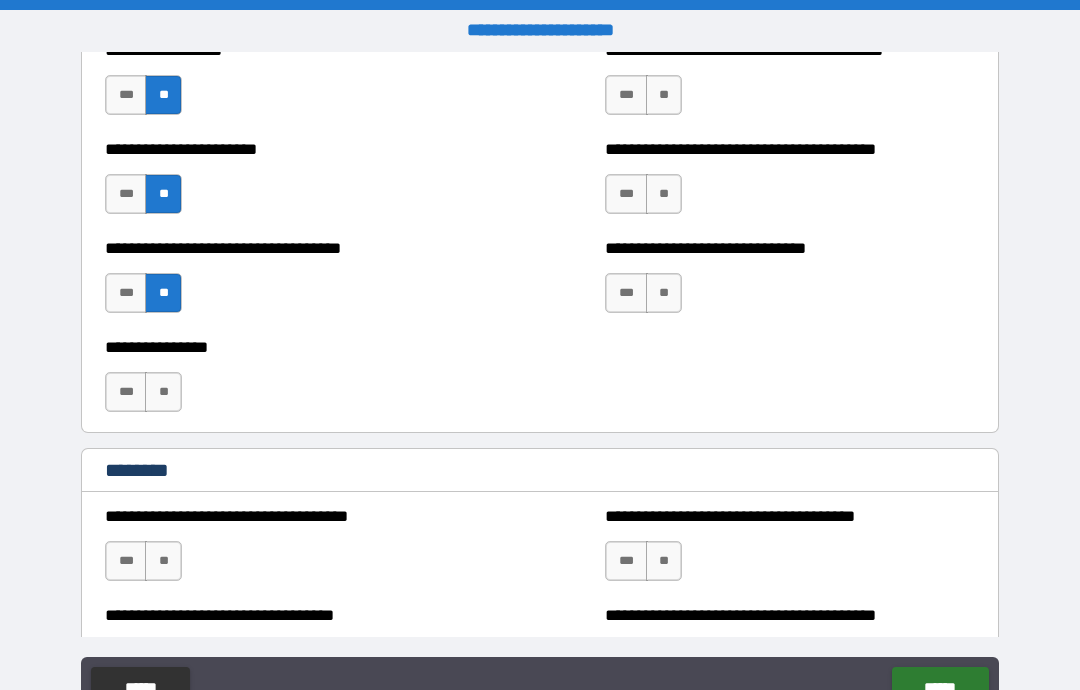 click on "**" at bounding box center (163, 392) 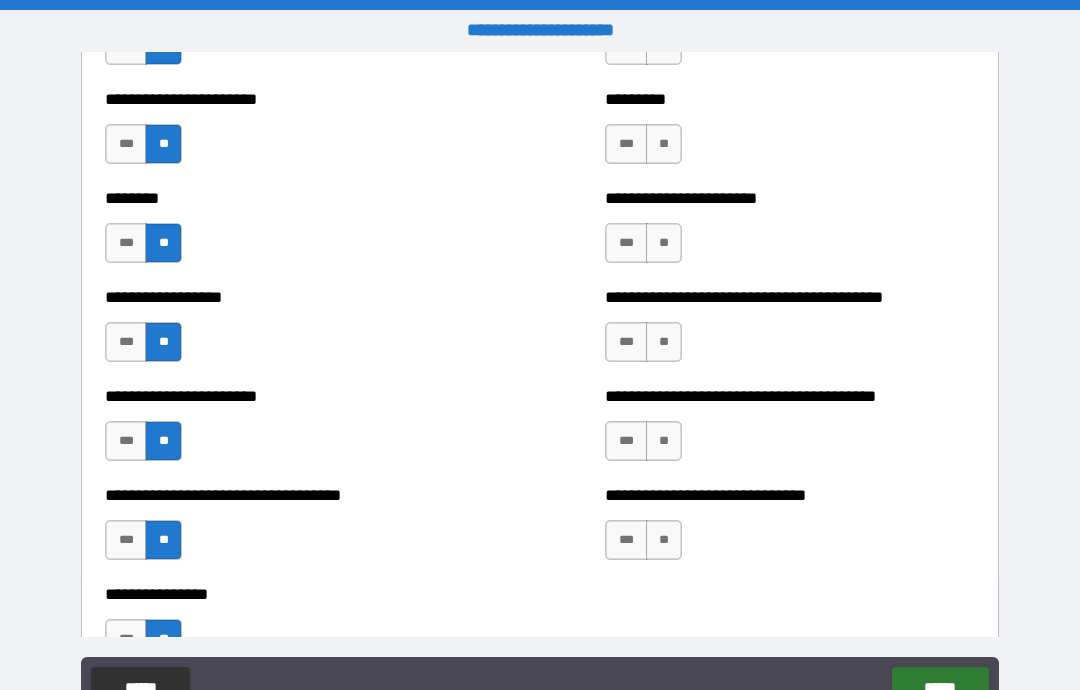 scroll, scrollTop: 4291, scrollLeft: 0, axis: vertical 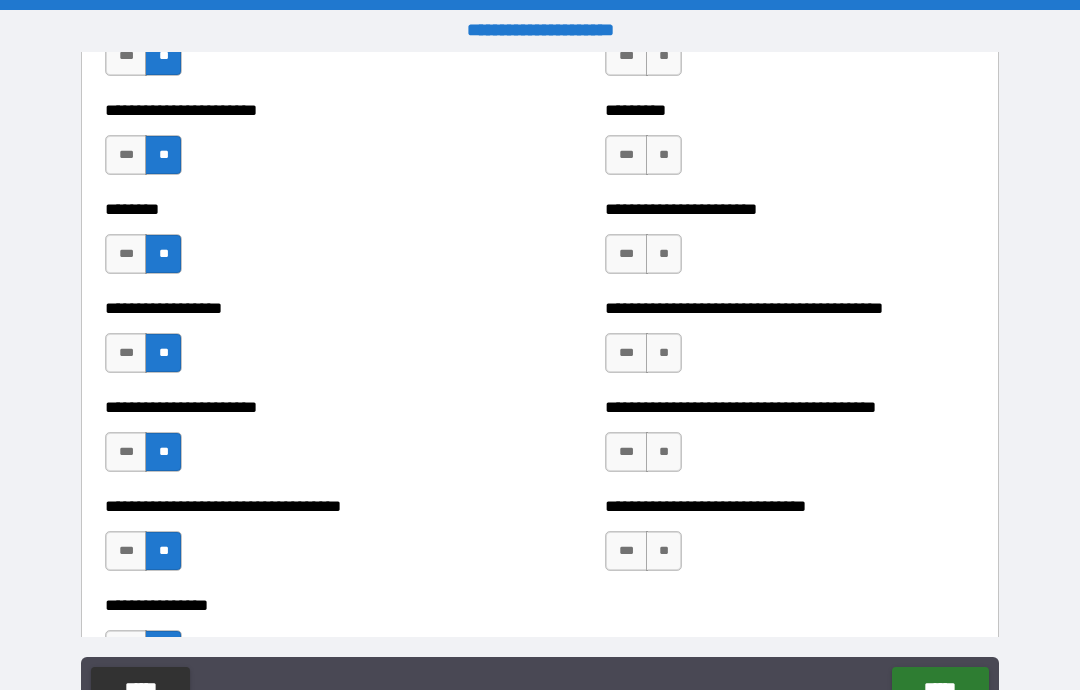 click on "**" at bounding box center [664, 551] 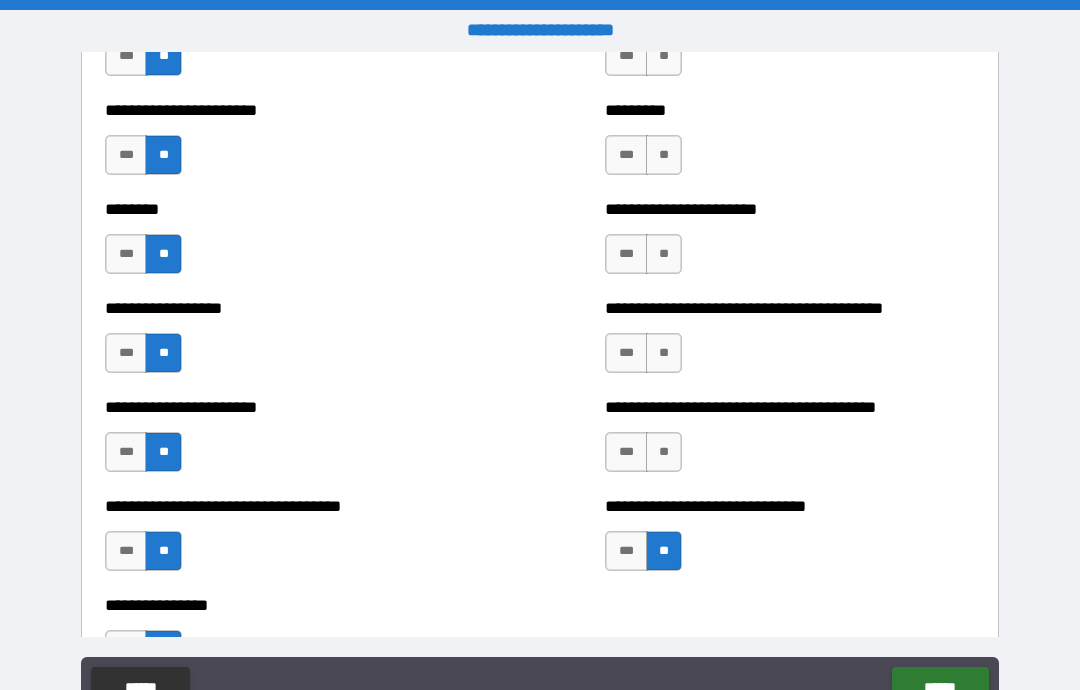 click on "**" at bounding box center [664, 452] 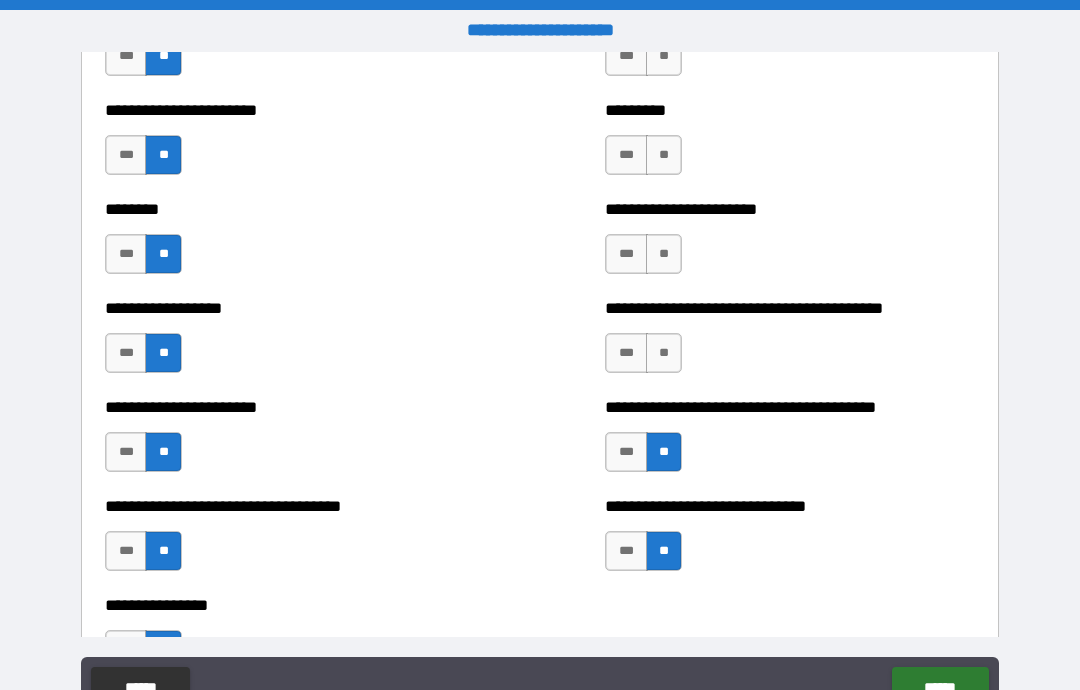 click on "**" at bounding box center (664, 353) 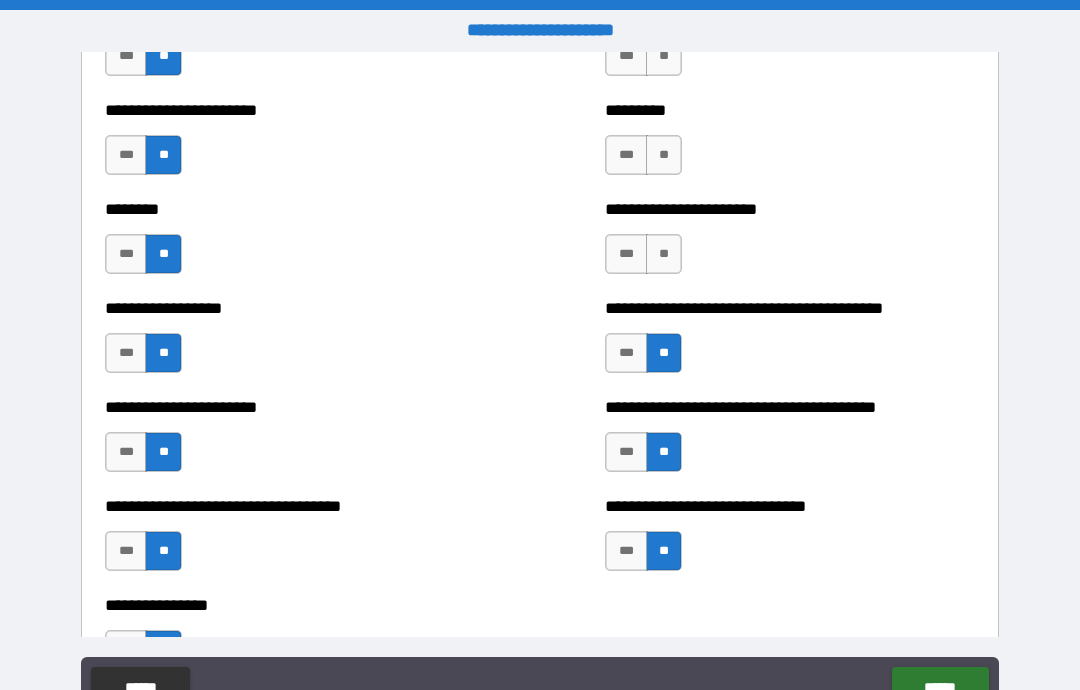 click on "**" at bounding box center [664, 254] 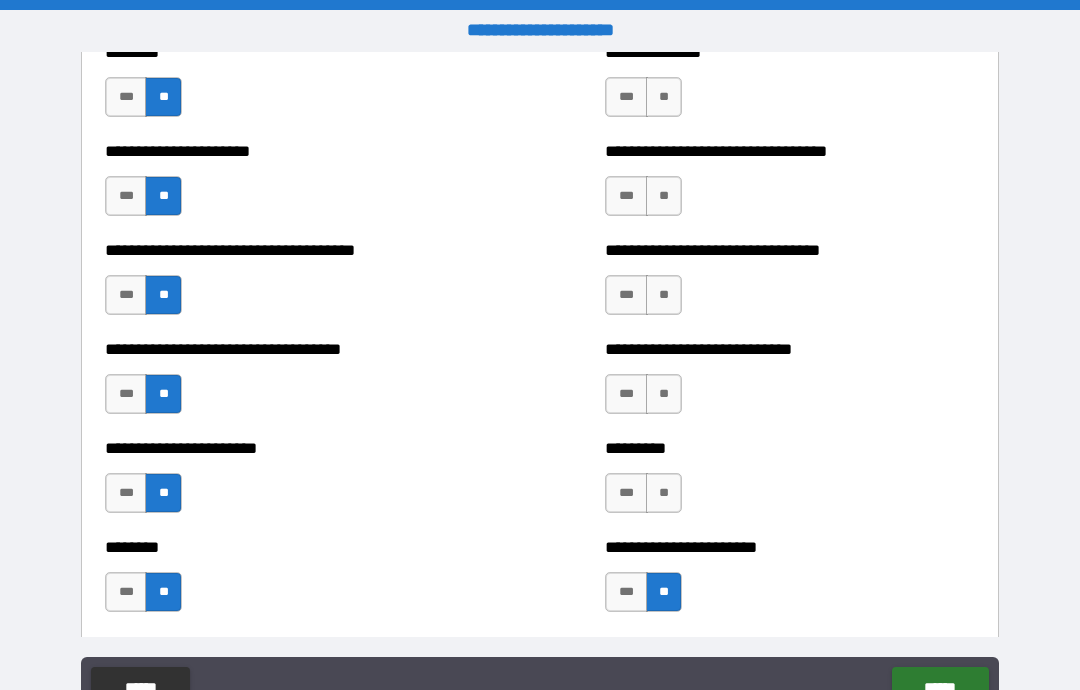 scroll, scrollTop: 3946, scrollLeft: 0, axis: vertical 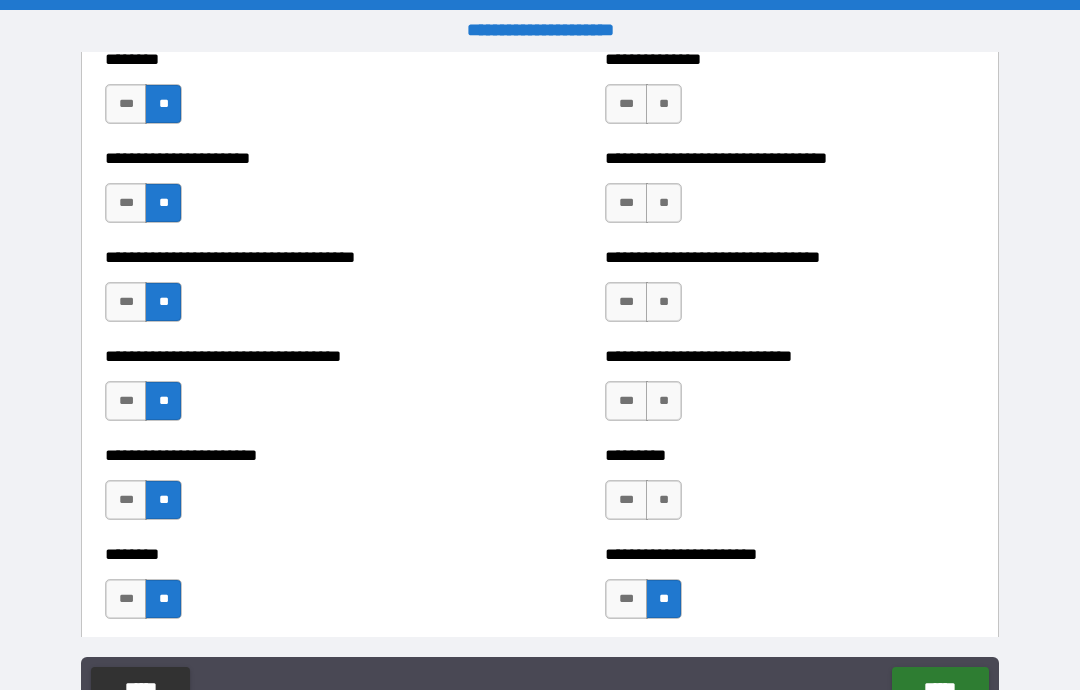 click on "**" at bounding box center [664, 500] 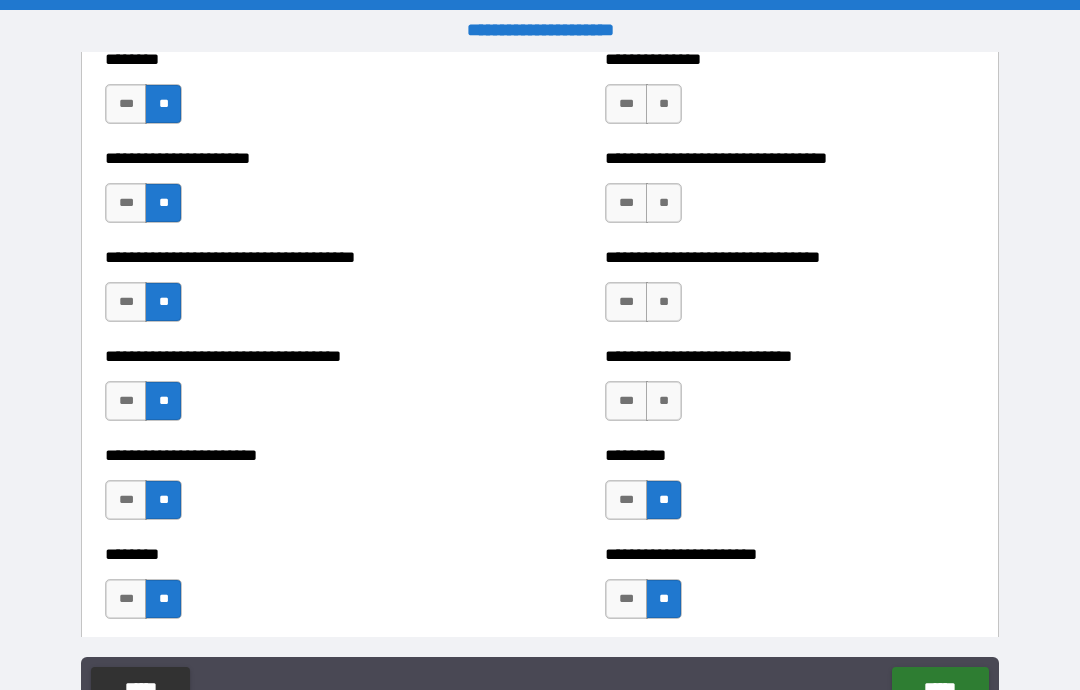click on "**" at bounding box center [664, 401] 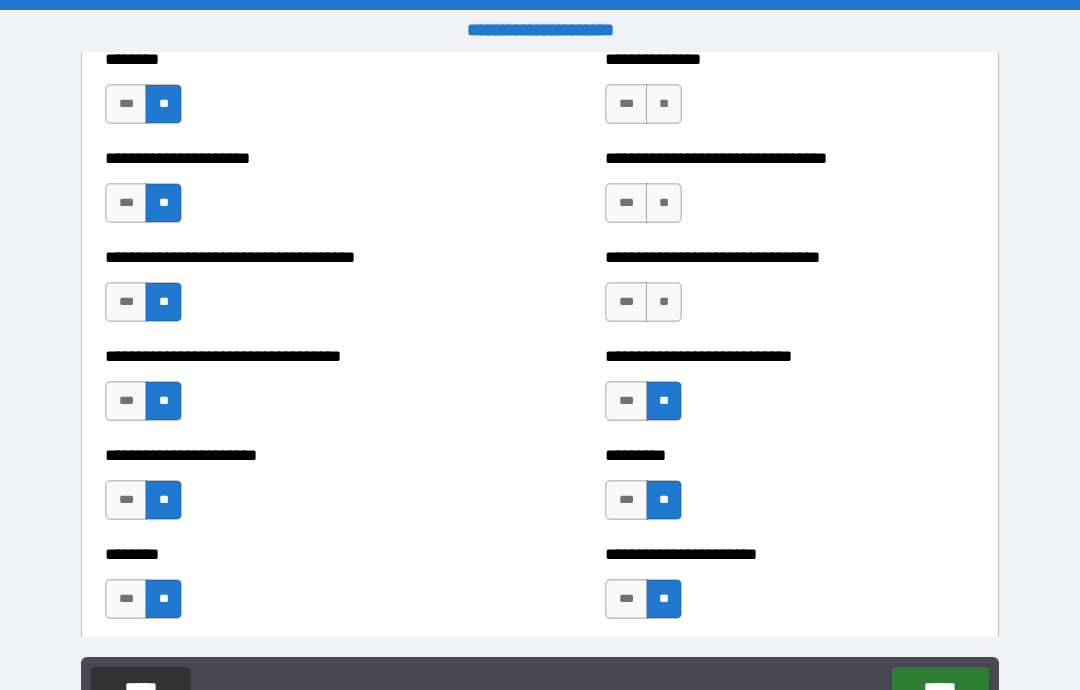 click on "**" at bounding box center (664, 302) 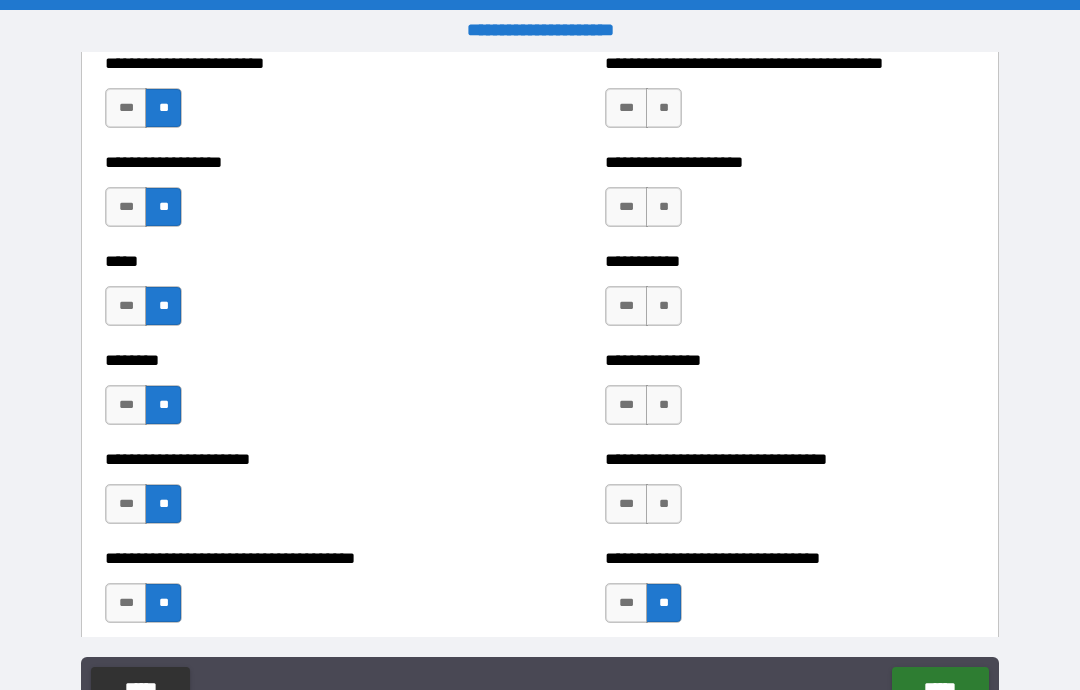 scroll, scrollTop: 3643, scrollLeft: 0, axis: vertical 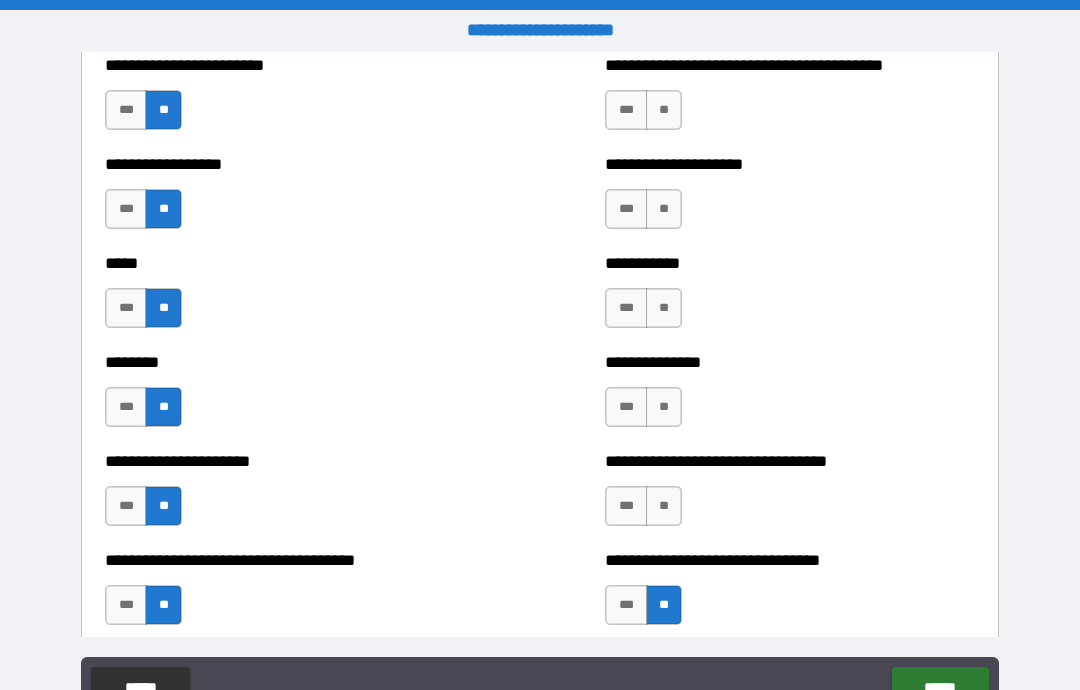click on "**" at bounding box center [664, 506] 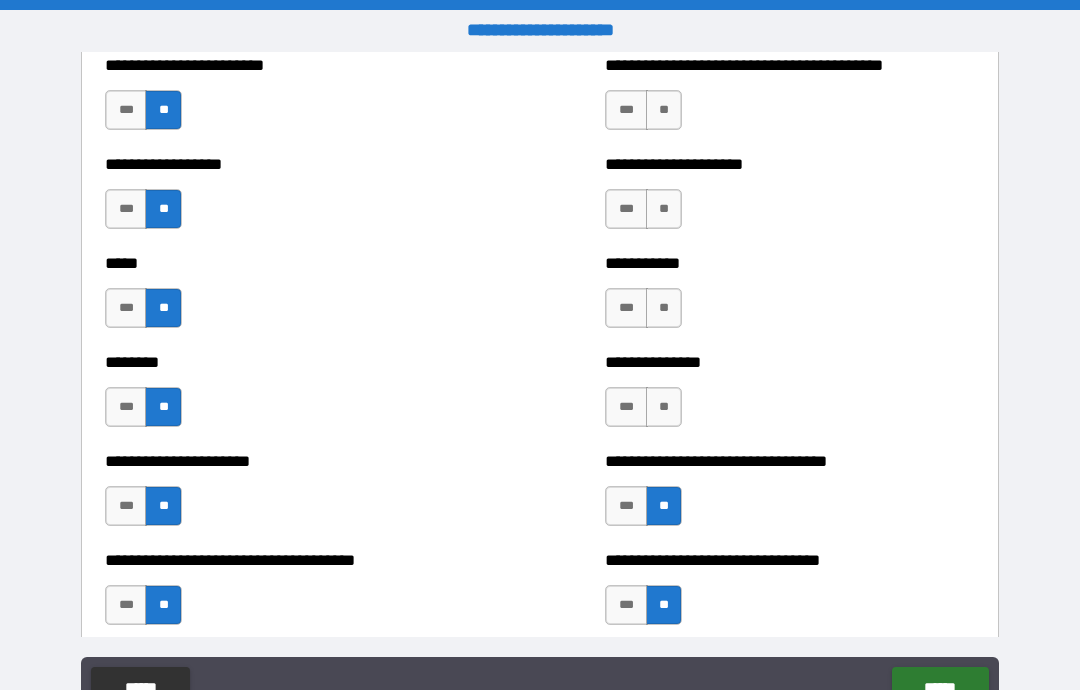 click on "**" at bounding box center (664, 407) 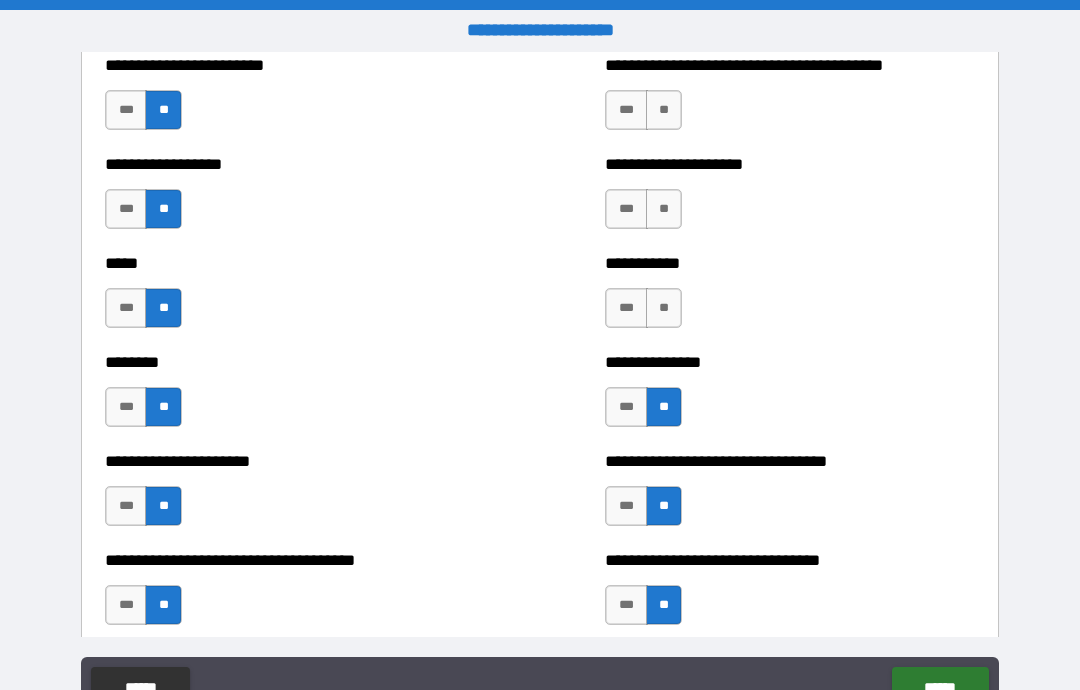 click on "**" at bounding box center (664, 308) 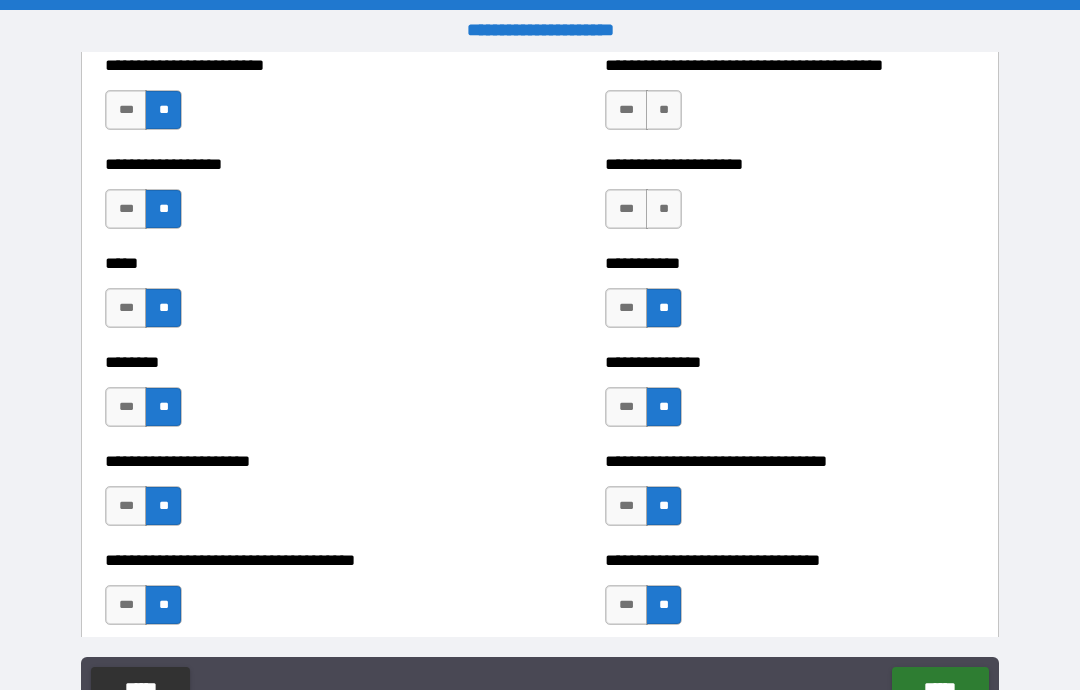 click on "**" at bounding box center (664, 209) 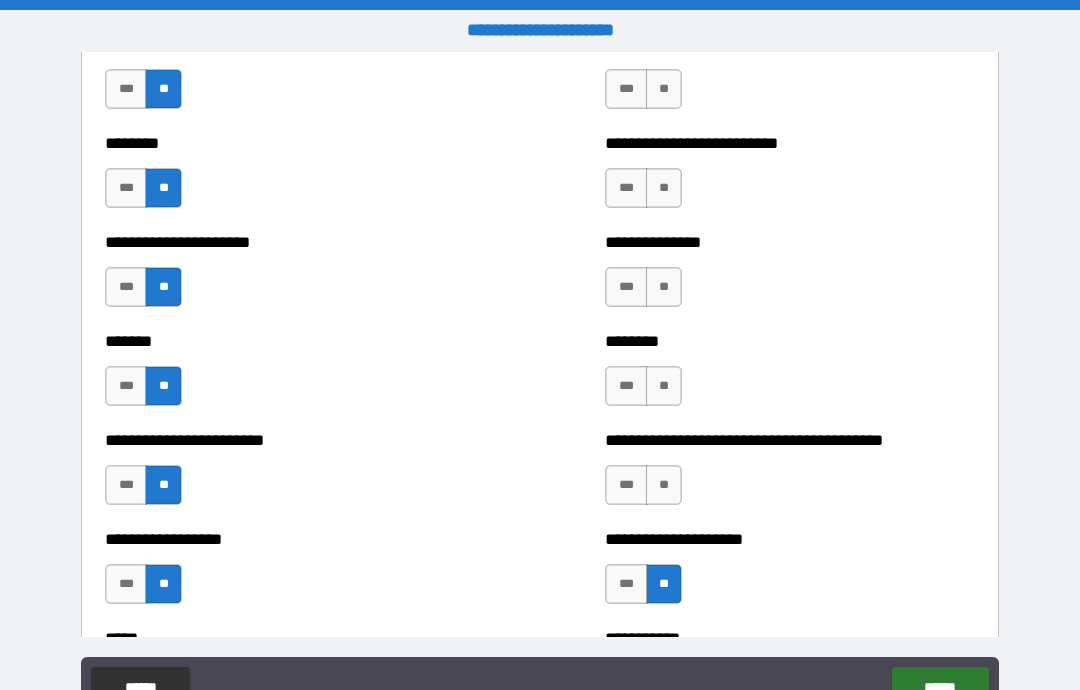 scroll, scrollTop: 3267, scrollLeft: 0, axis: vertical 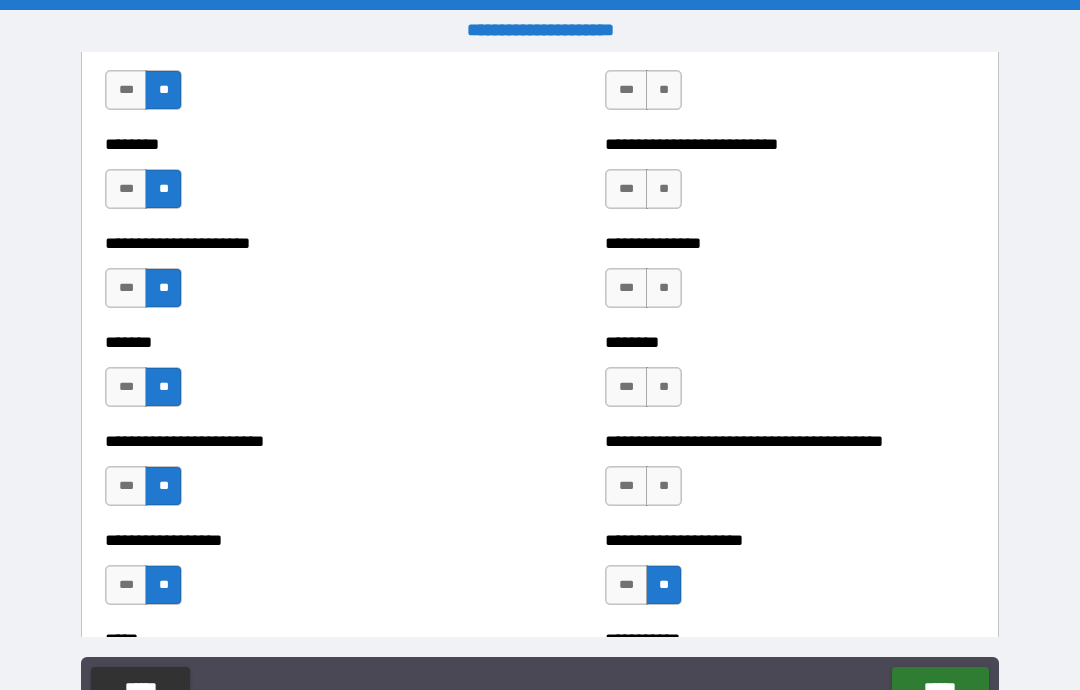 click on "**" at bounding box center [664, 486] 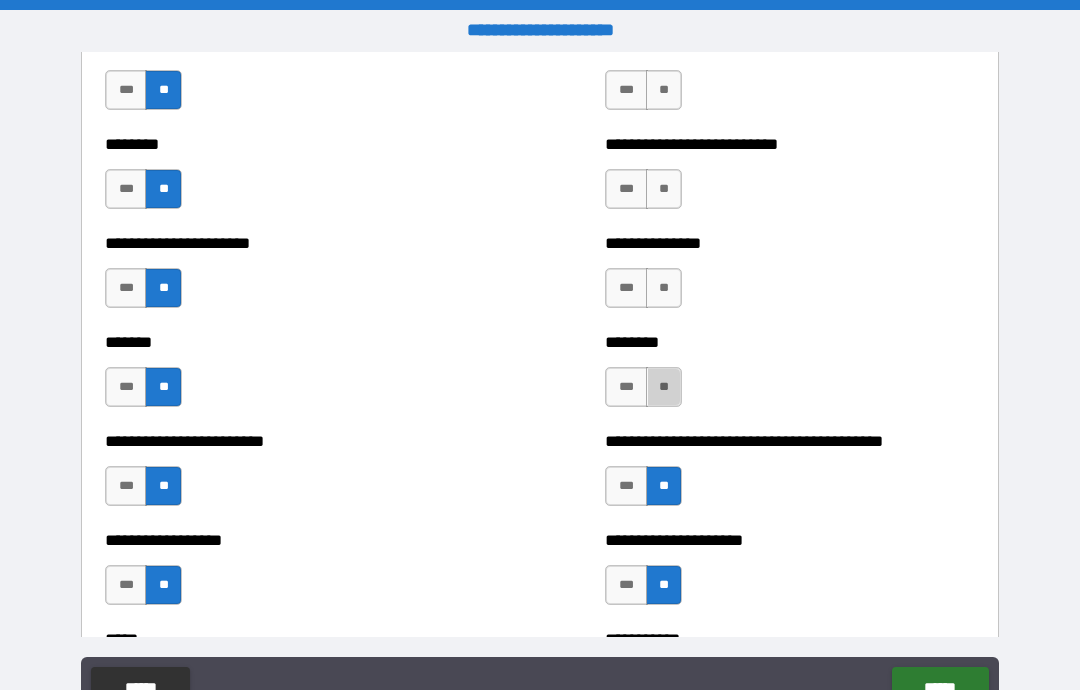 click on "**" at bounding box center (664, 387) 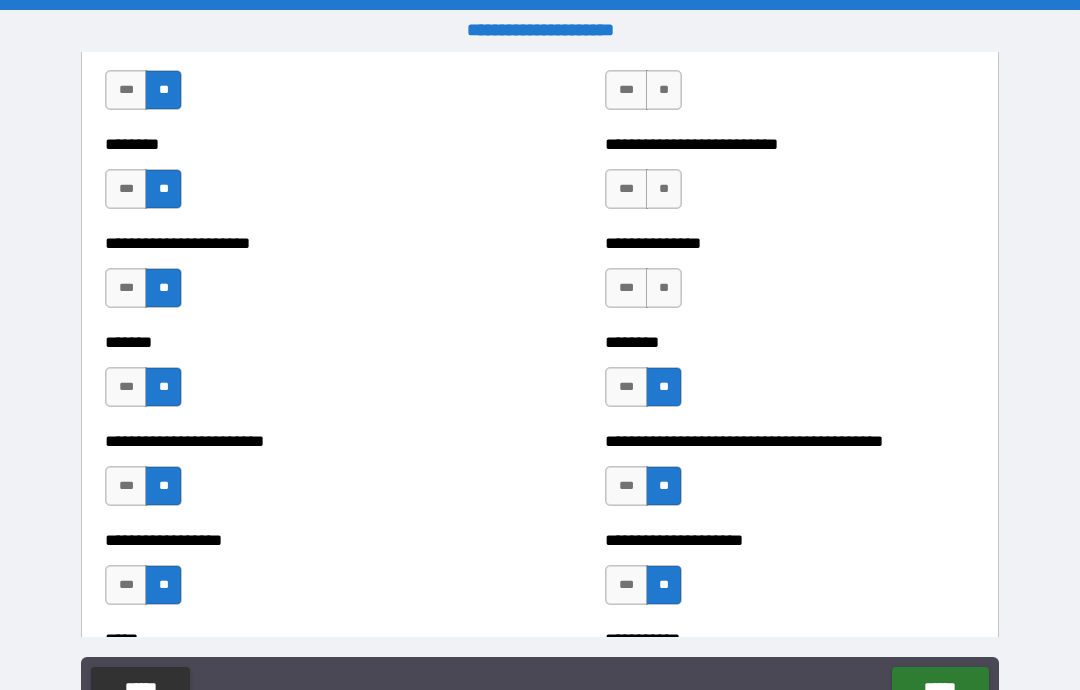 click on "**" at bounding box center [664, 288] 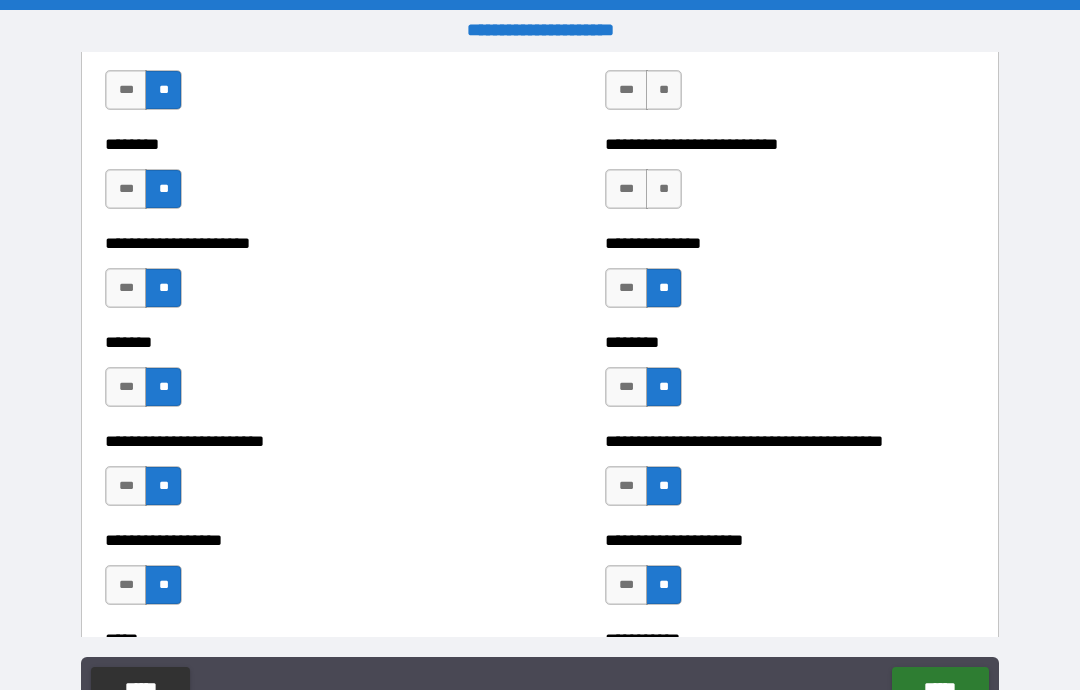 click on "**" at bounding box center [664, 189] 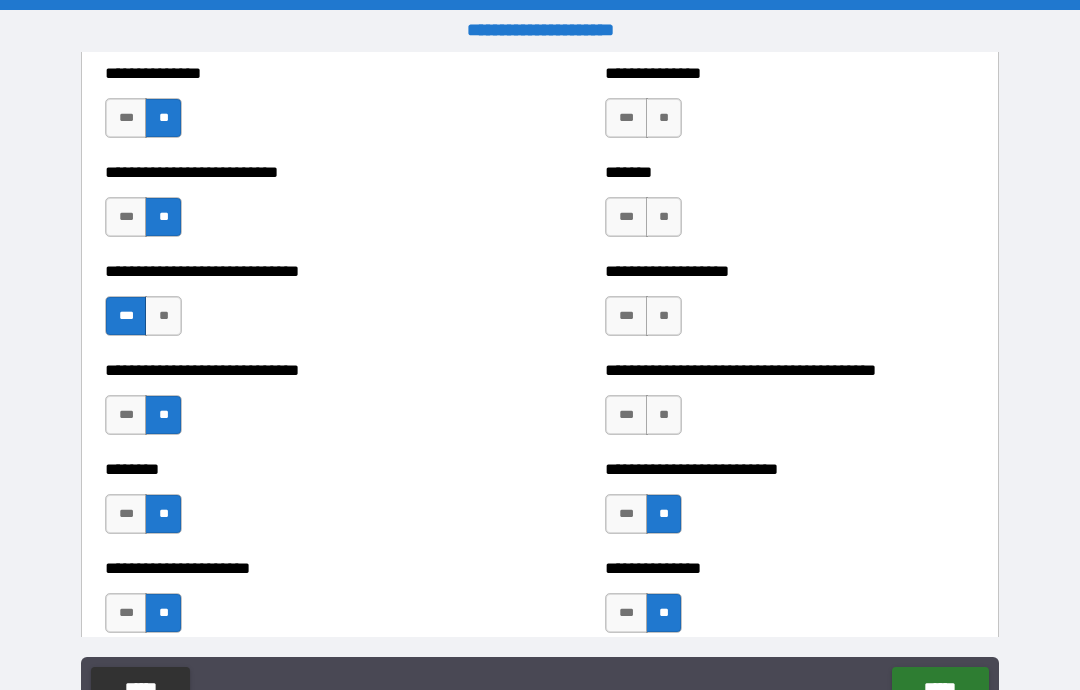 scroll, scrollTop: 2929, scrollLeft: 0, axis: vertical 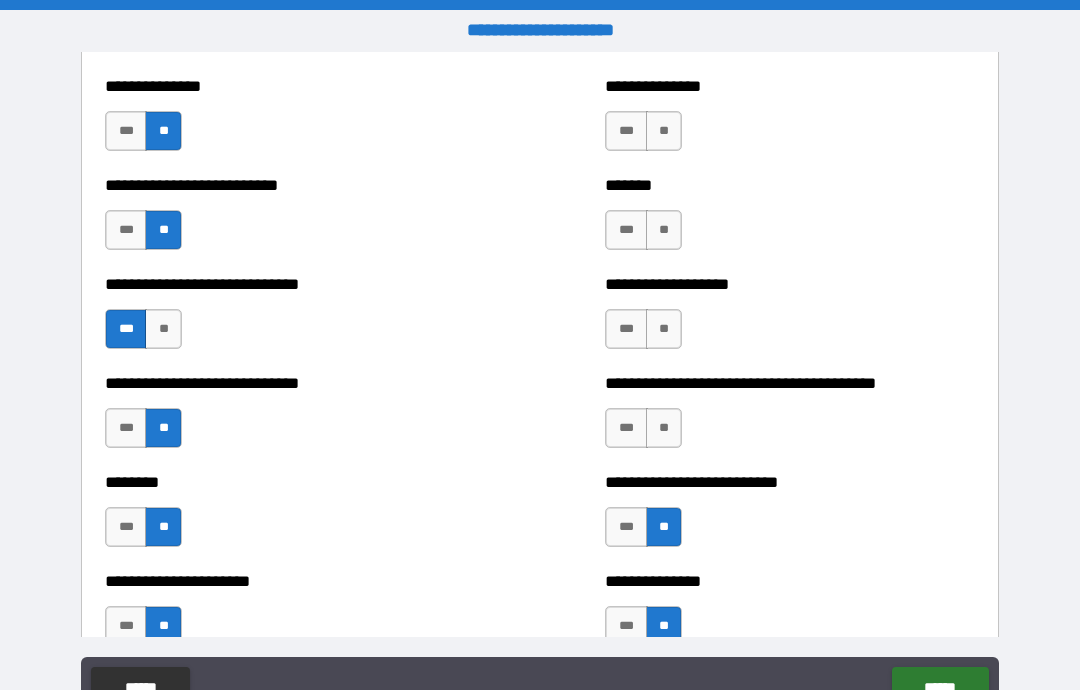 click on "**" at bounding box center [664, 428] 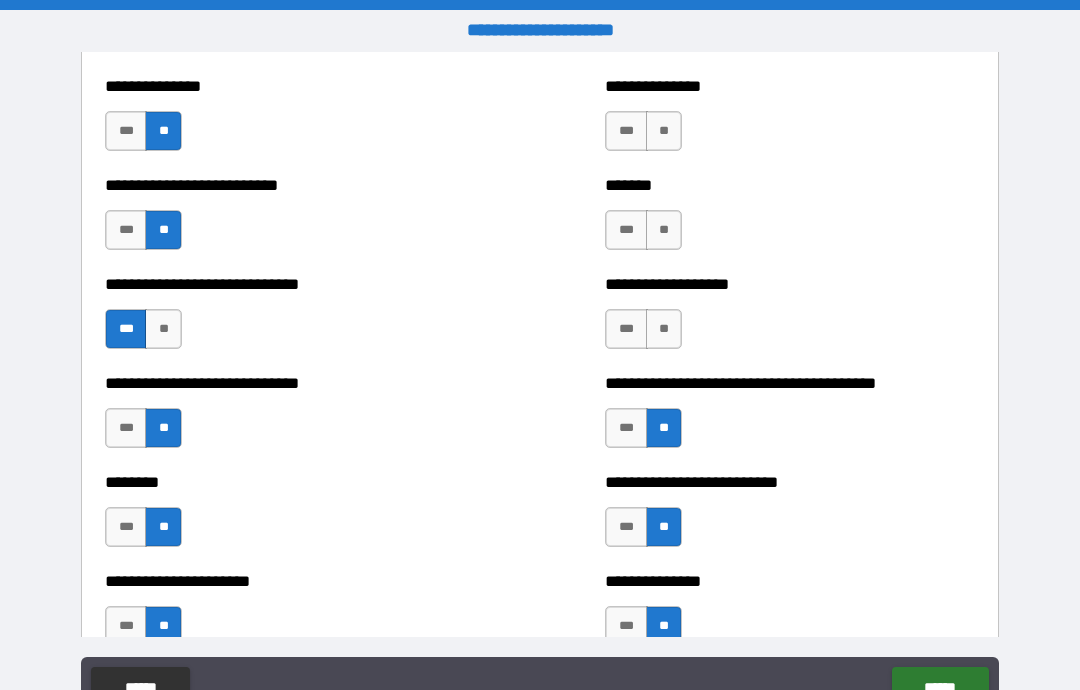 click on "**" at bounding box center (664, 329) 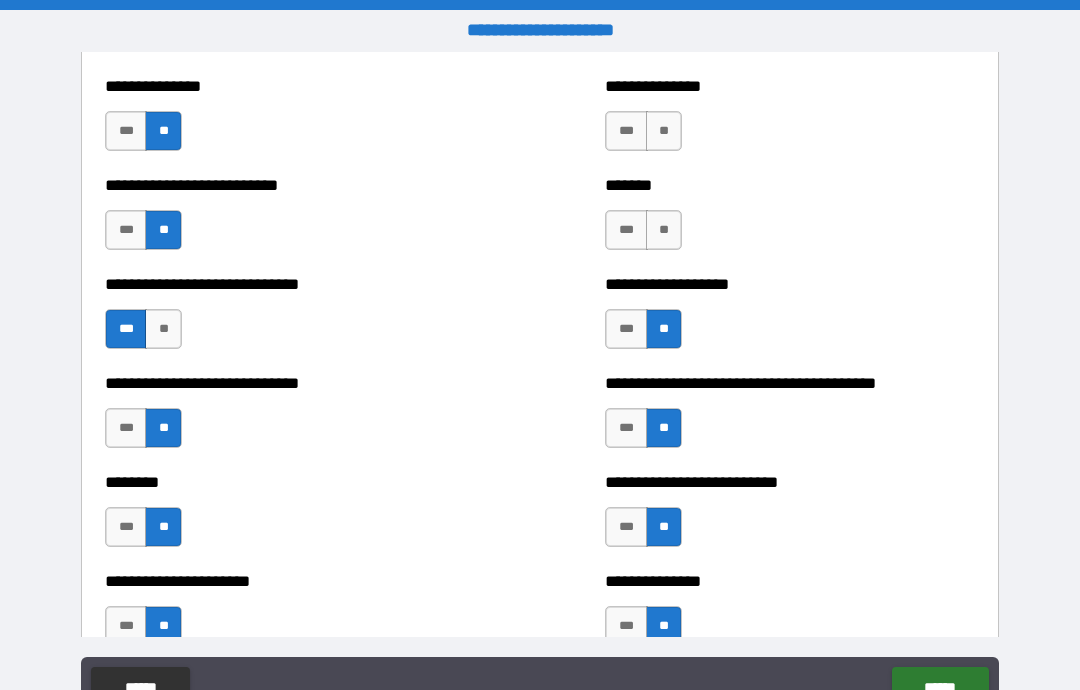click on "**" at bounding box center [664, 131] 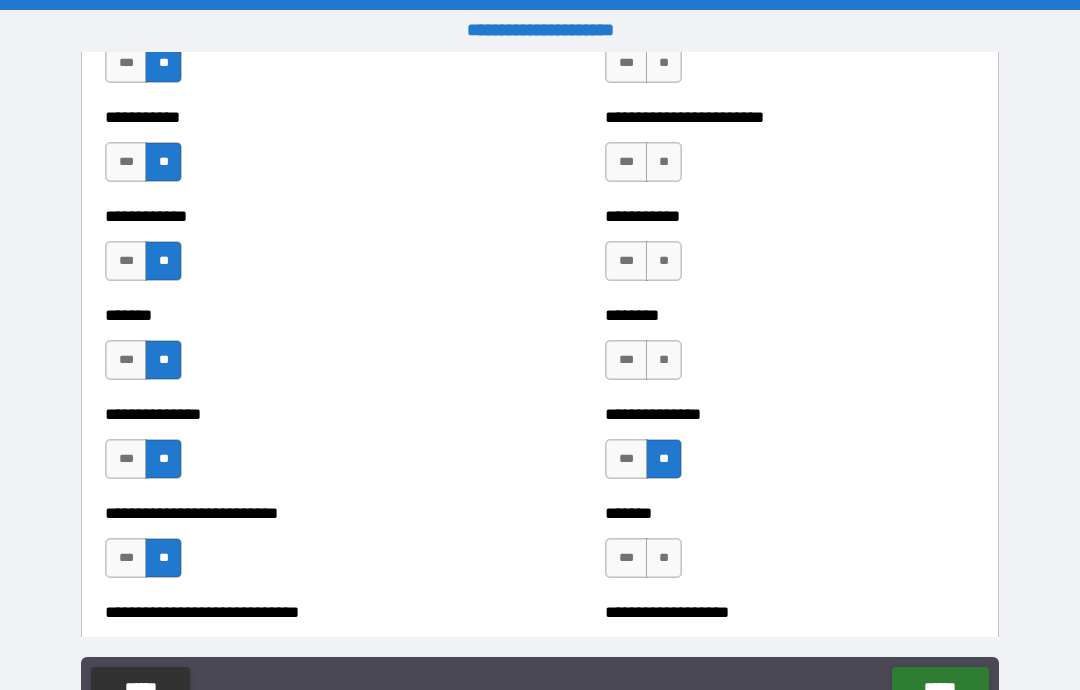scroll, scrollTop: 2594, scrollLeft: 0, axis: vertical 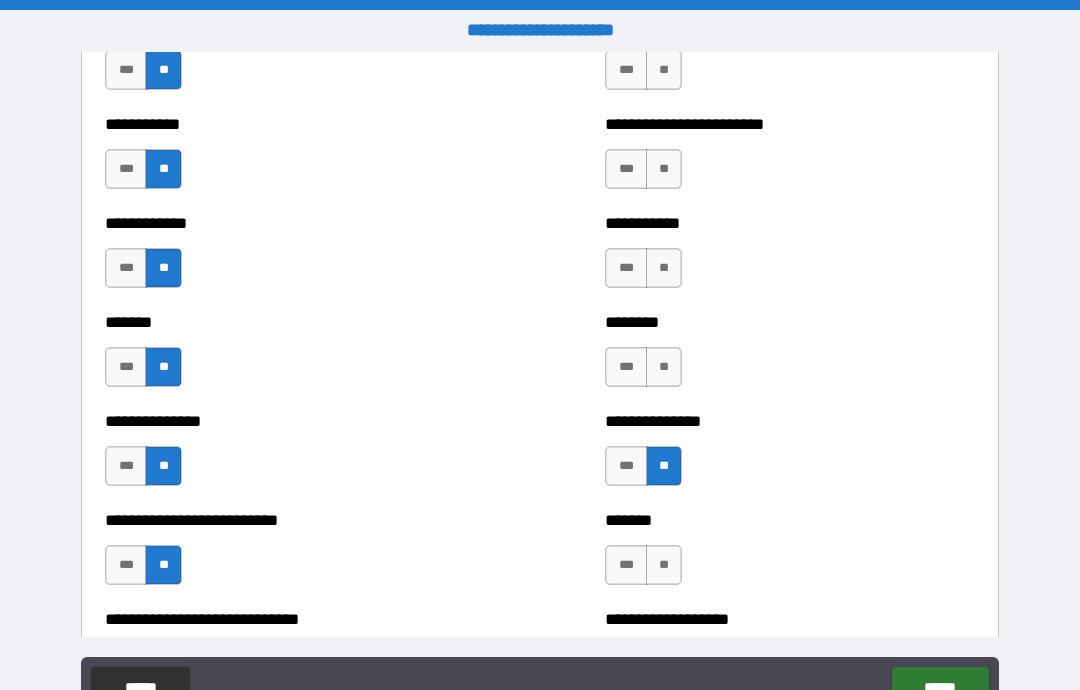 click on "**" at bounding box center (664, 367) 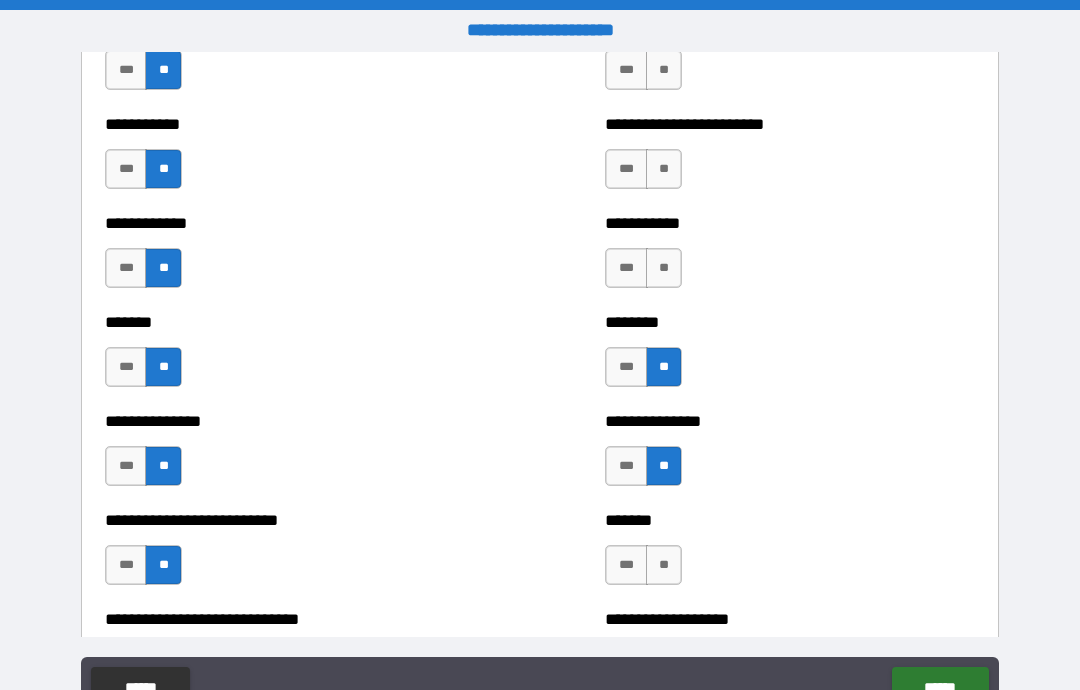 click on "**" at bounding box center [664, 268] 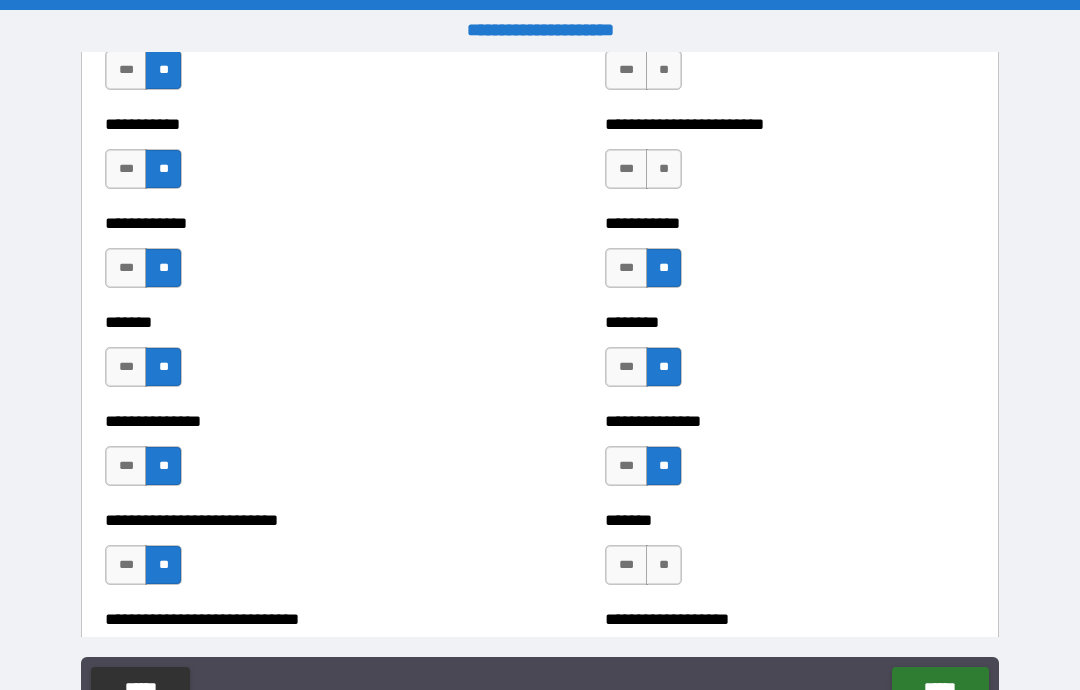 click on "**" at bounding box center (664, 169) 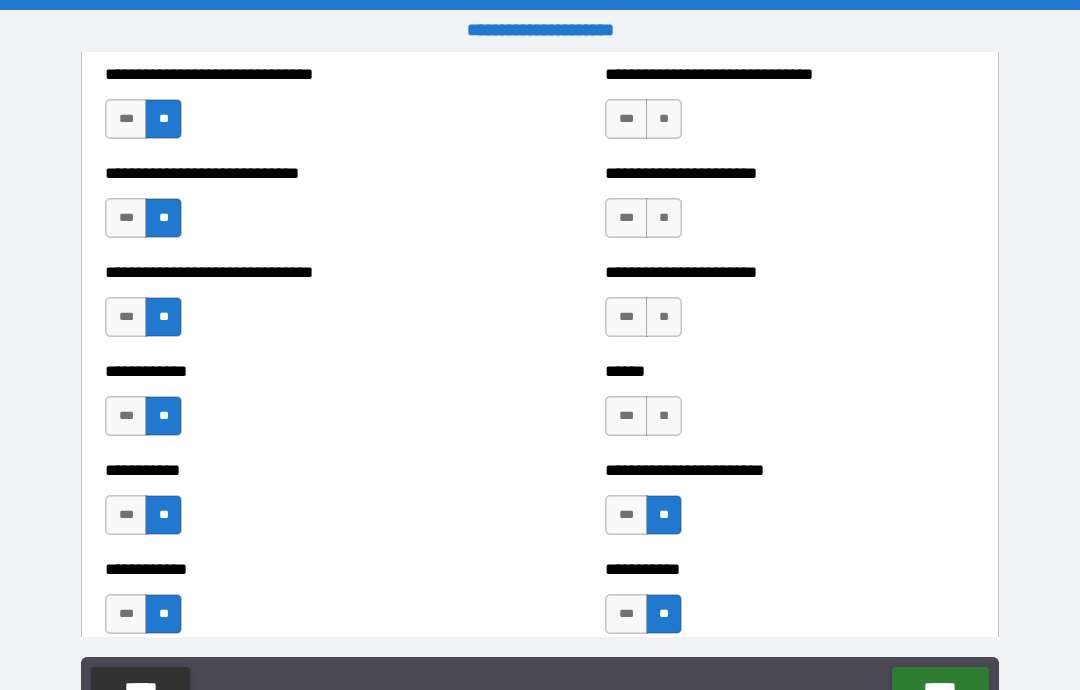 scroll, scrollTop: 2247, scrollLeft: 0, axis: vertical 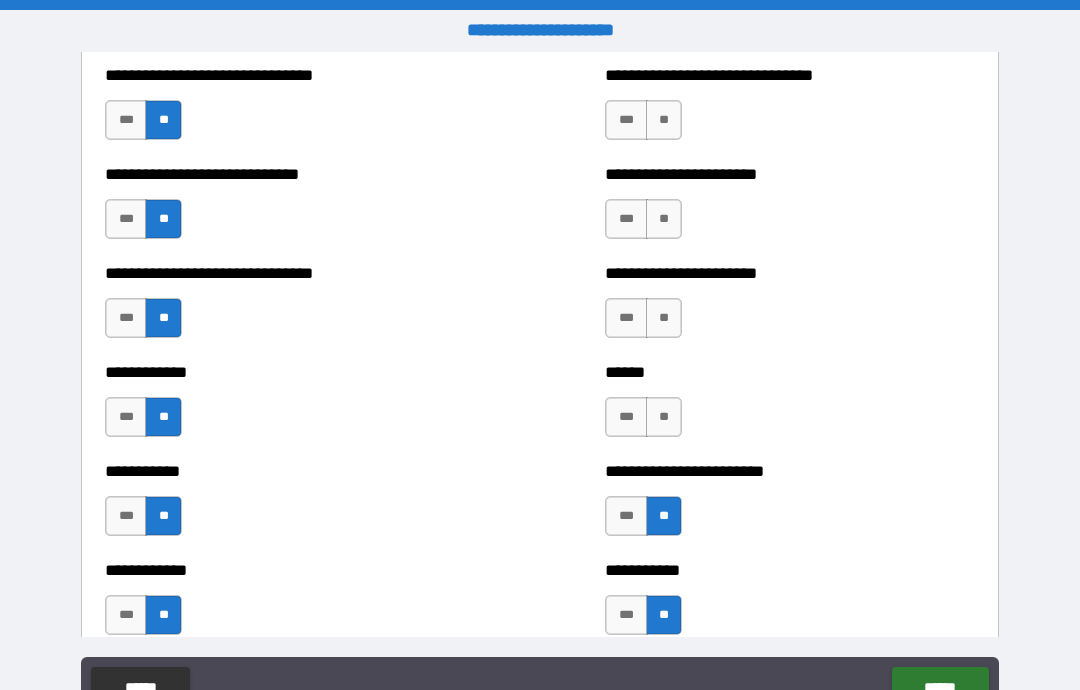 click on "**" at bounding box center [664, 417] 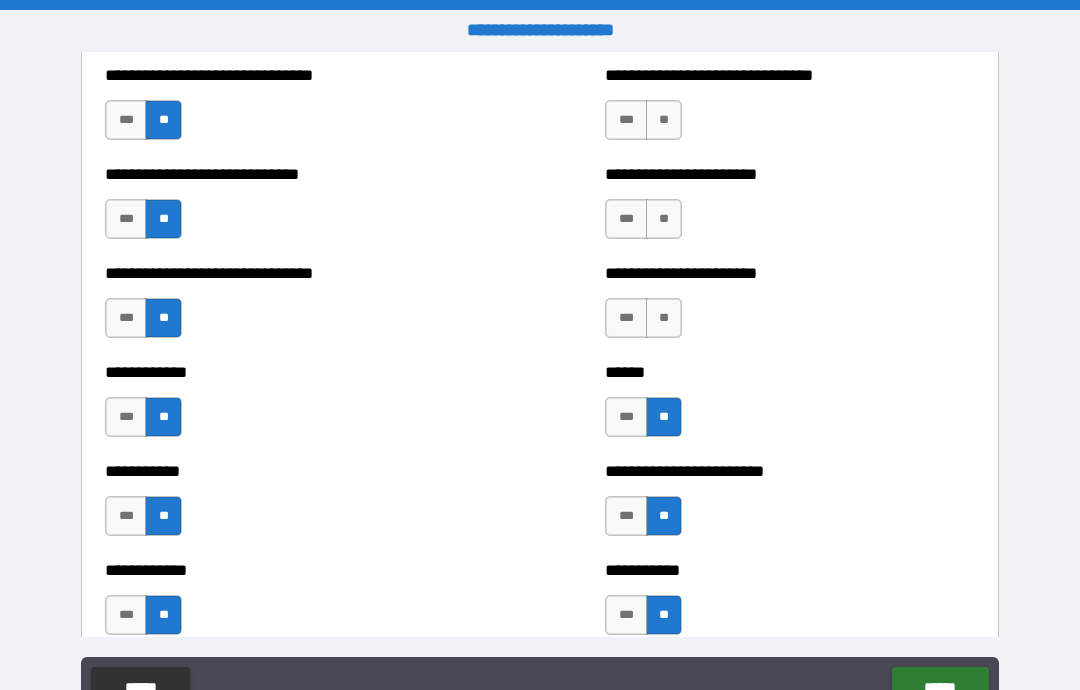 click on "**" at bounding box center (664, 318) 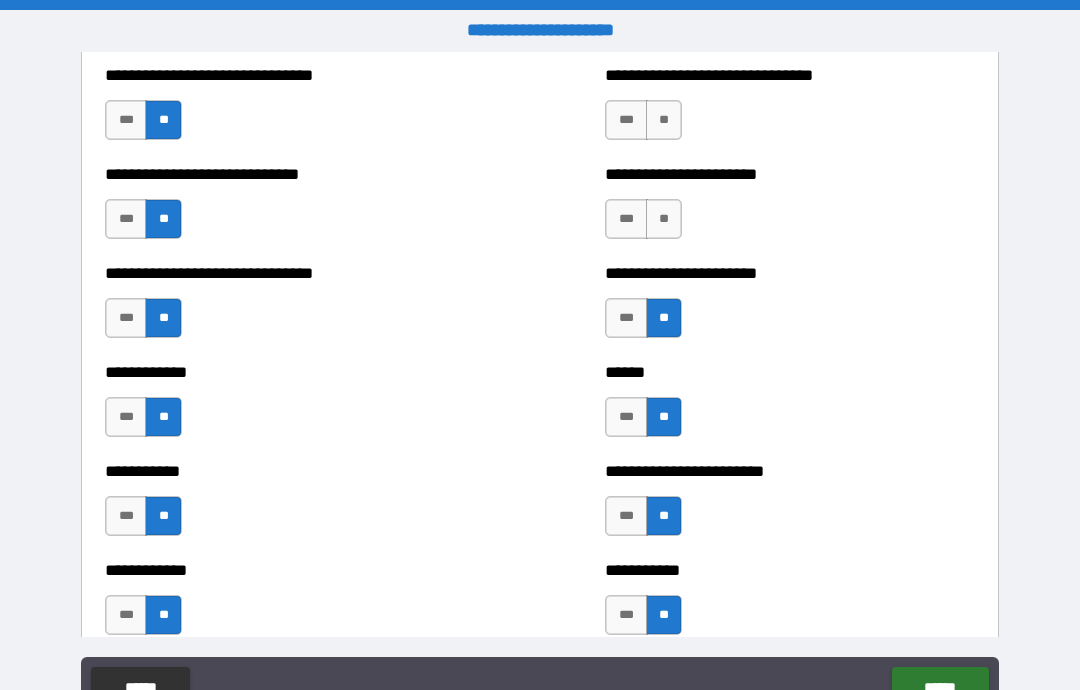 click on "**" at bounding box center (664, 219) 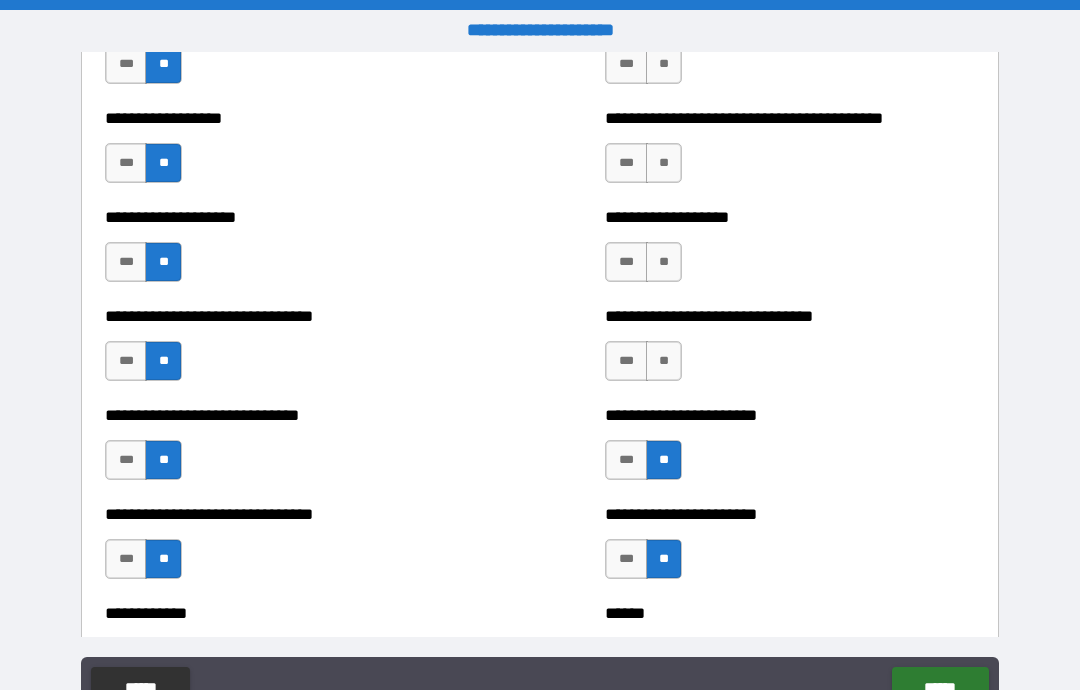 scroll, scrollTop: 1992, scrollLeft: 0, axis: vertical 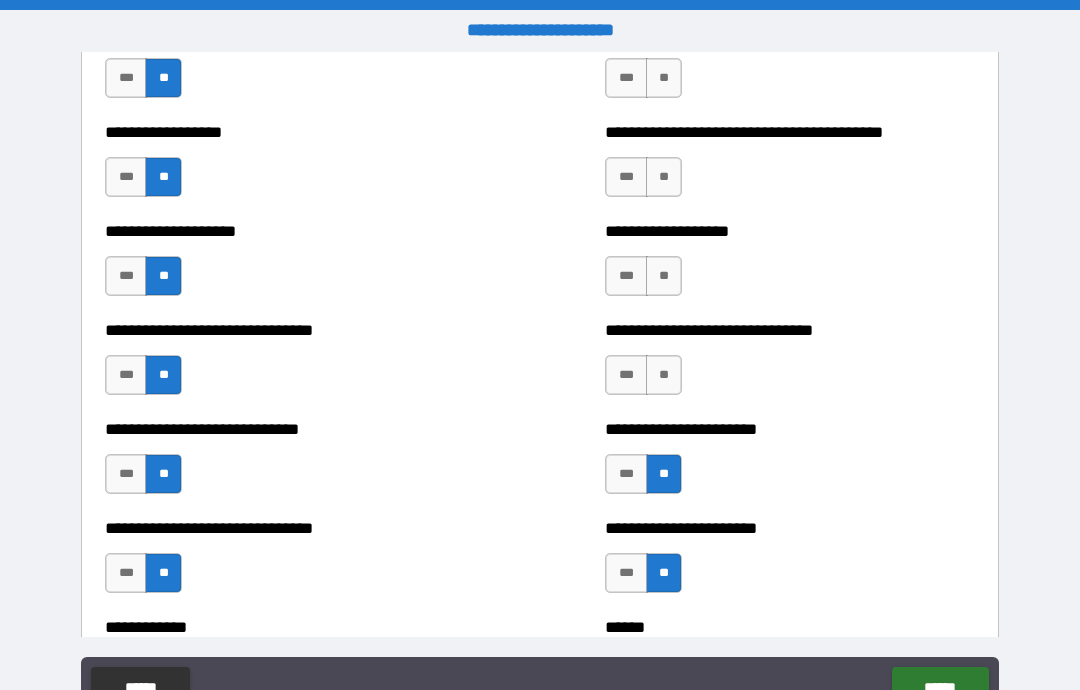 click on "**" at bounding box center [664, 375] 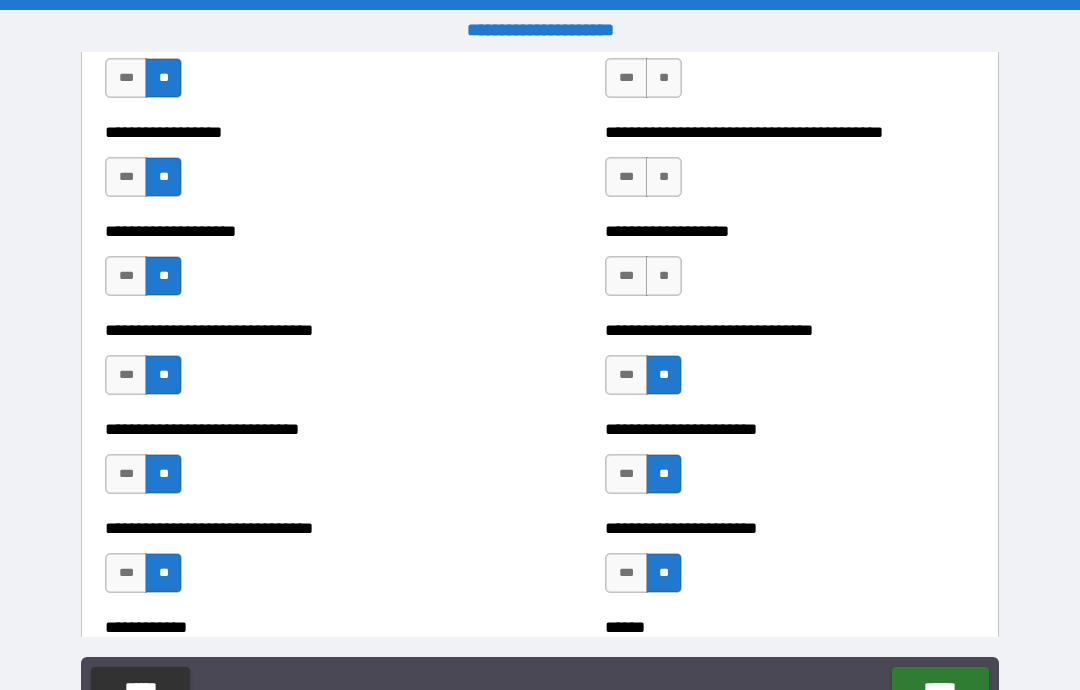 click on "**" at bounding box center (664, 276) 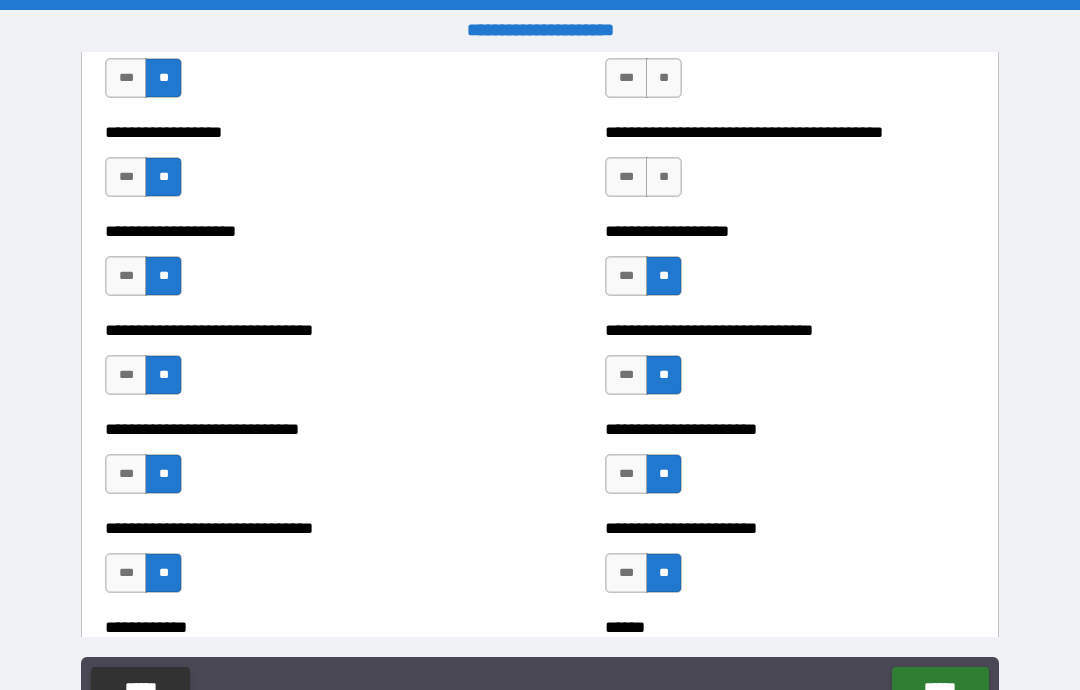 click on "**" at bounding box center (664, 177) 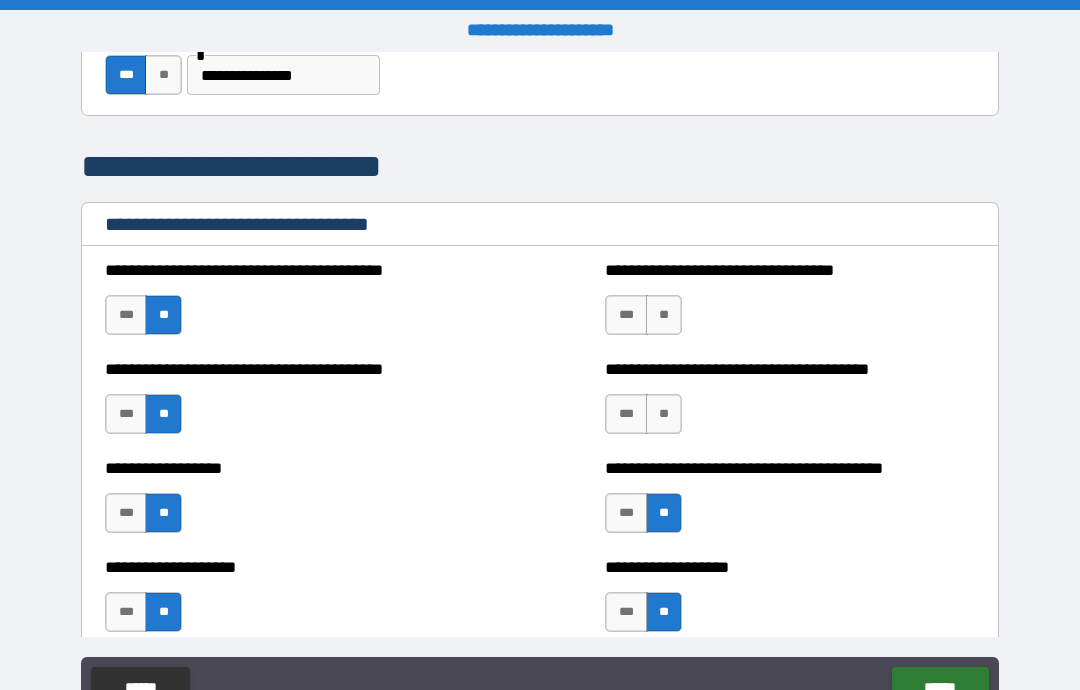 scroll, scrollTop: 1652, scrollLeft: 0, axis: vertical 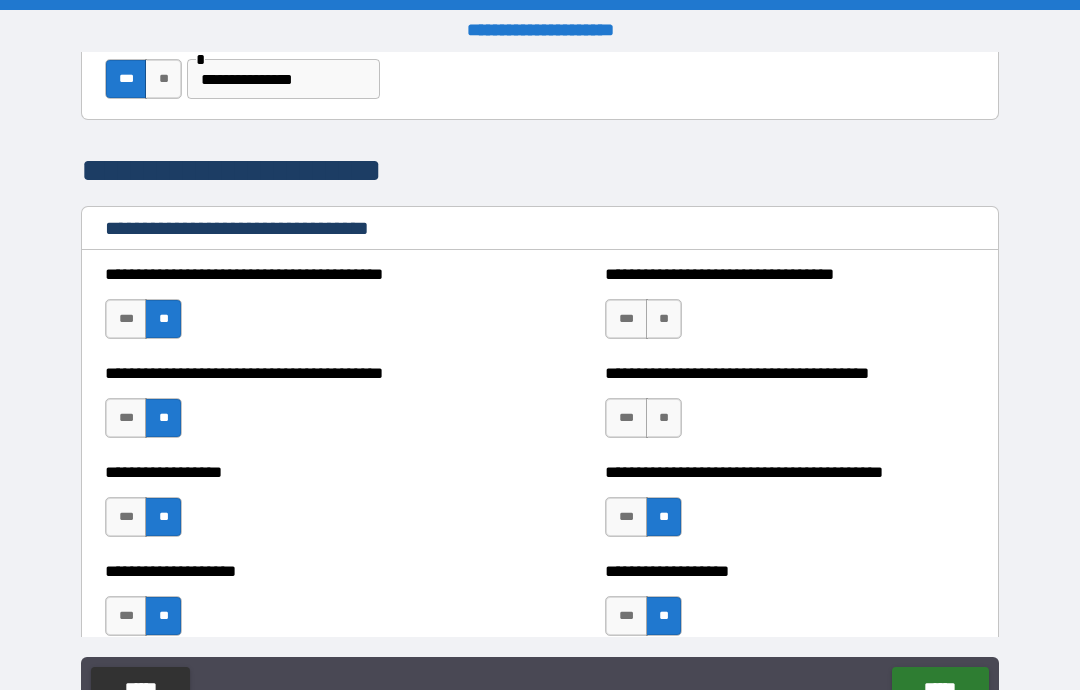 click on "**" at bounding box center [664, 418] 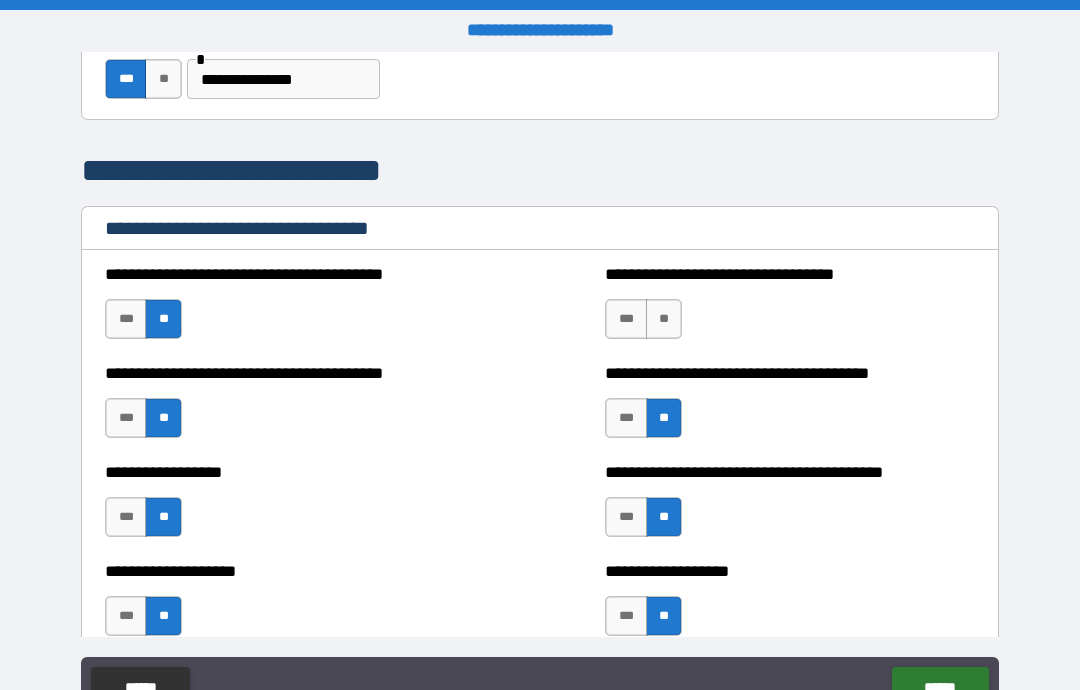 click on "**" at bounding box center [664, 319] 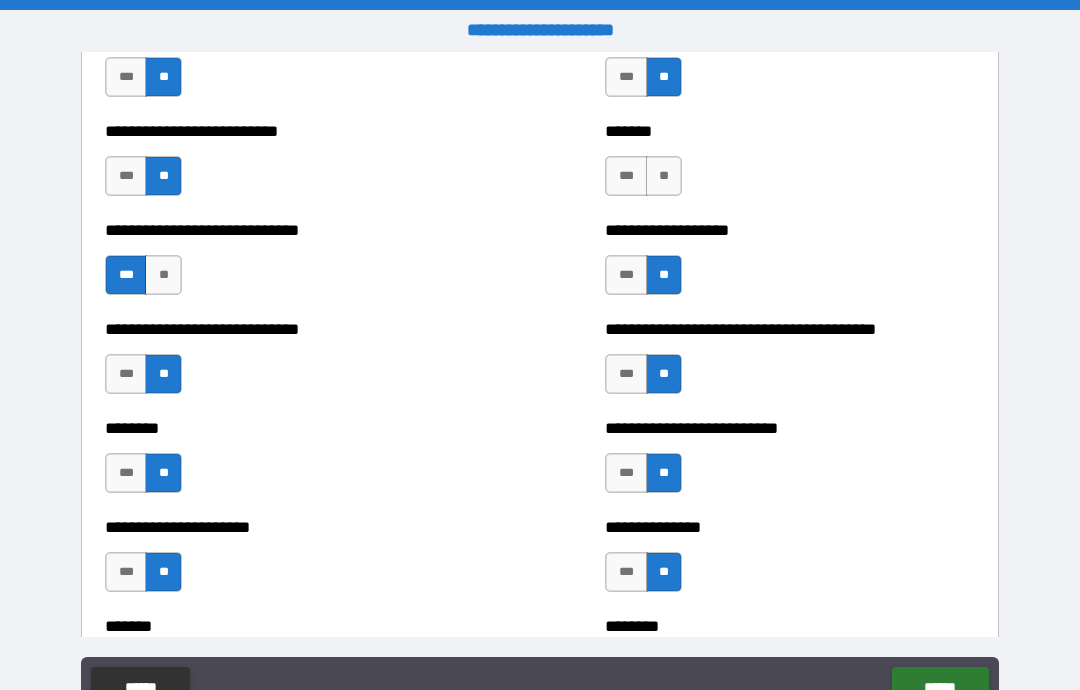 scroll, scrollTop: 3001, scrollLeft: 0, axis: vertical 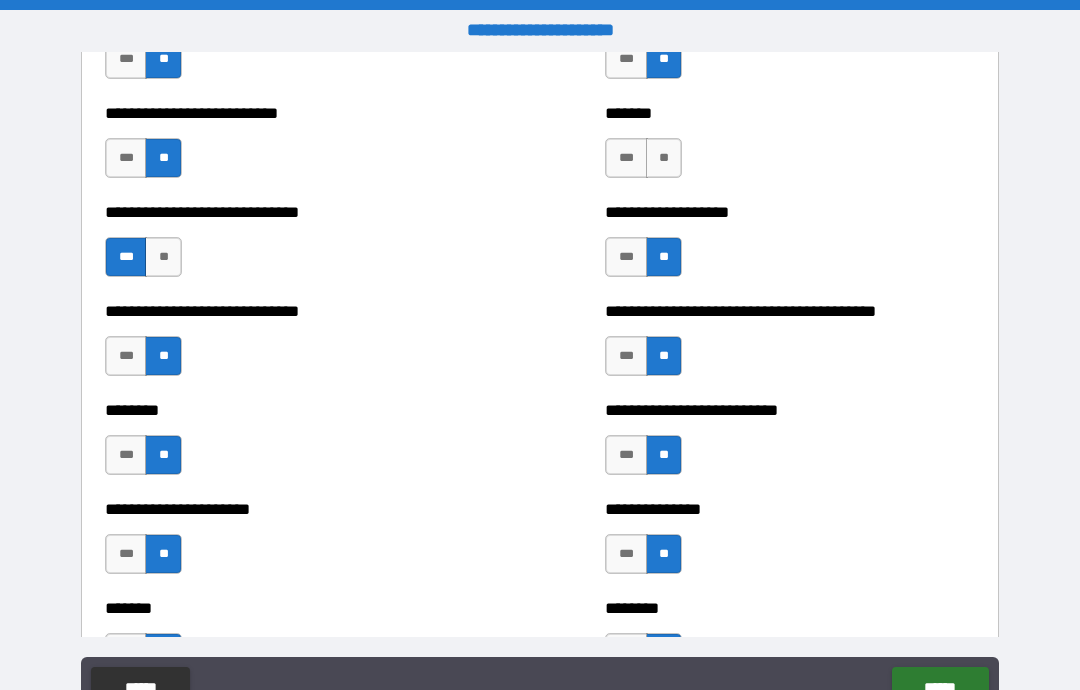 click on "***" at bounding box center [626, 158] 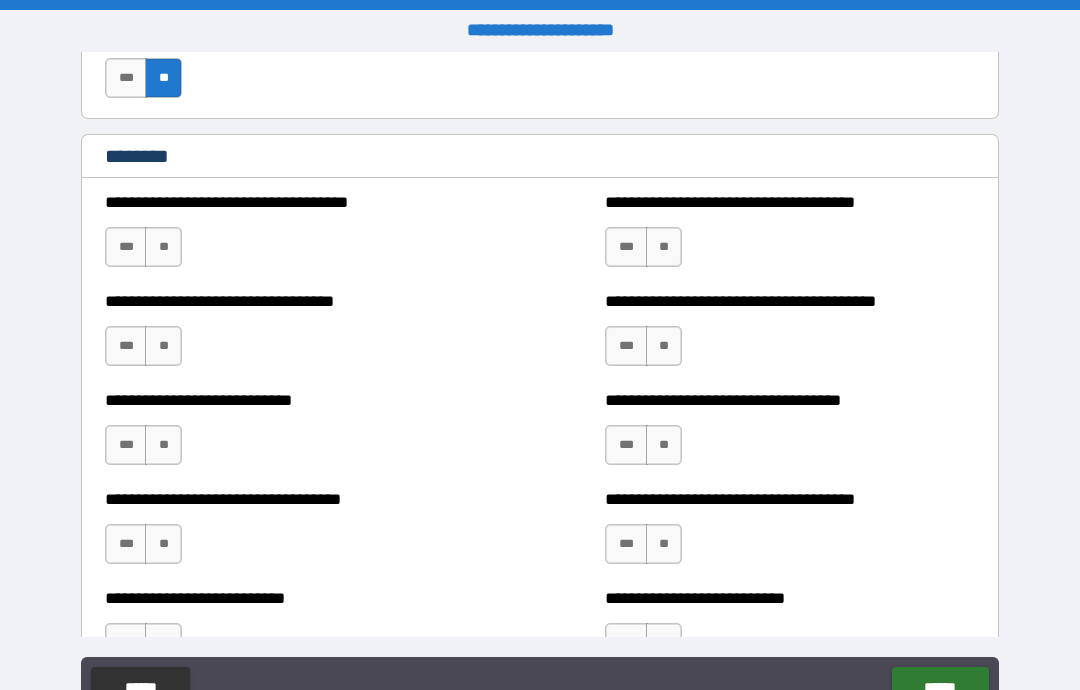 scroll, scrollTop: 4835, scrollLeft: 0, axis: vertical 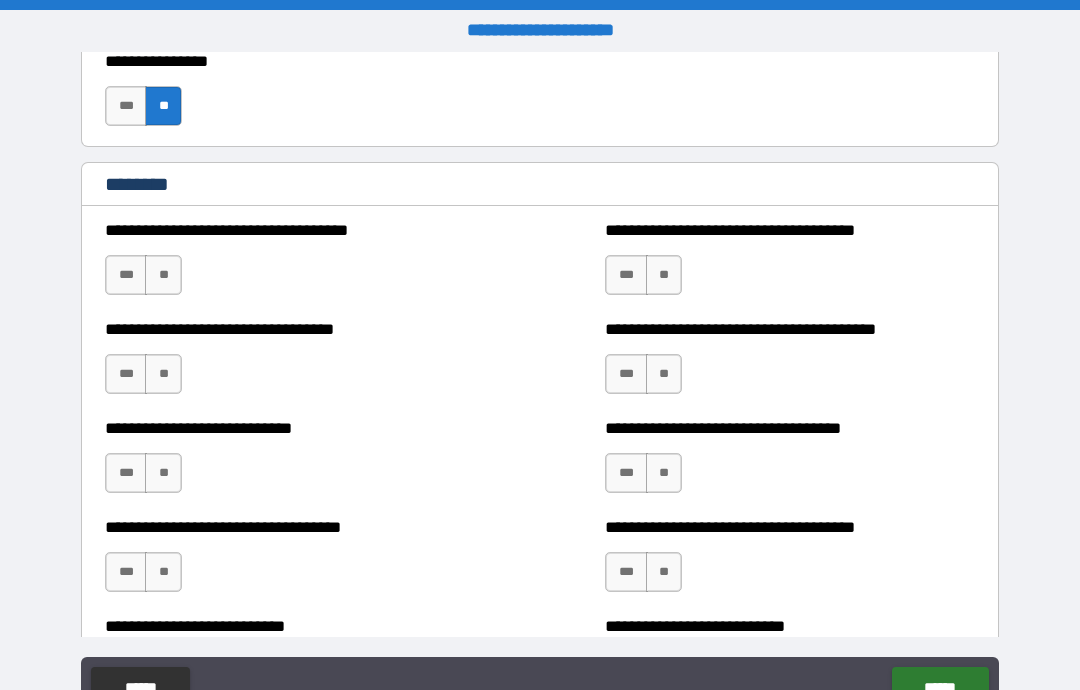 click on "**" at bounding box center (163, 275) 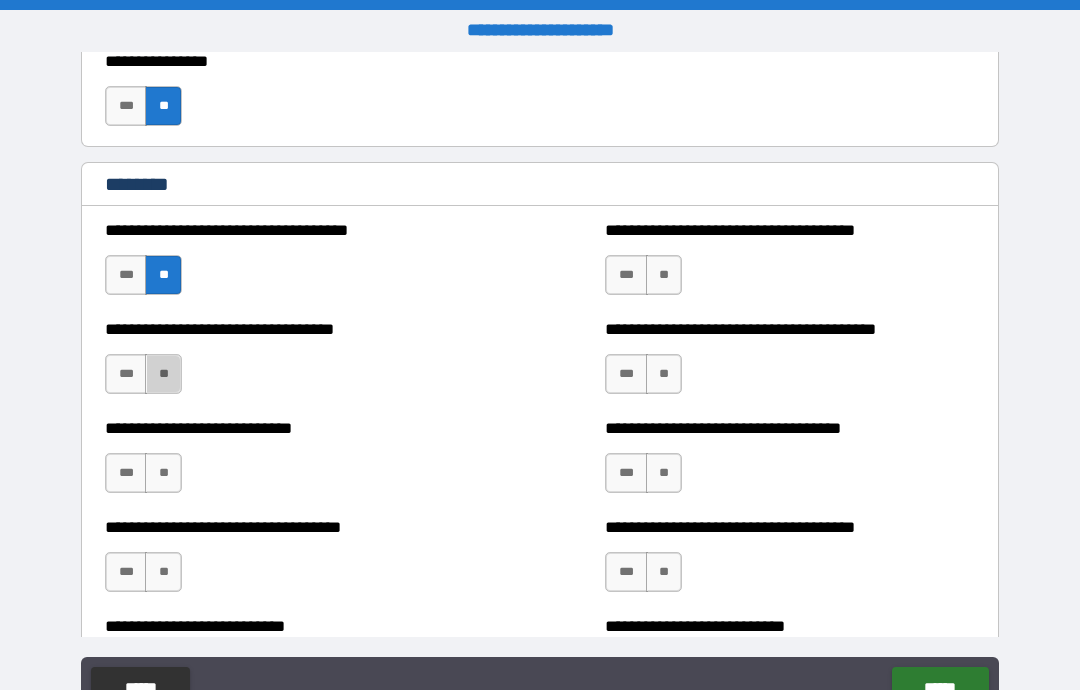 click on "**" at bounding box center (163, 374) 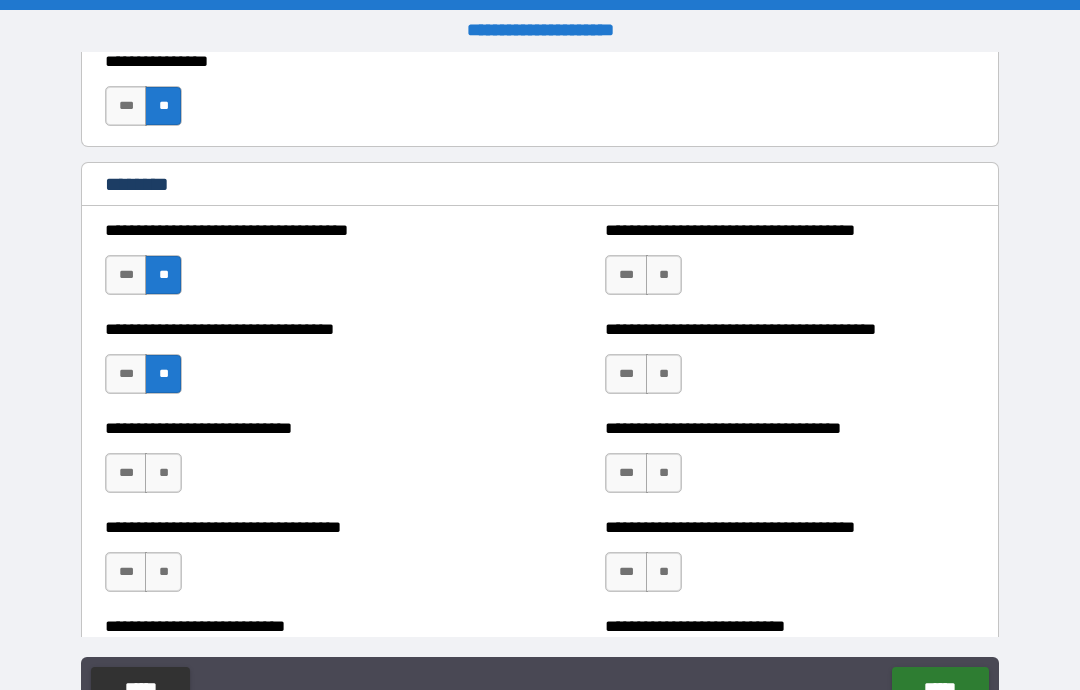 click on "**" at bounding box center (163, 473) 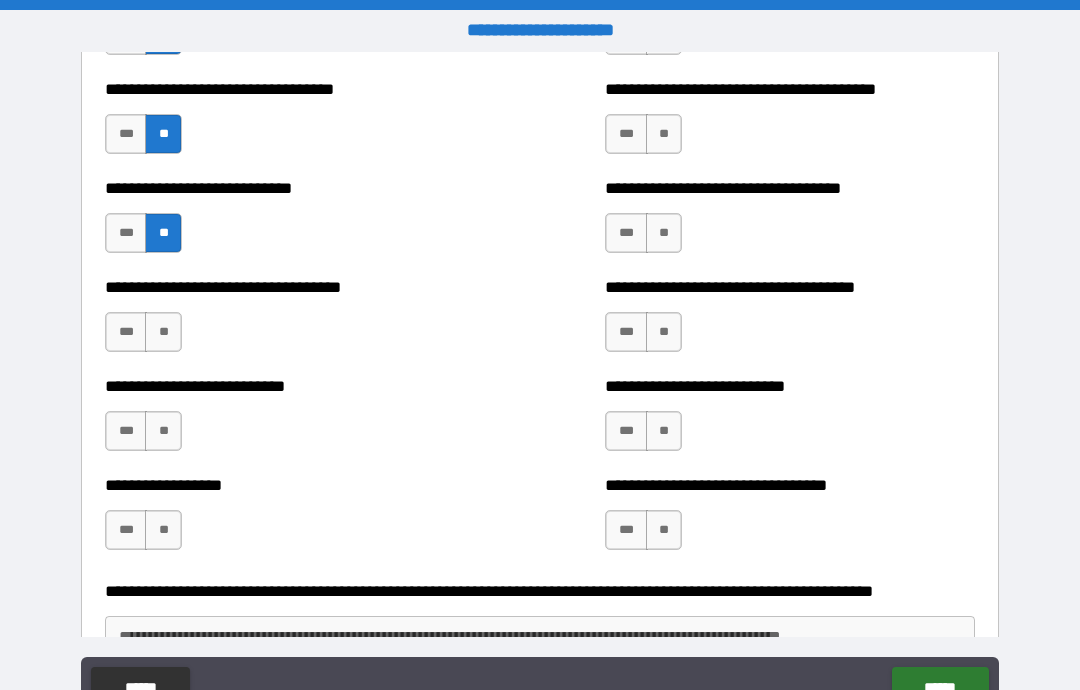 scroll, scrollTop: 5076, scrollLeft: 0, axis: vertical 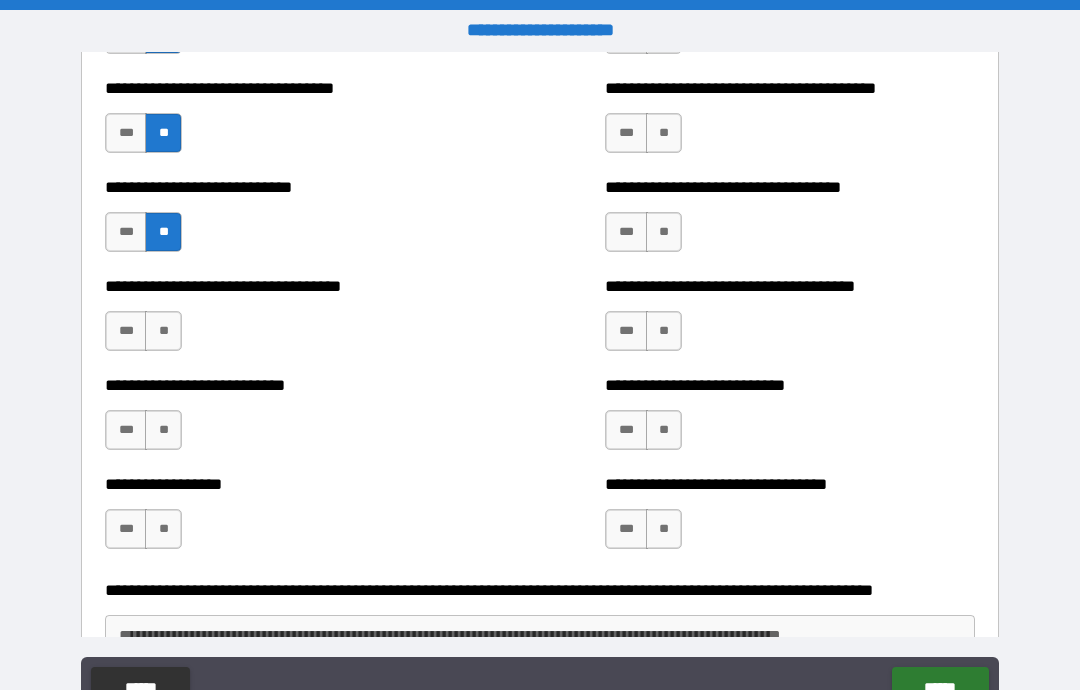 click on "**" at bounding box center [163, 331] 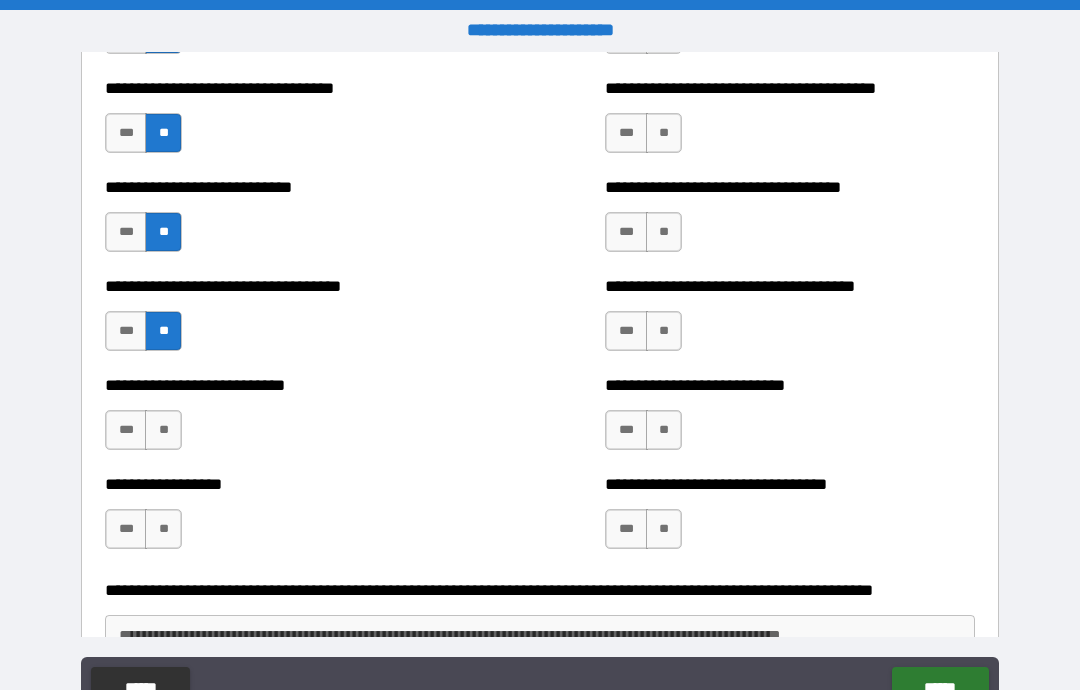 click on "**" at bounding box center [163, 430] 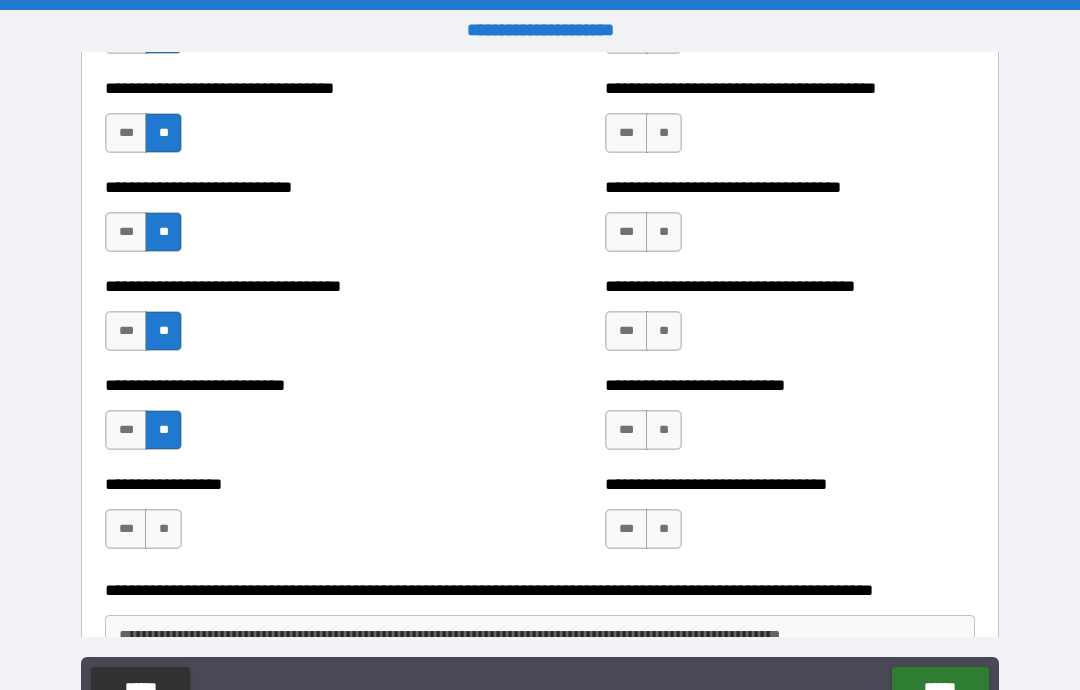 click on "**" at bounding box center (163, 529) 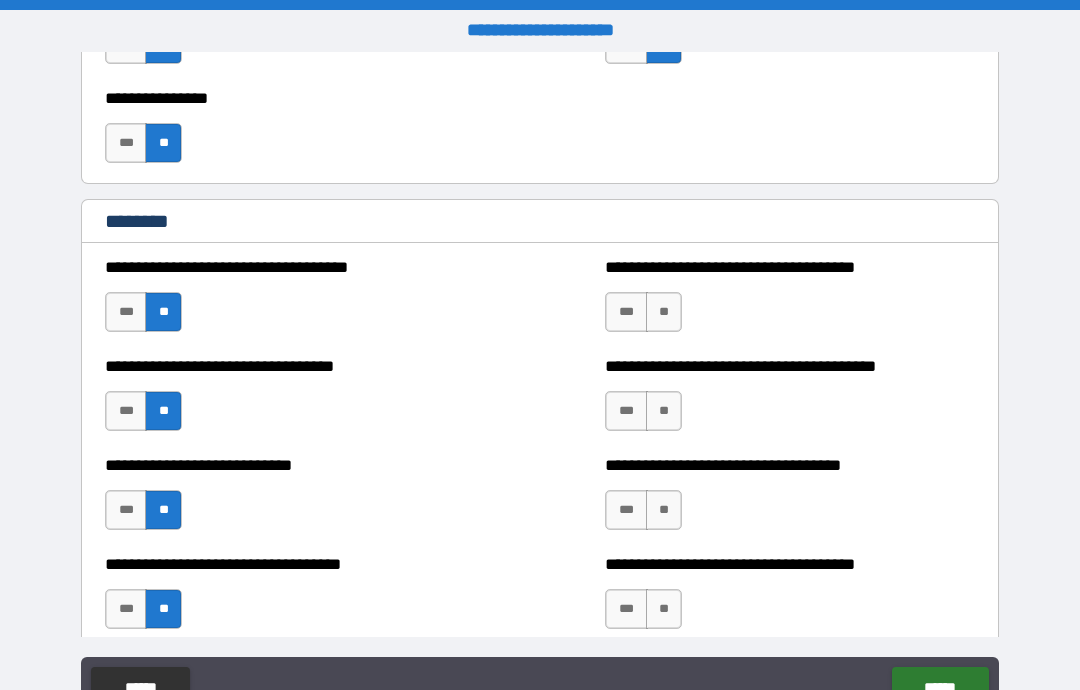 scroll, scrollTop: 4786, scrollLeft: 0, axis: vertical 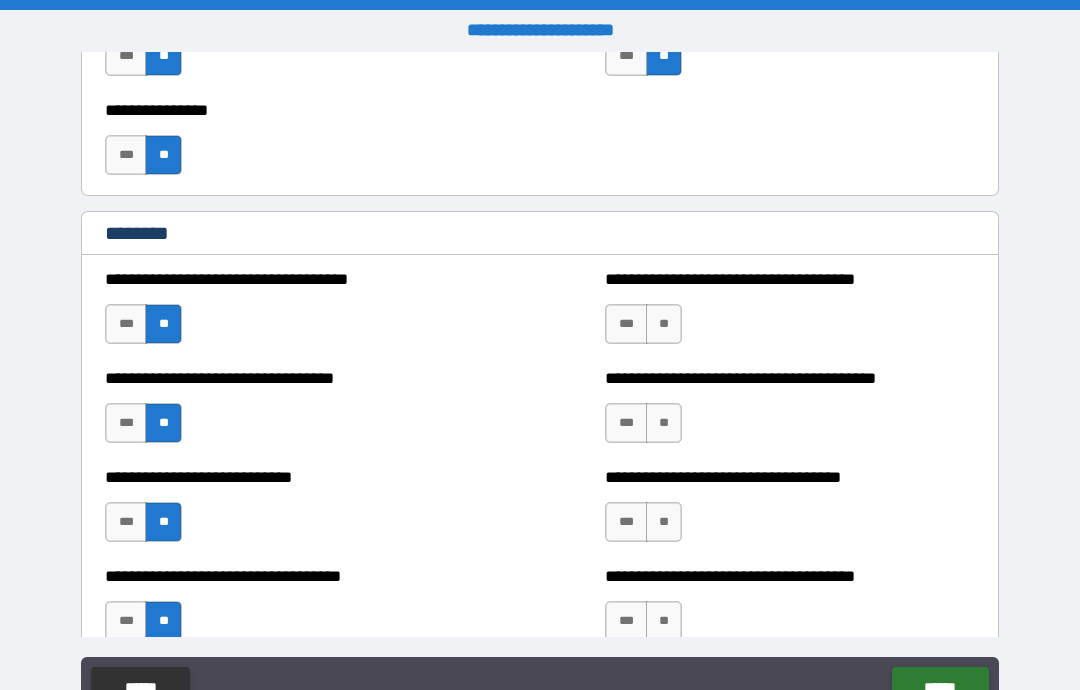 click on "**" at bounding box center (664, 324) 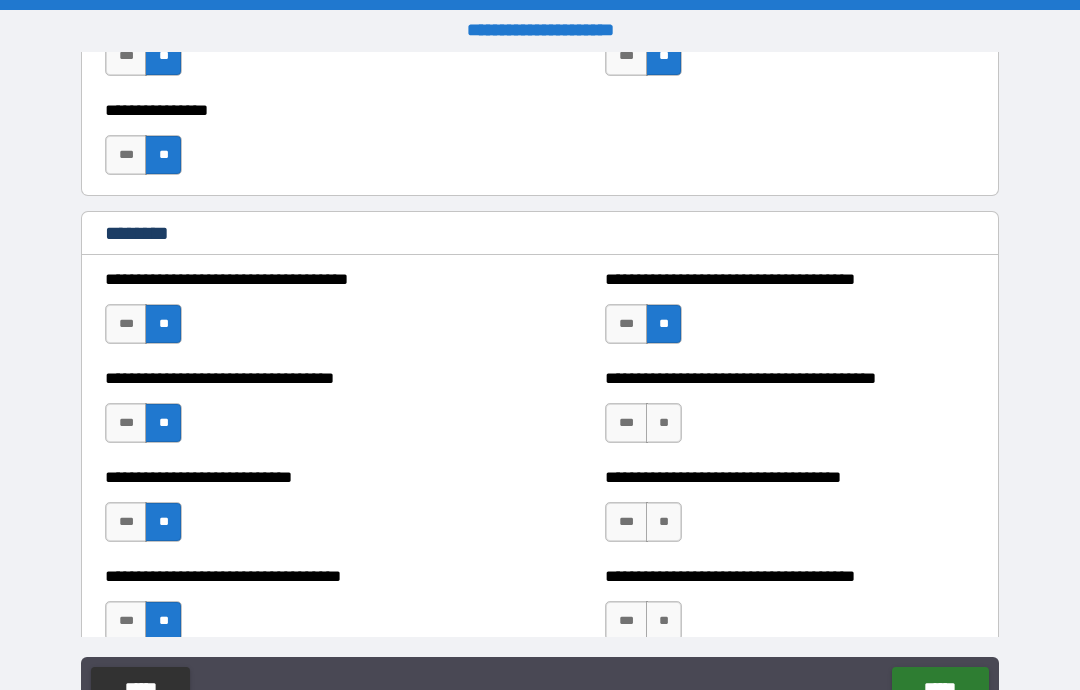 click on "**" at bounding box center (664, 423) 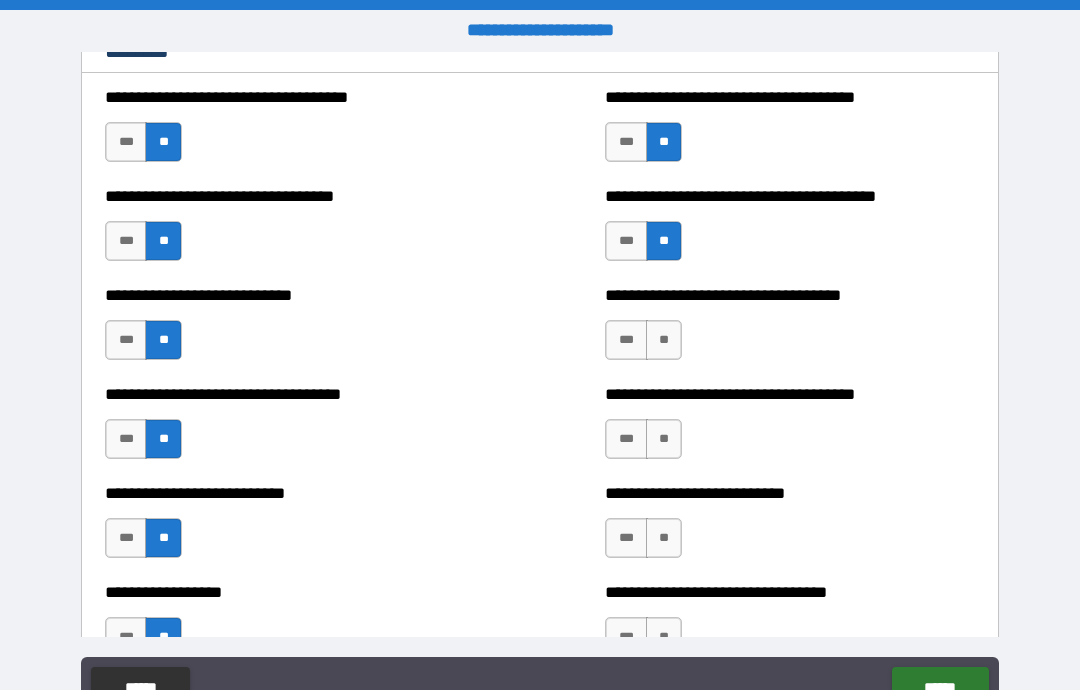 scroll, scrollTop: 4988, scrollLeft: 0, axis: vertical 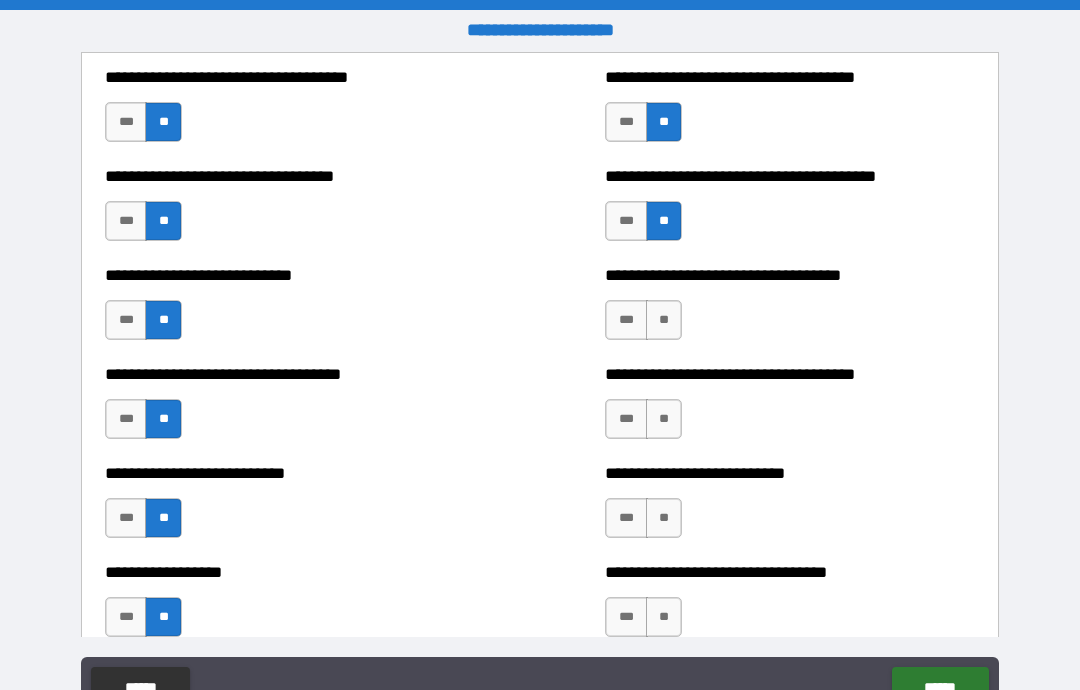 click on "**" at bounding box center (664, 320) 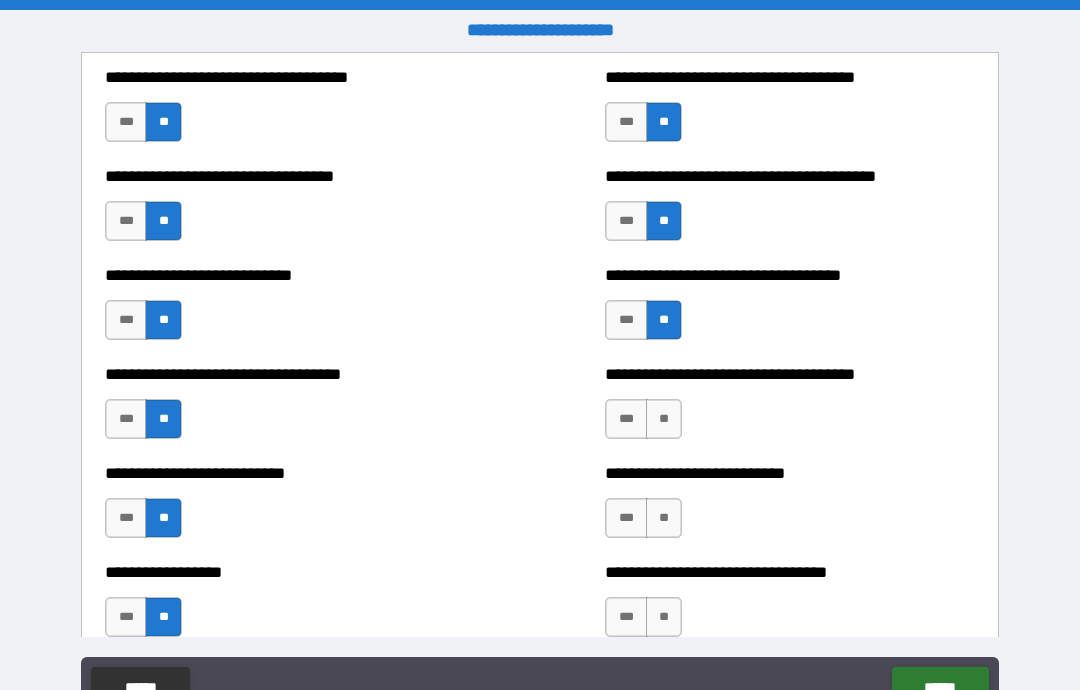 click on "**" at bounding box center (664, 419) 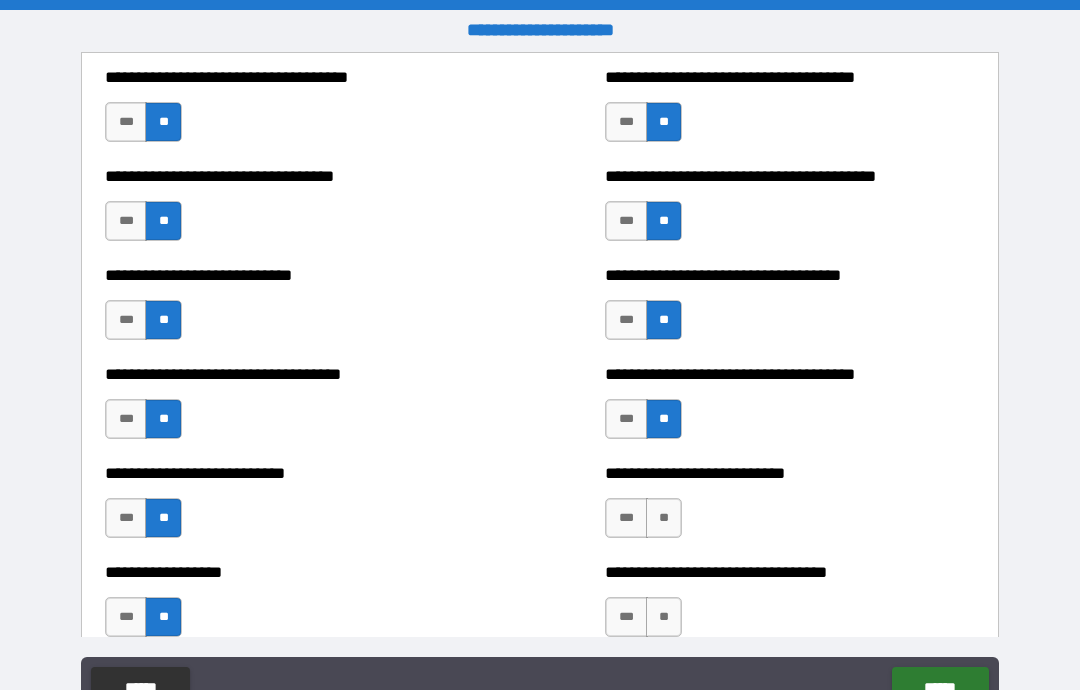 click on "**" at bounding box center [664, 518] 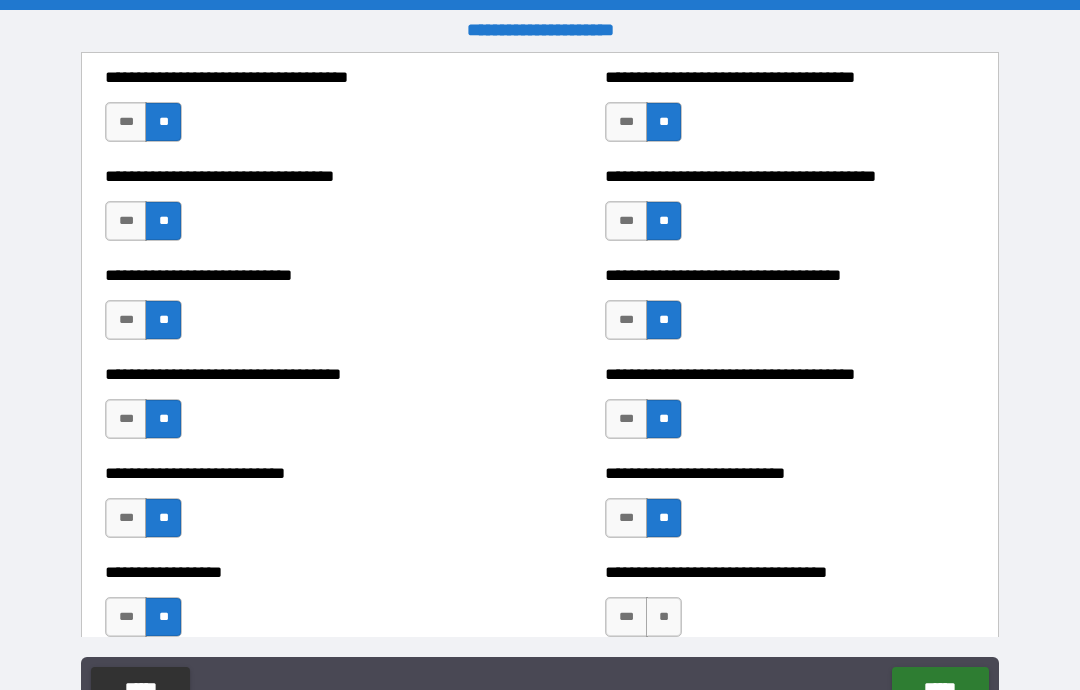 click on "**" at bounding box center (664, 617) 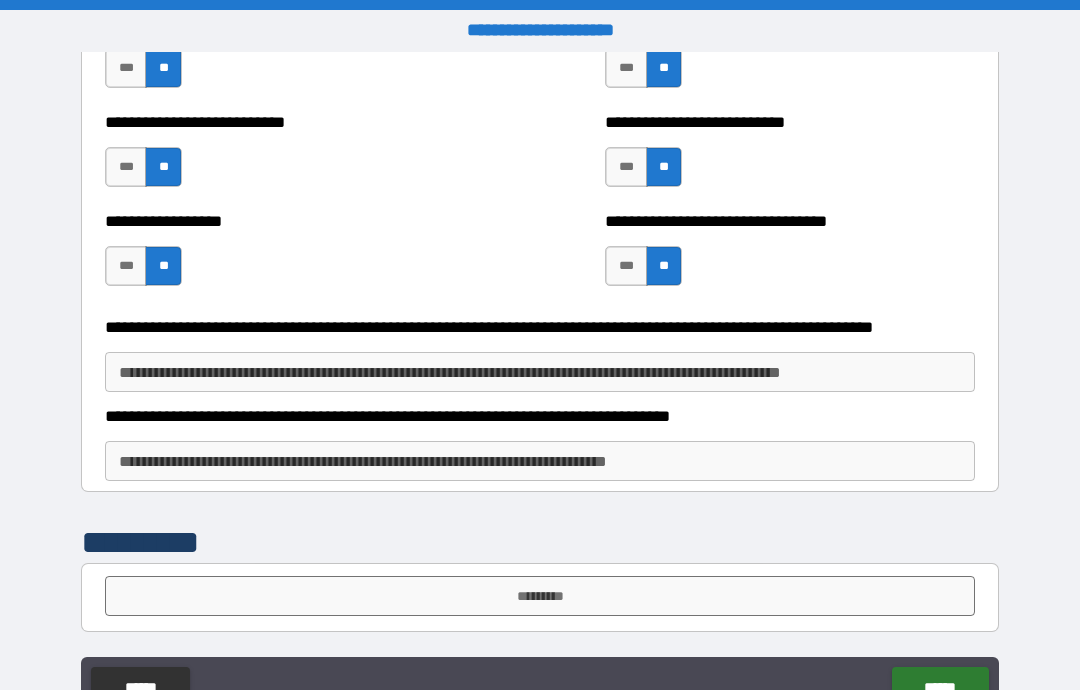 scroll, scrollTop: 5339, scrollLeft: 0, axis: vertical 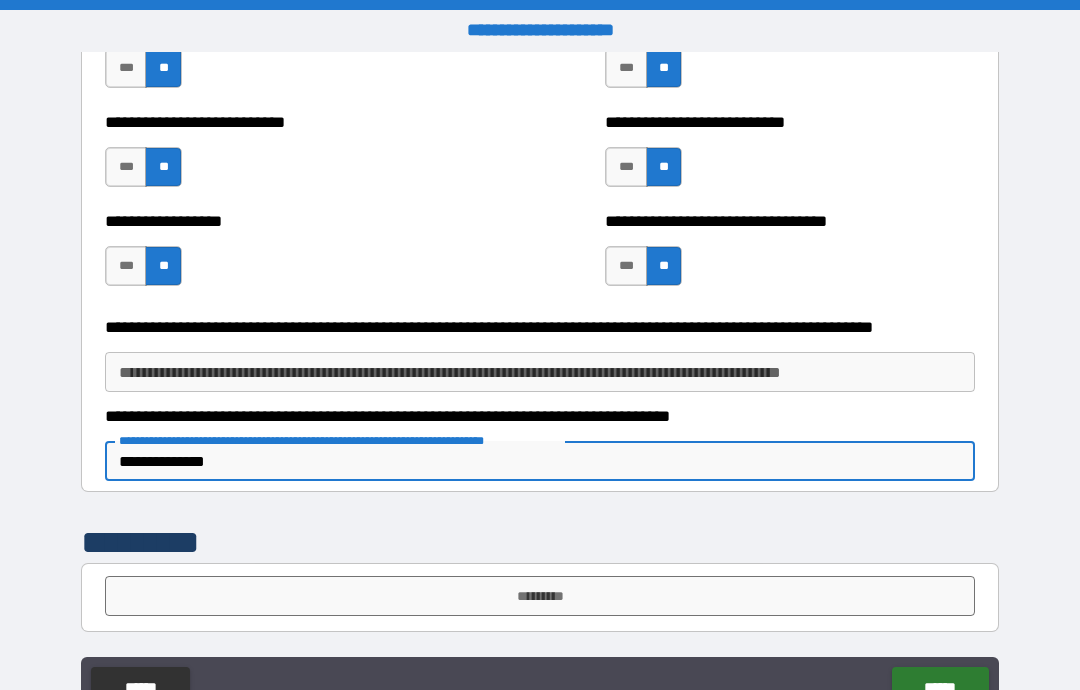 click on "**********" at bounding box center (540, 461) 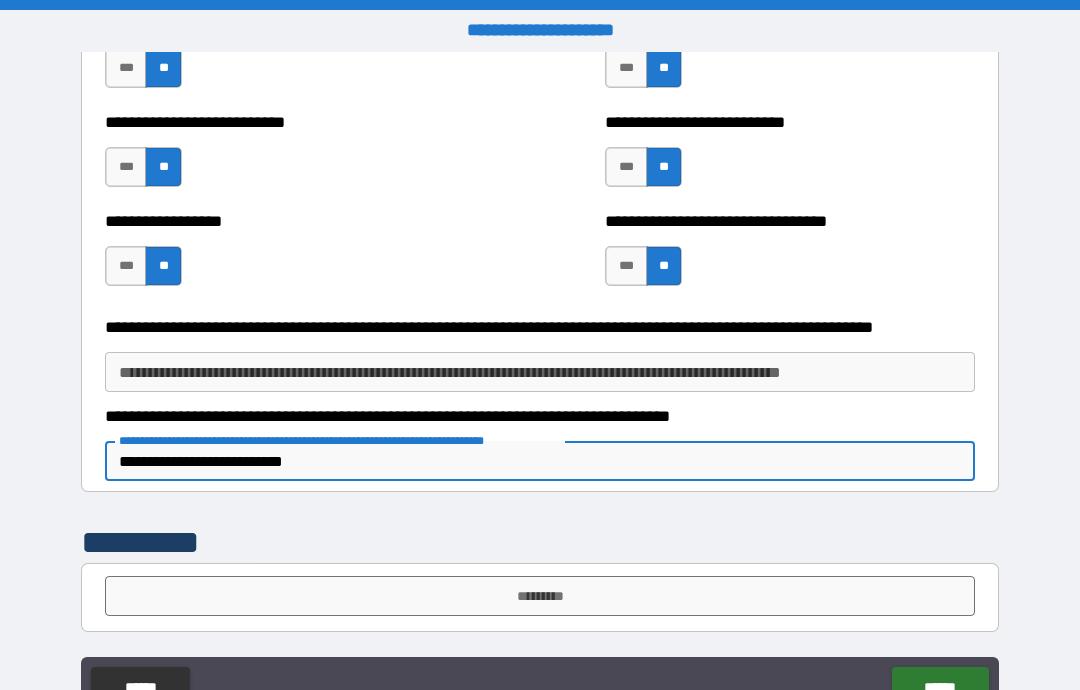 scroll, scrollTop: 5339, scrollLeft: 0, axis: vertical 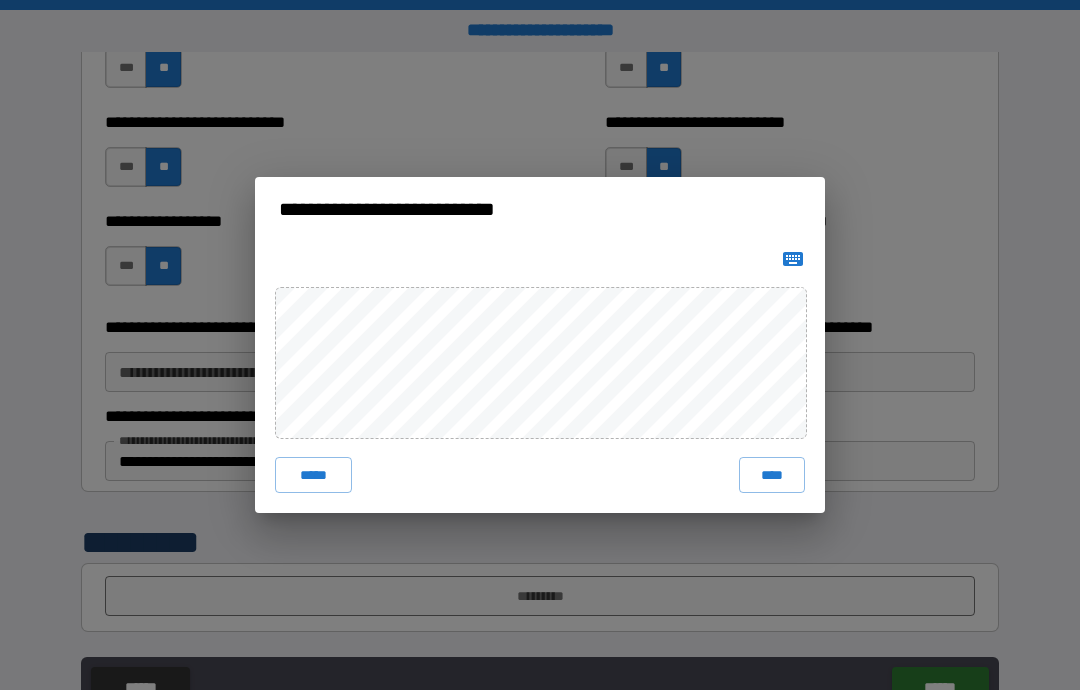click on "****" at bounding box center (772, 475) 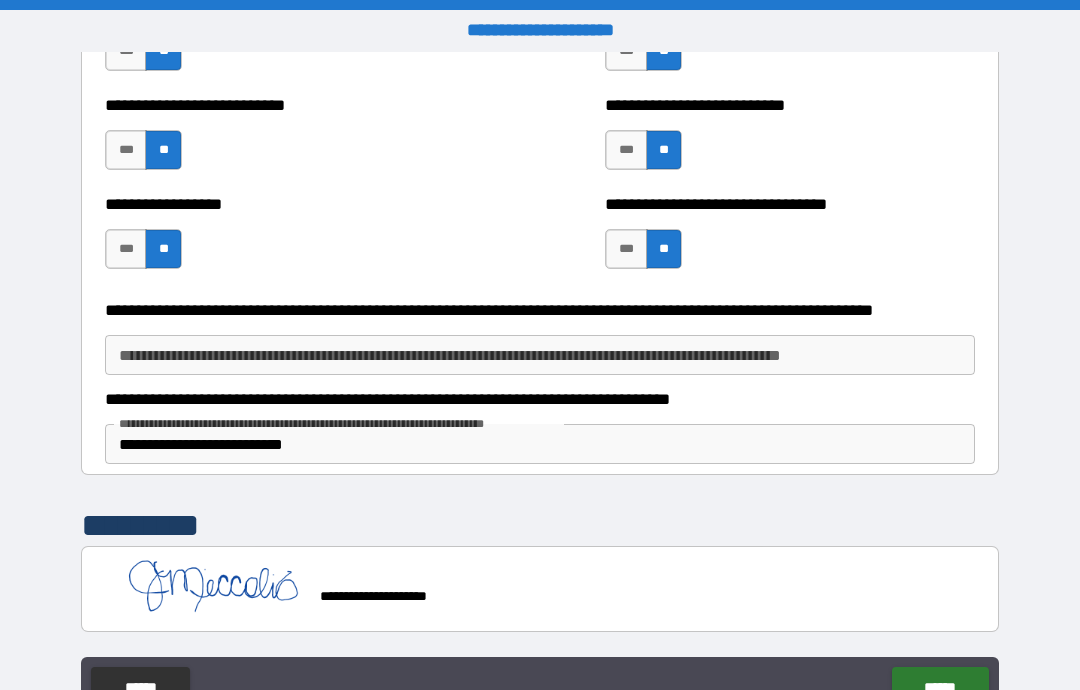 scroll, scrollTop: 5356, scrollLeft: 0, axis: vertical 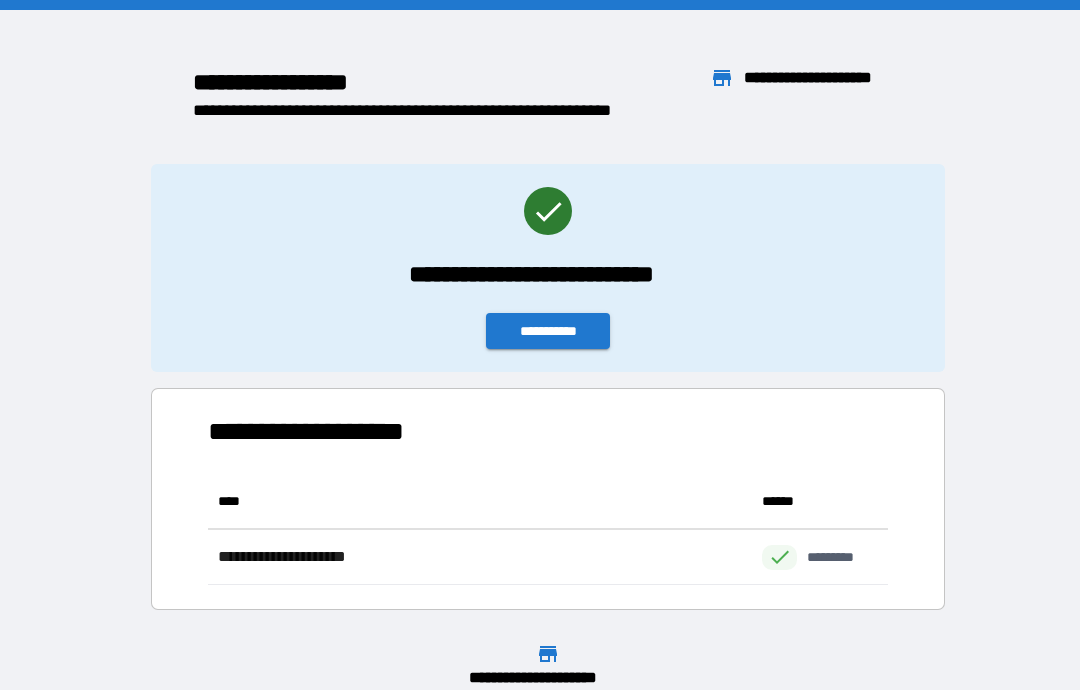 click on "**********" at bounding box center (548, 331) 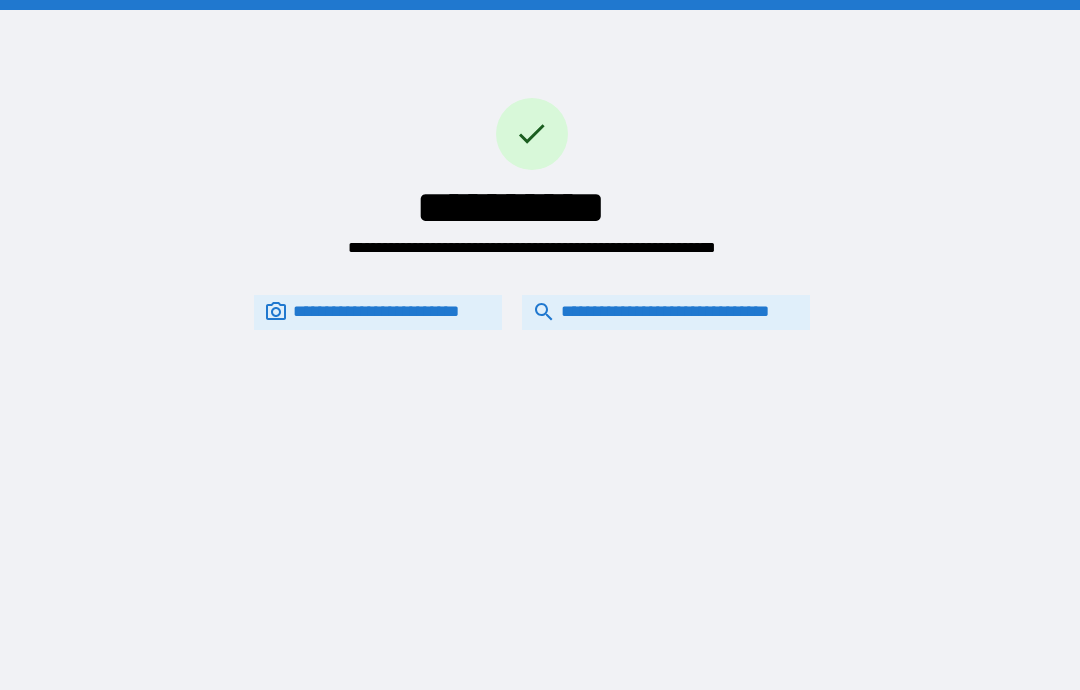 click on "**********" at bounding box center (666, 312) 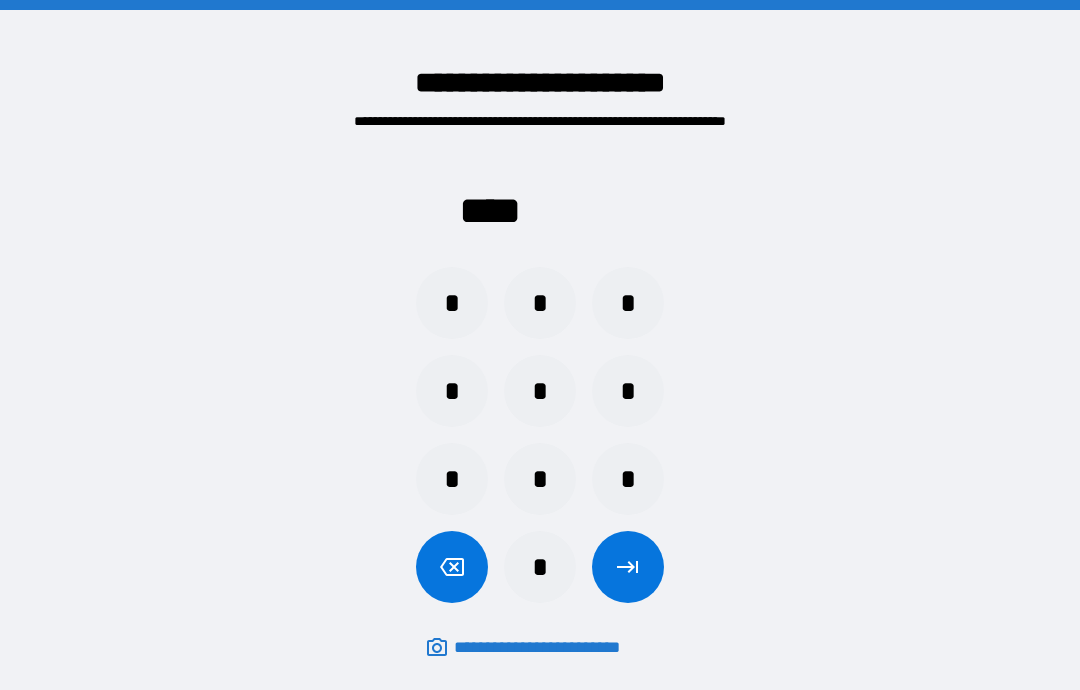 click on "*" at bounding box center (540, 479) 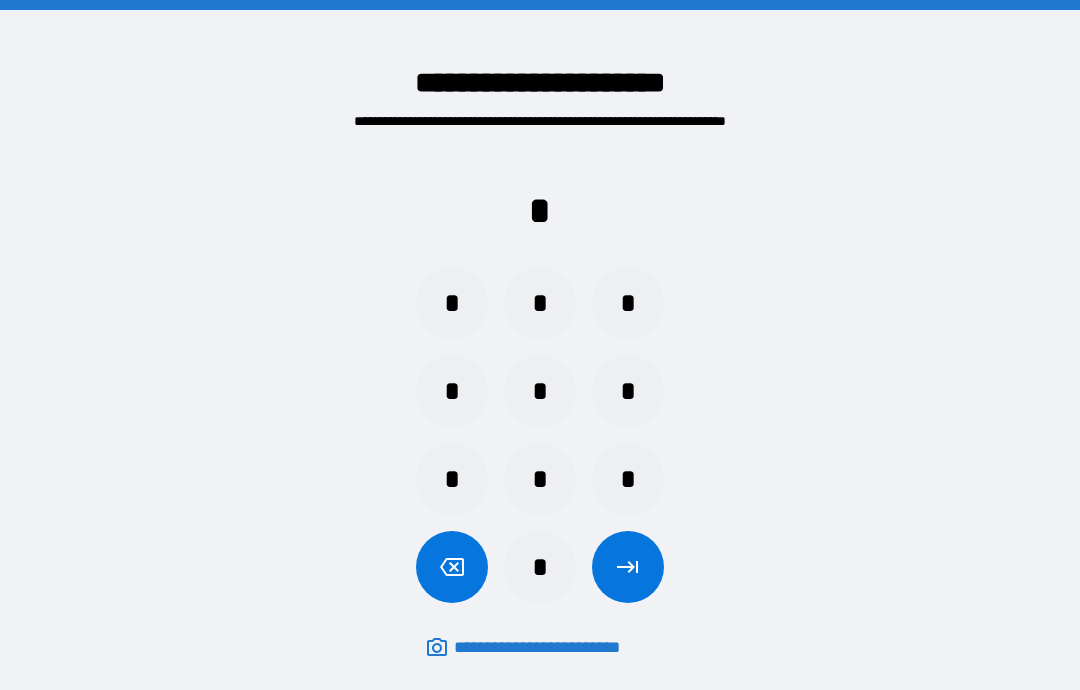 click on "*" at bounding box center [540, 391] 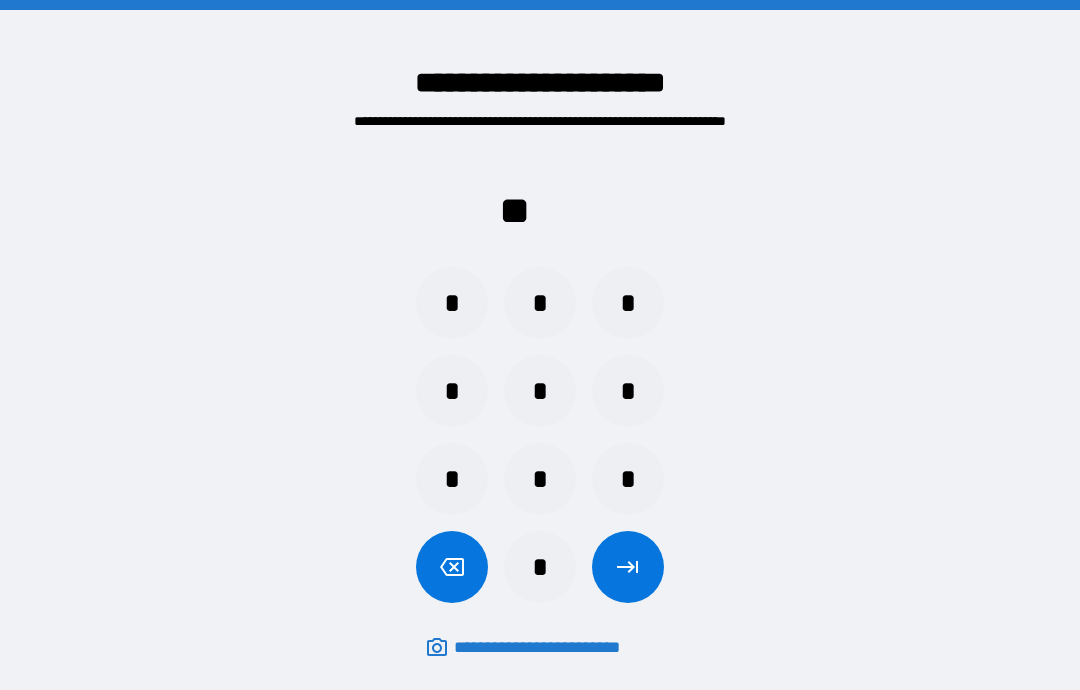 click on "*" at bounding box center [452, 479] 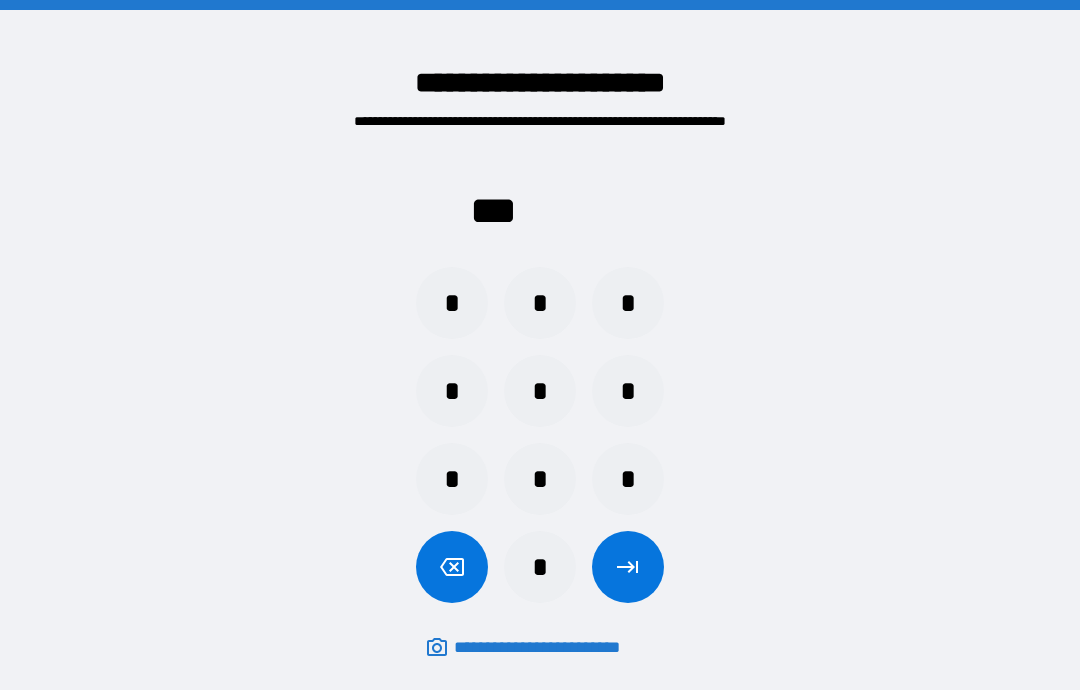 click on "*" at bounding box center (540, 391) 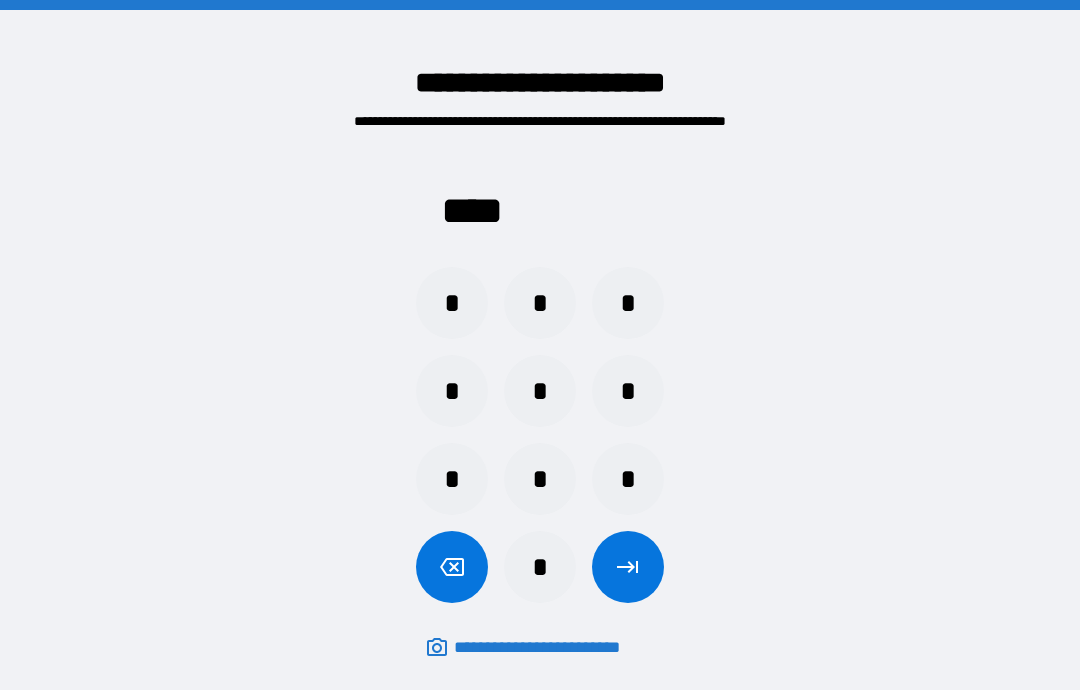 click 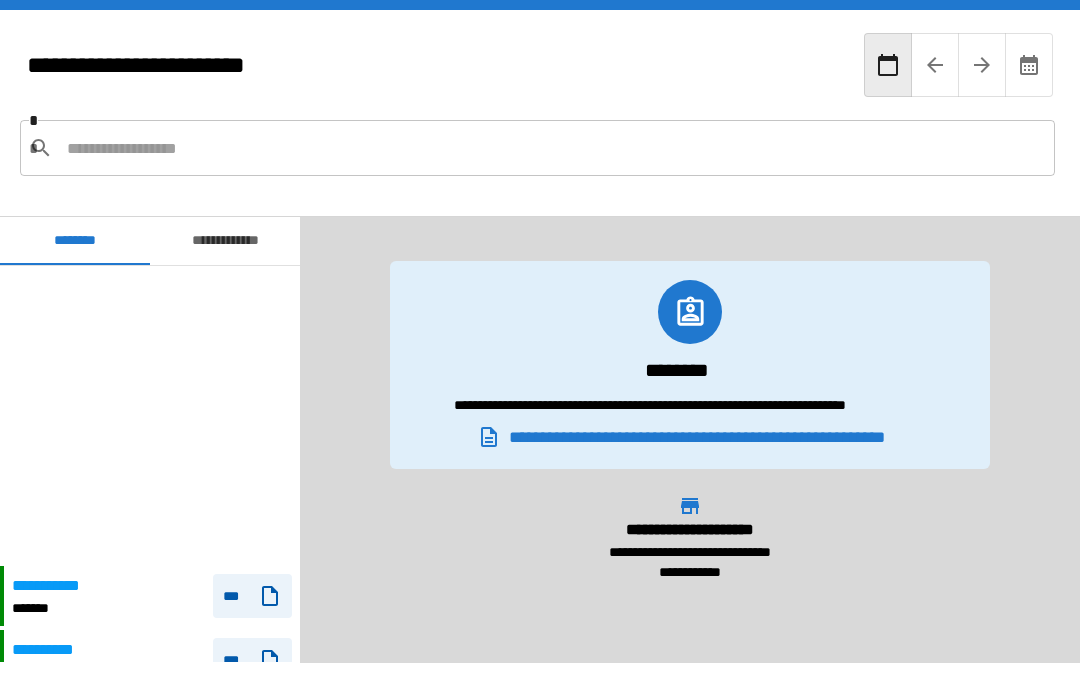 scroll, scrollTop: 300, scrollLeft: 0, axis: vertical 